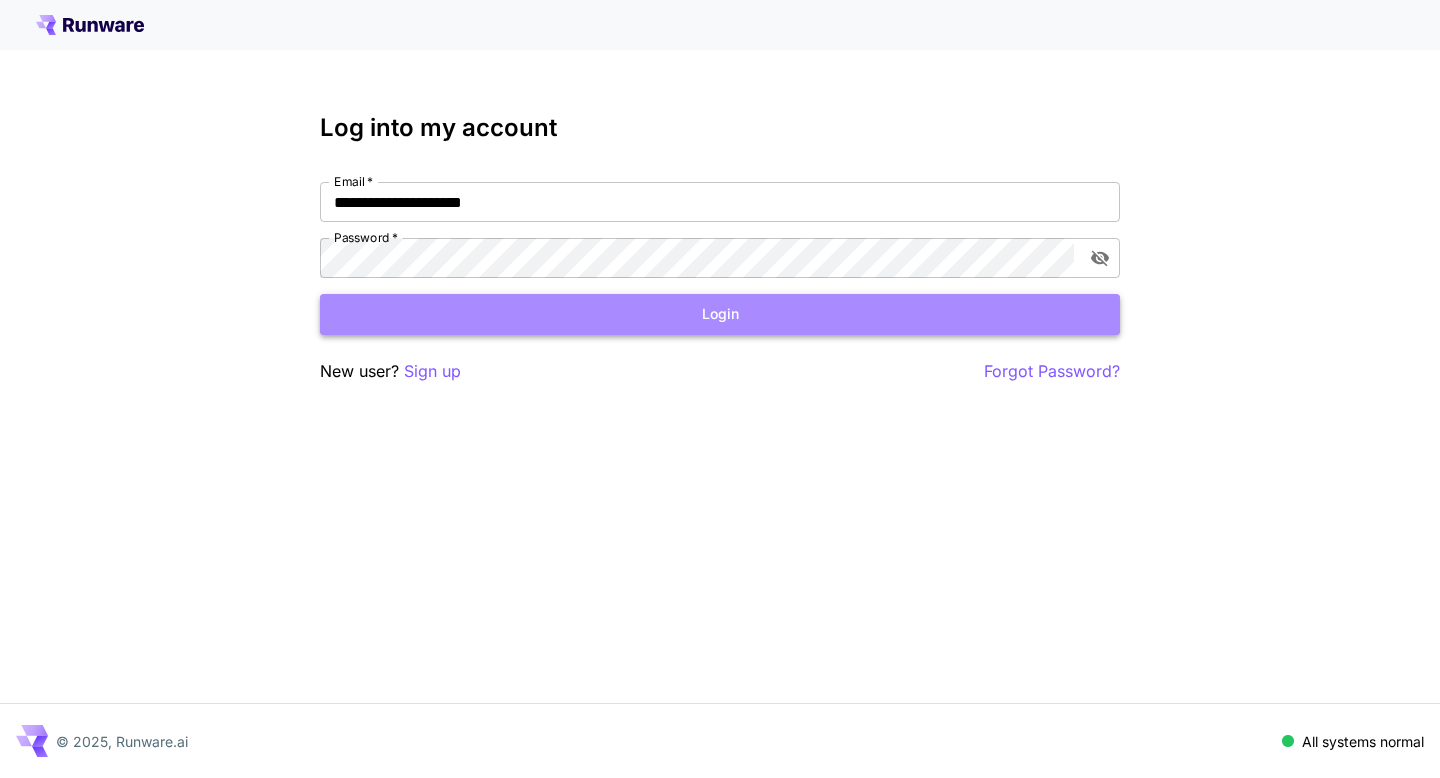 scroll, scrollTop: 0, scrollLeft: 0, axis: both 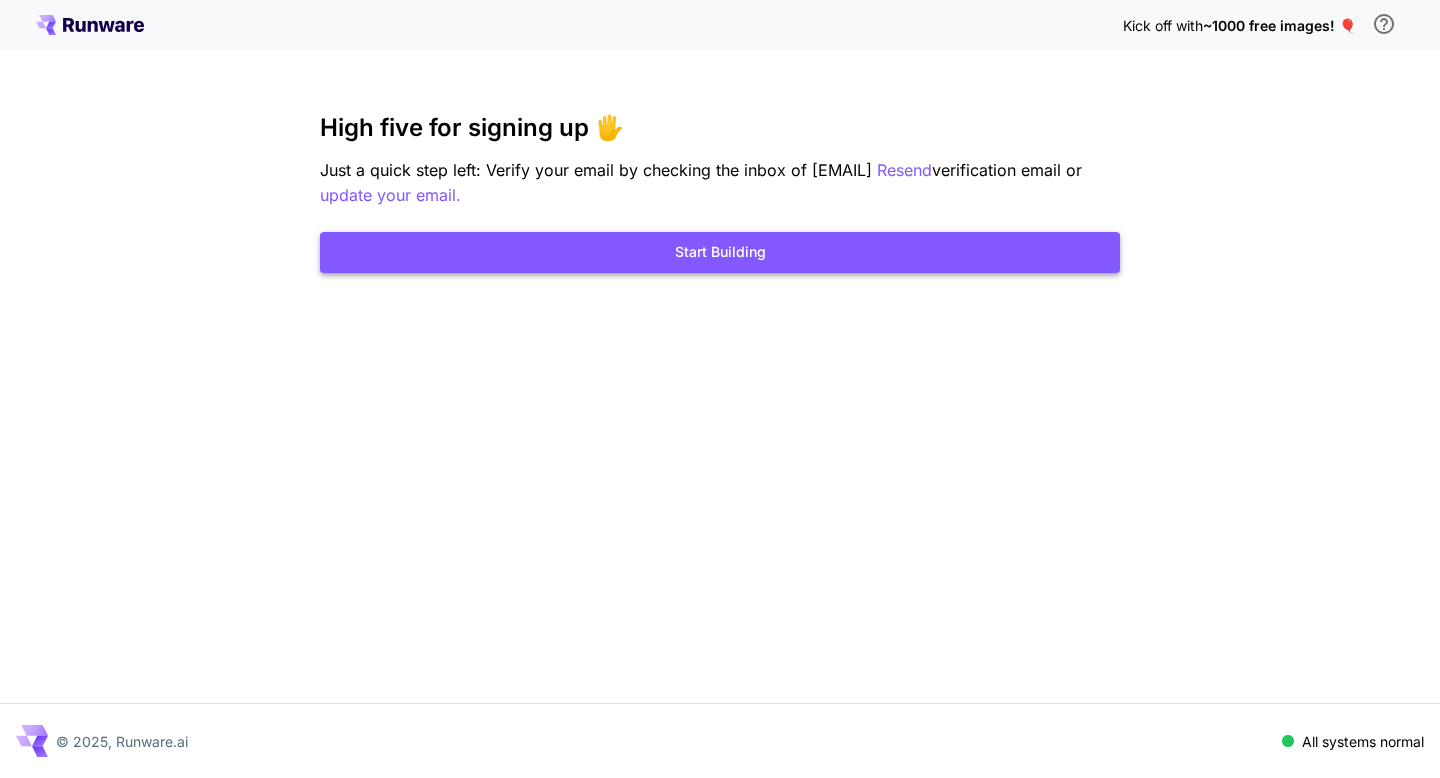 click on "Start Building" at bounding box center [720, 252] 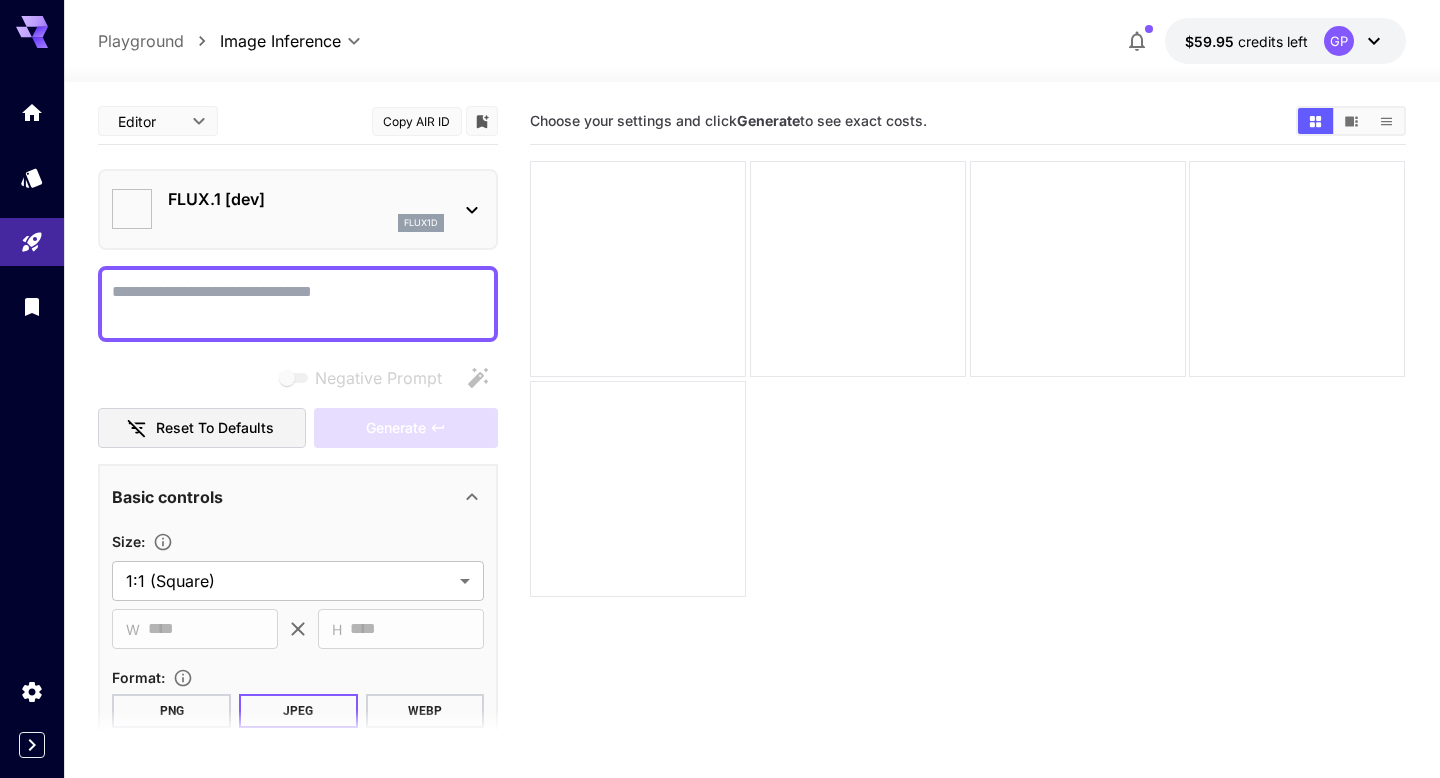 type on "**********" 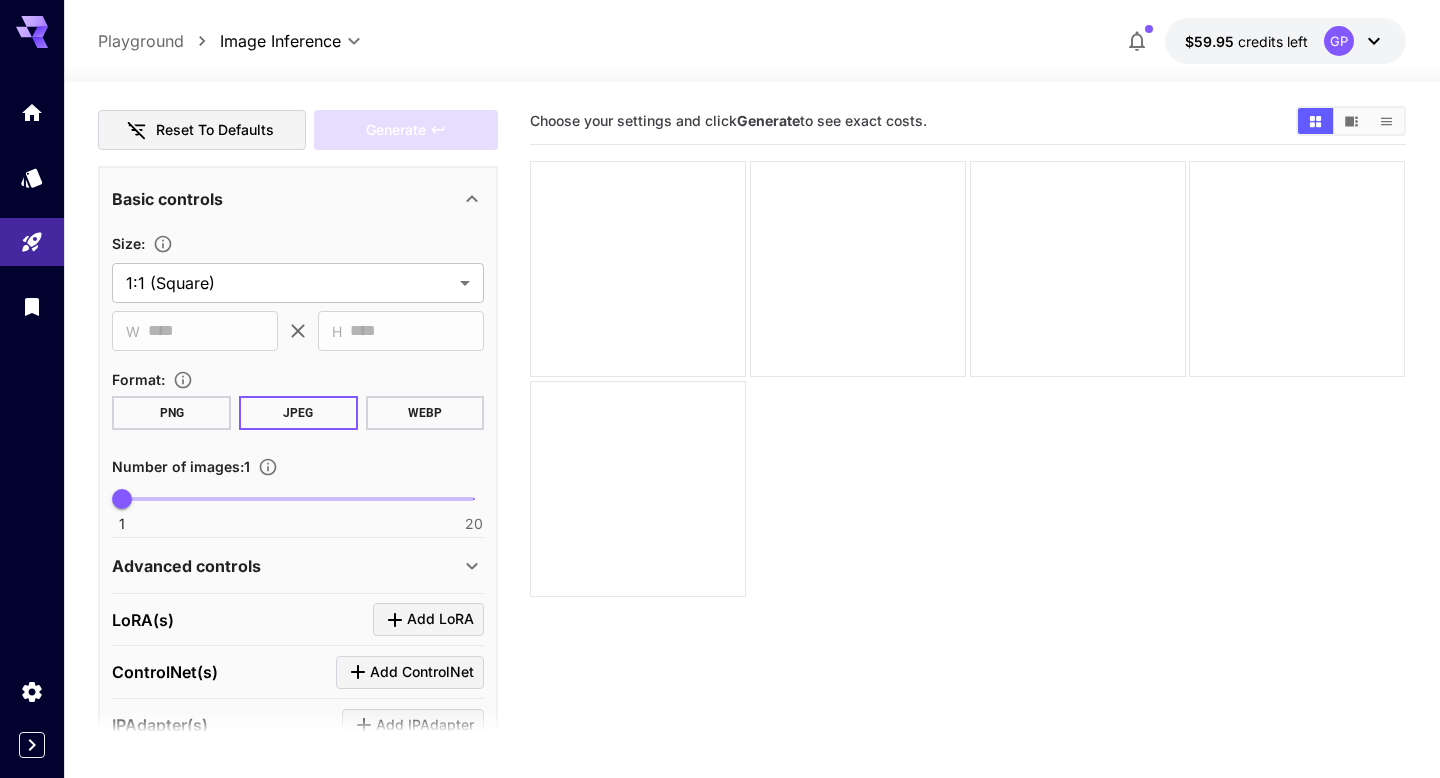 scroll, scrollTop: 0, scrollLeft: 0, axis: both 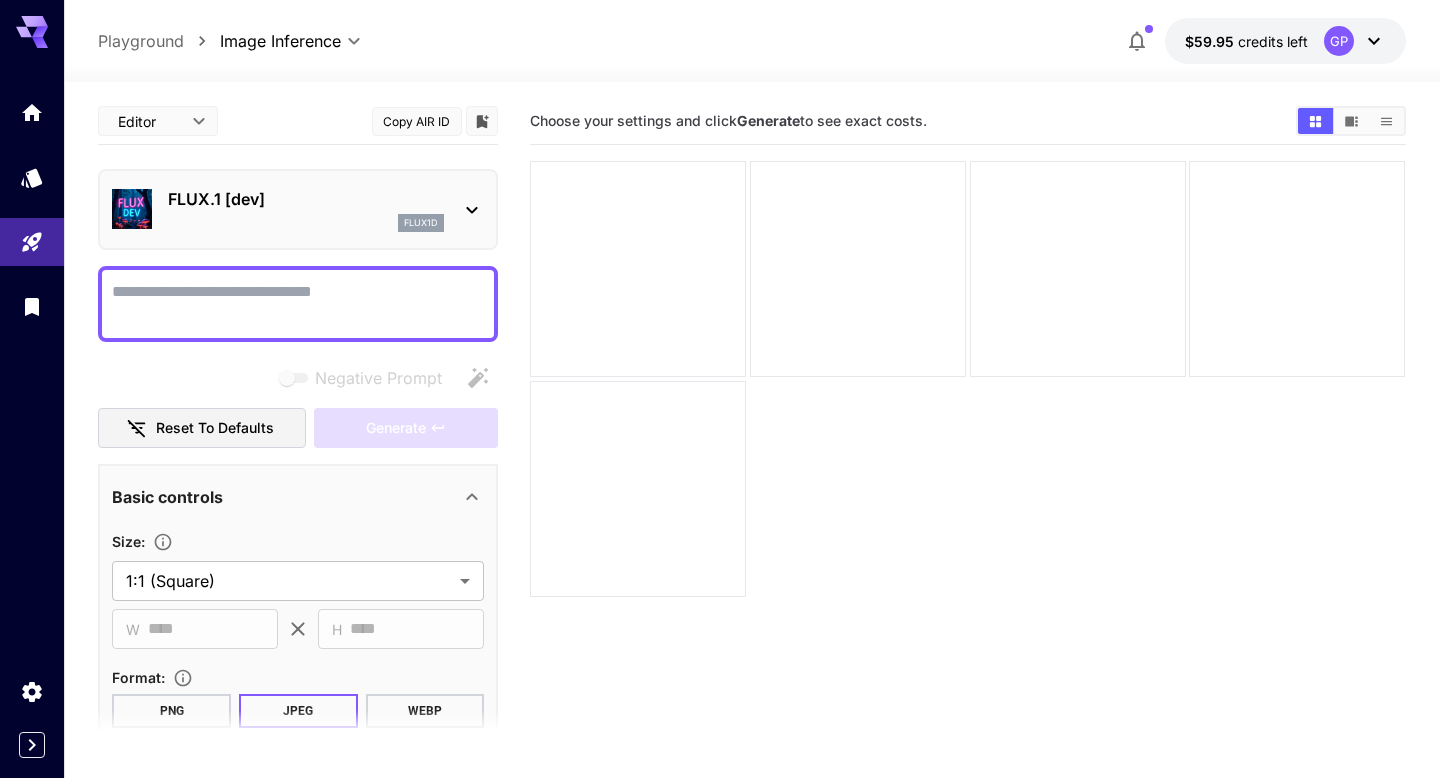 click on "FLUX.1 [dev]" at bounding box center [306, 199] 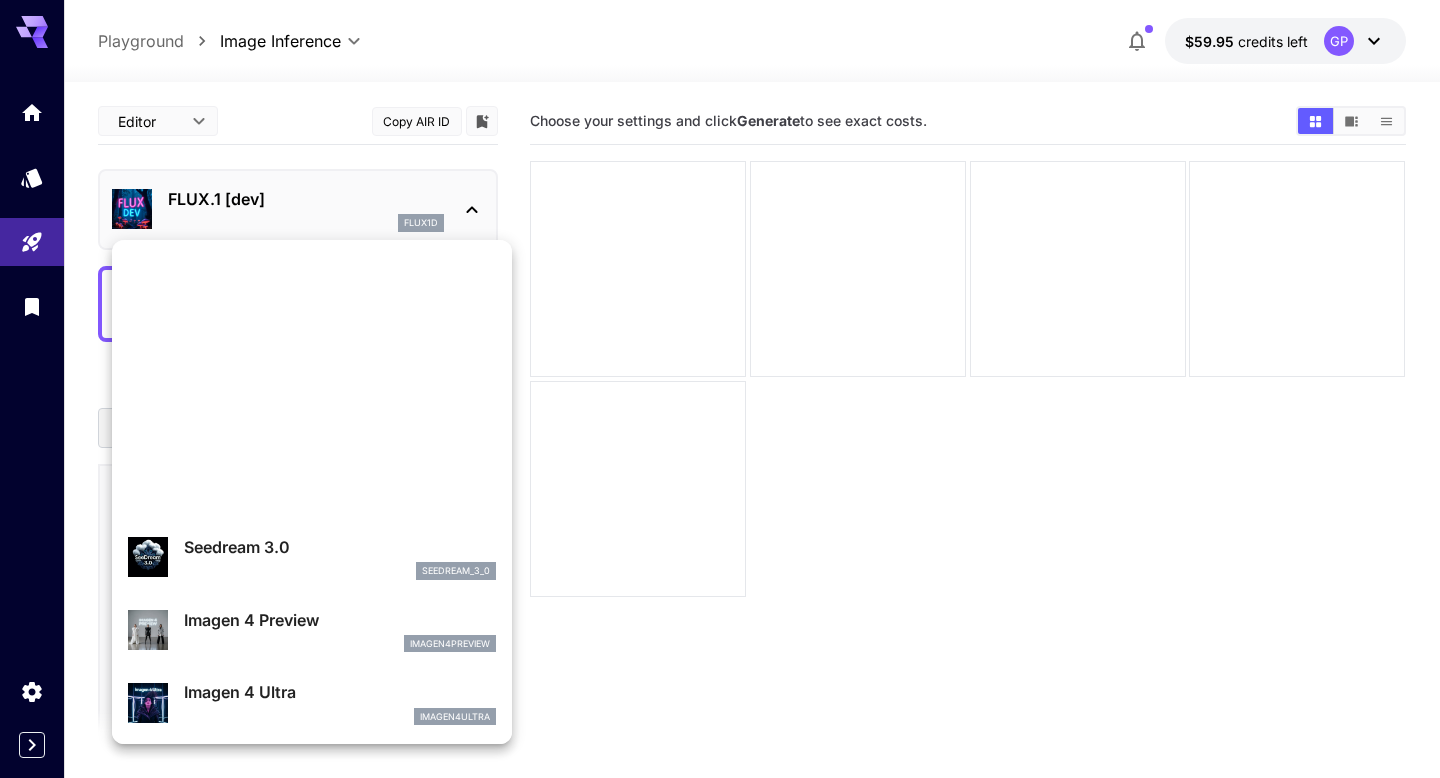 scroll, scrollTop: 0, scrollLeft: 0, axis: both 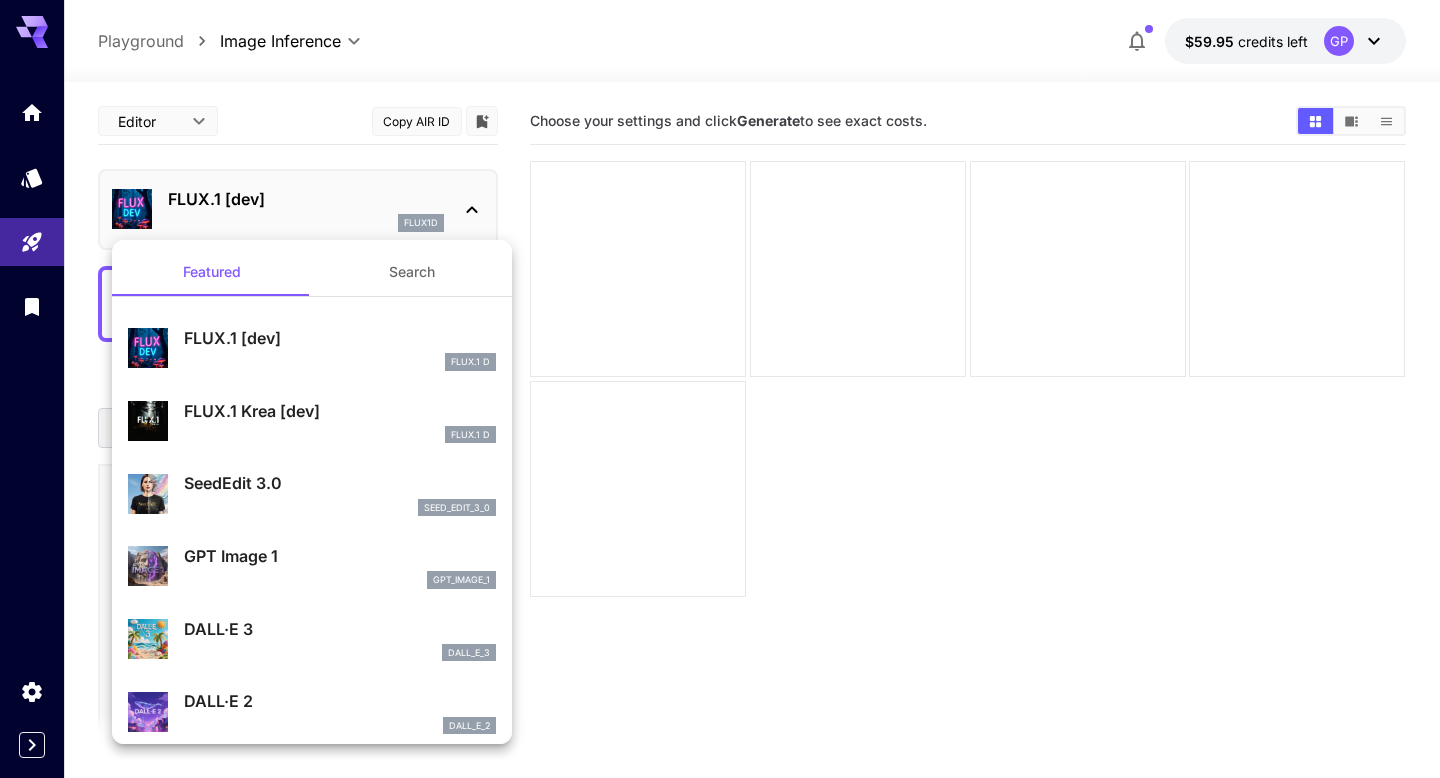 click at bounding box center (720, 389) 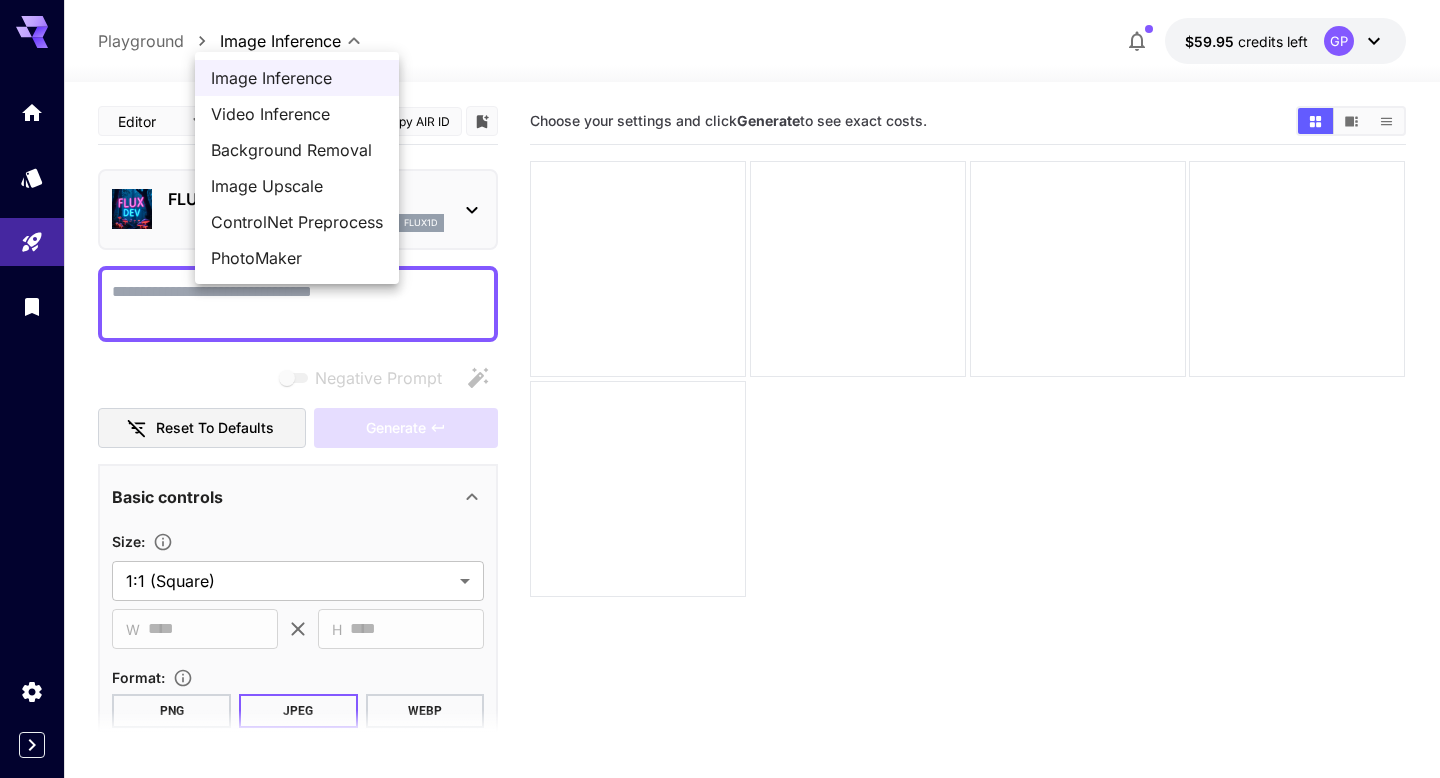 click on "**********" at bounding box center [720, 468] 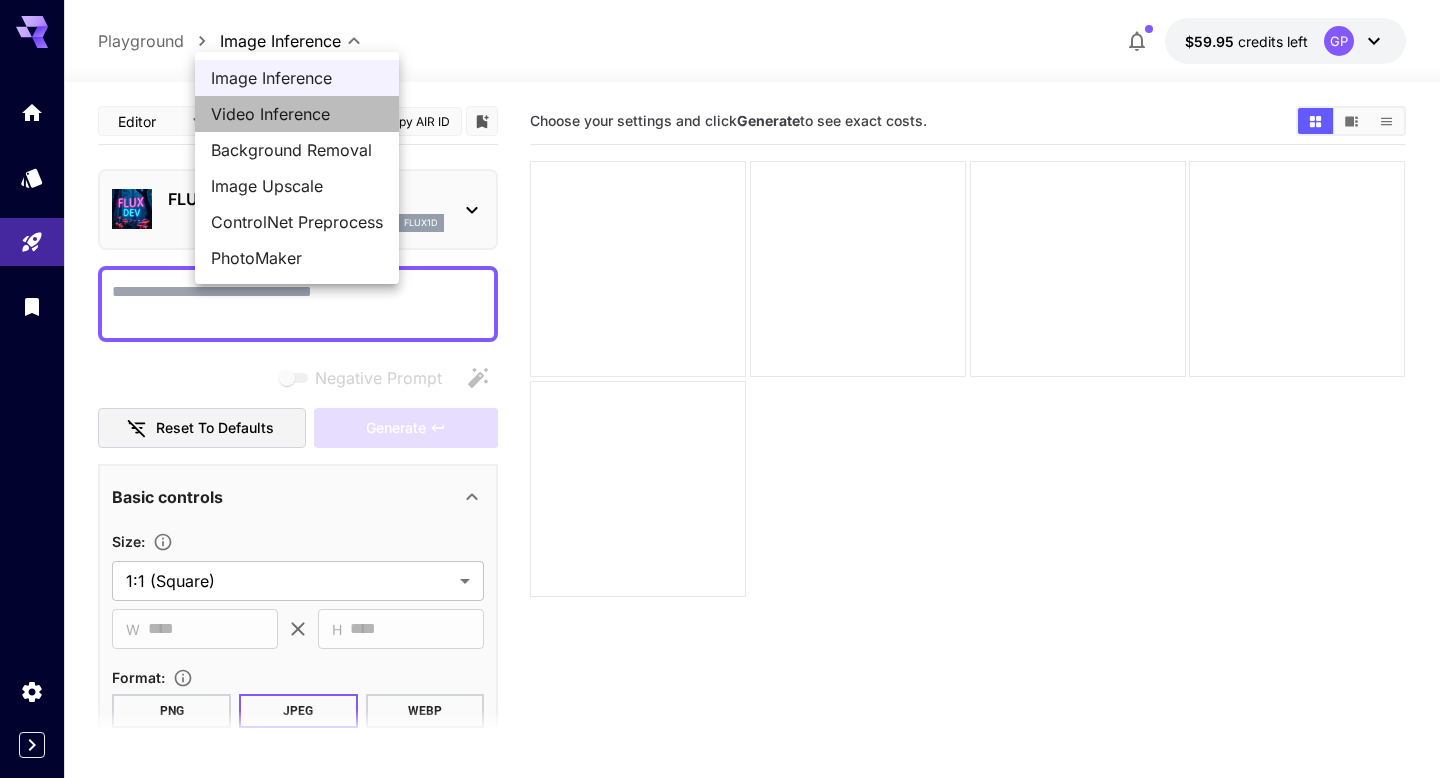click on "Video Inference" at bounding box center [297, 114] 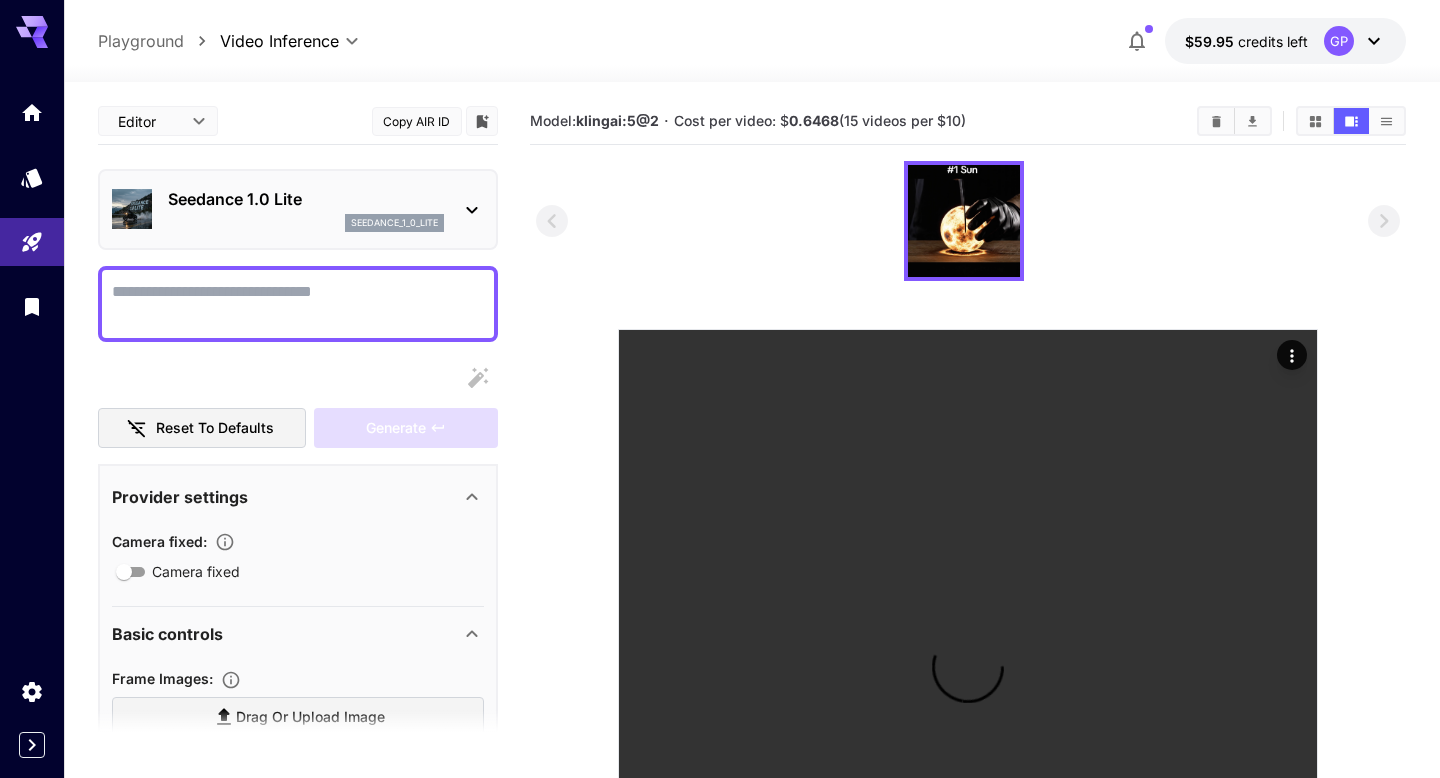 scroll, scrollTop: 311, scrollLeft: 0, axis: vertical 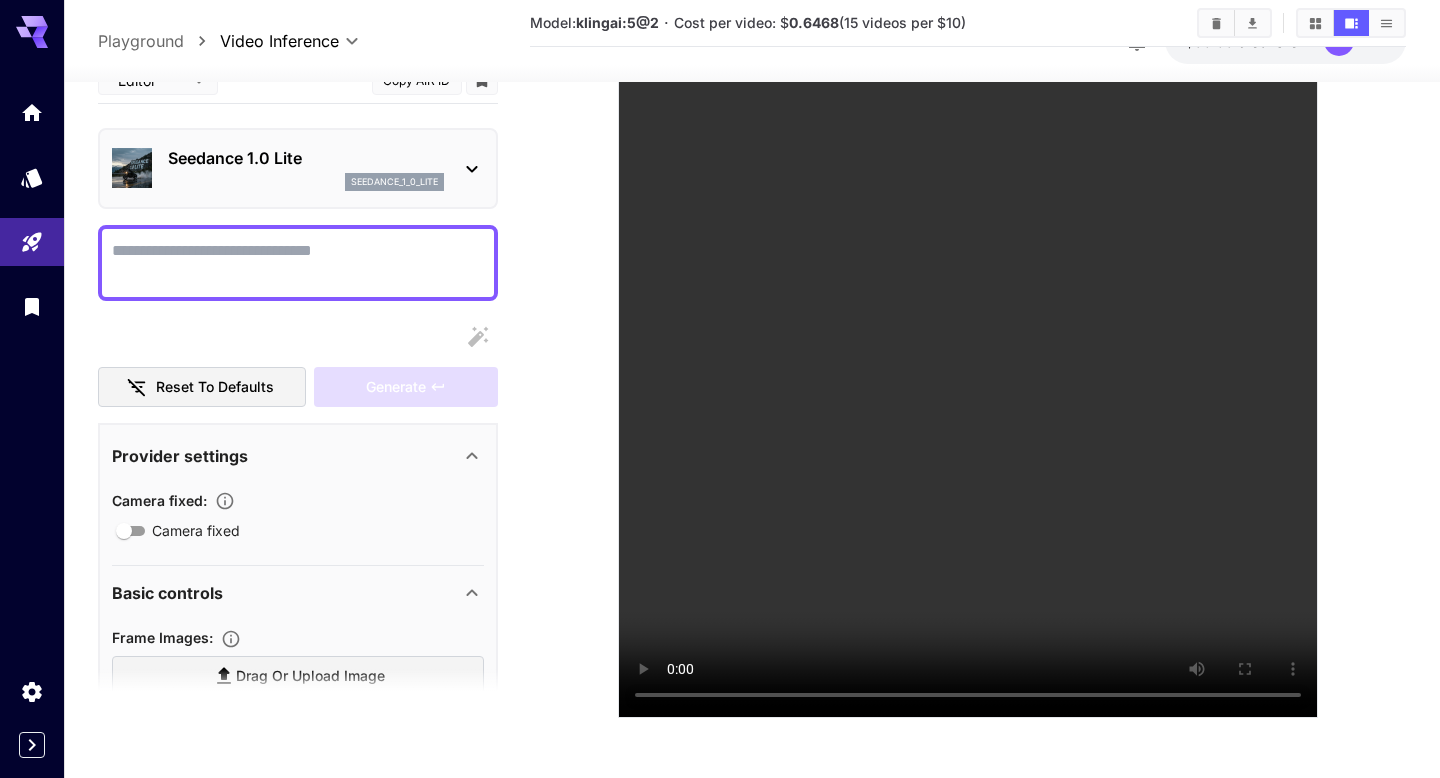 click on "Seedance 1.0 Lite seedance_1_0_lite" at bounding box center (306, 168) 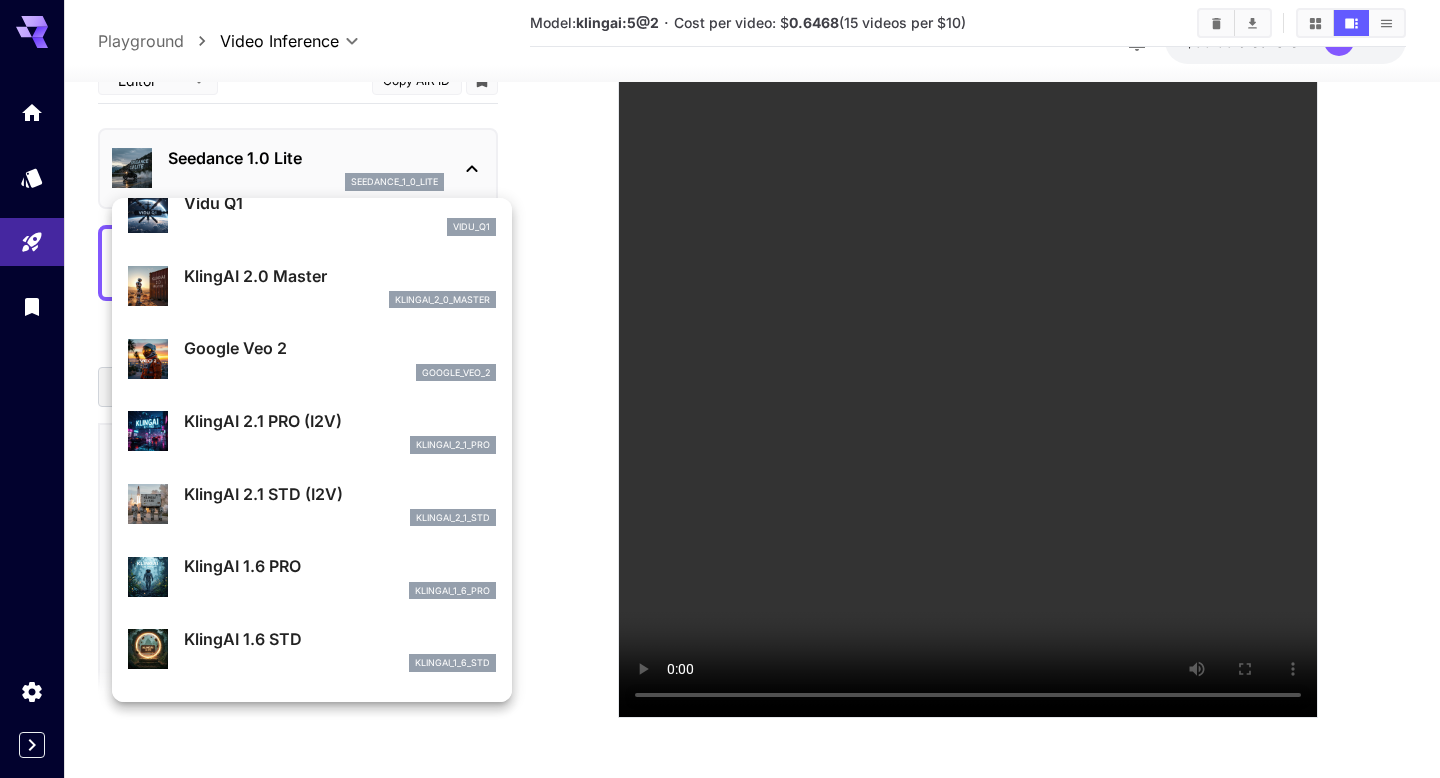 scroll, scrollTop: 637, scrollLeft: 0, axis: vertical 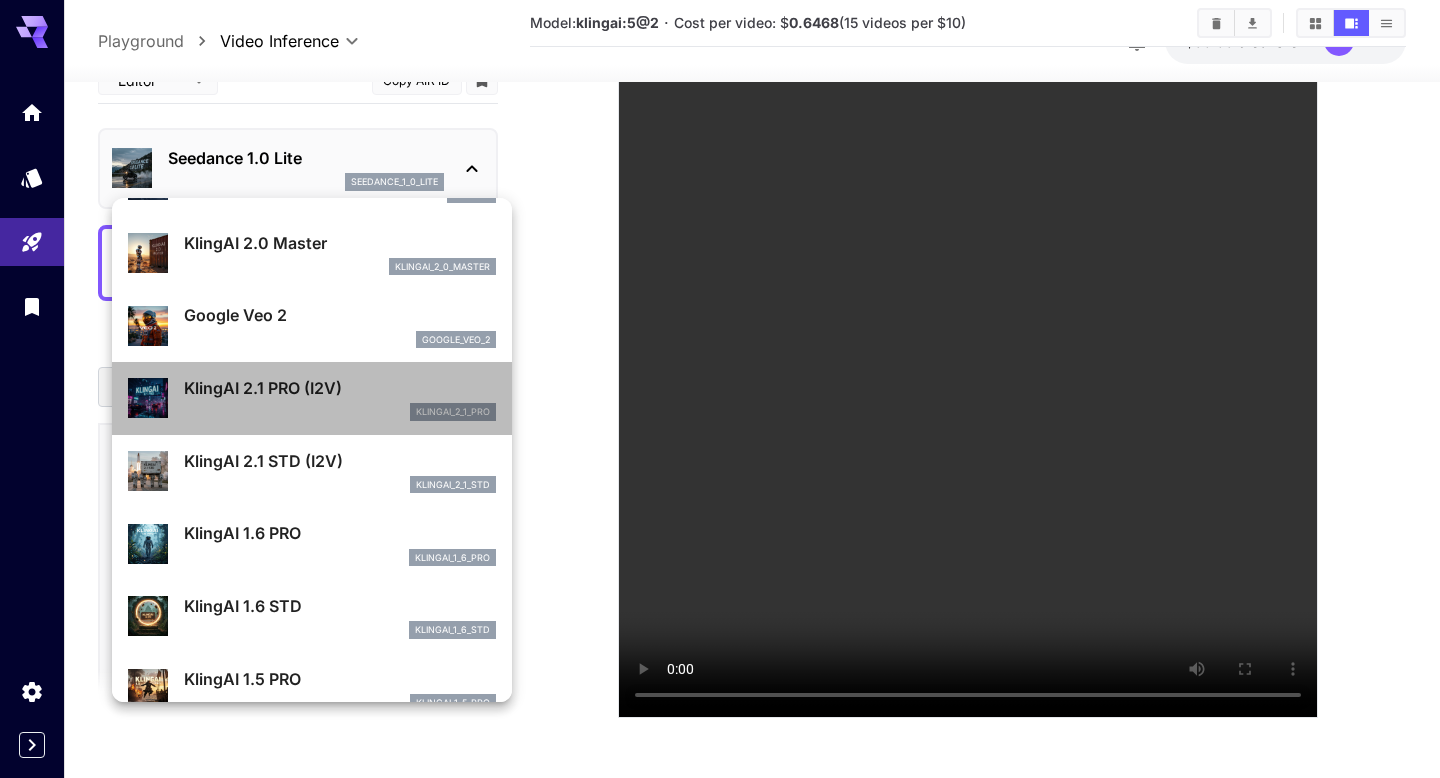 click on "KlingAI 2.1 PRO (I2V)" at bounding box center (340, 388) 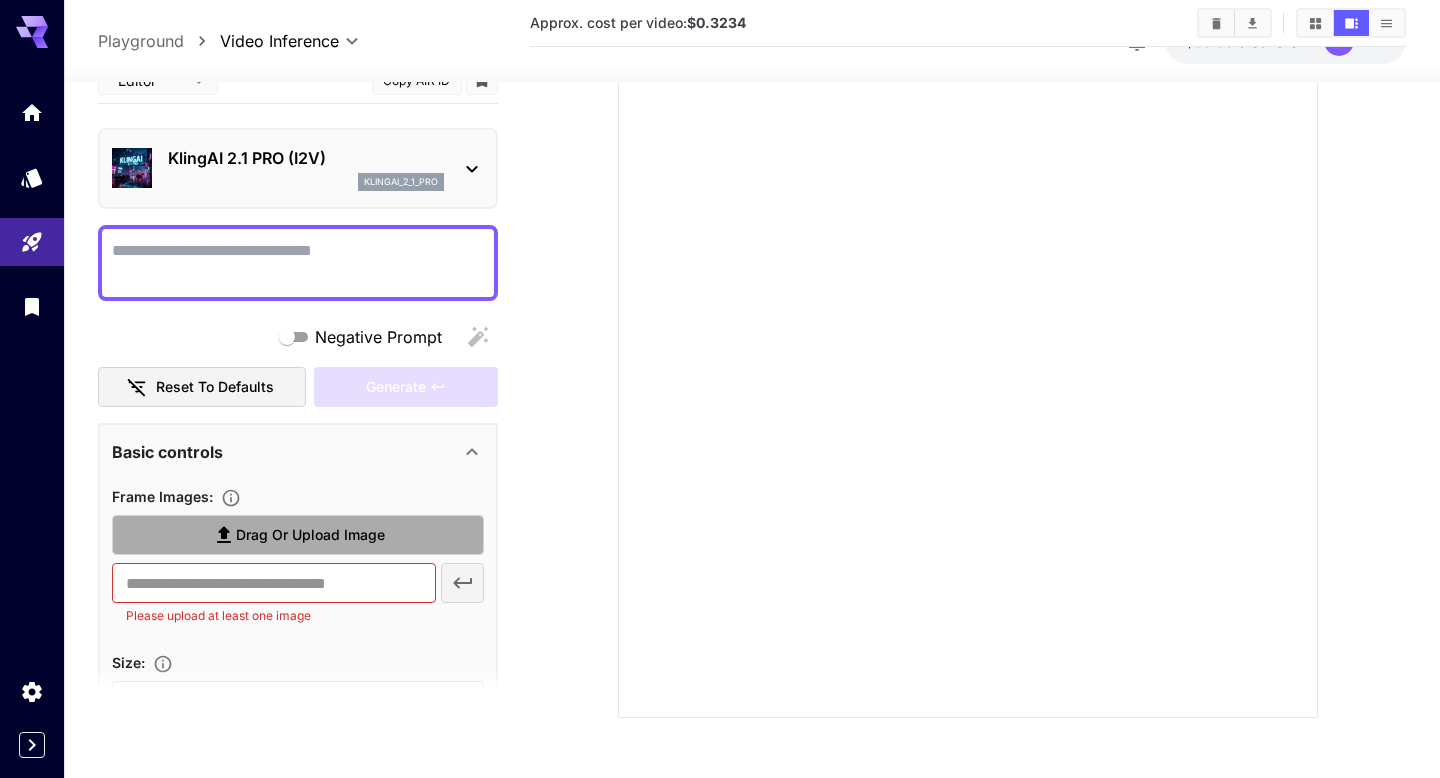 click 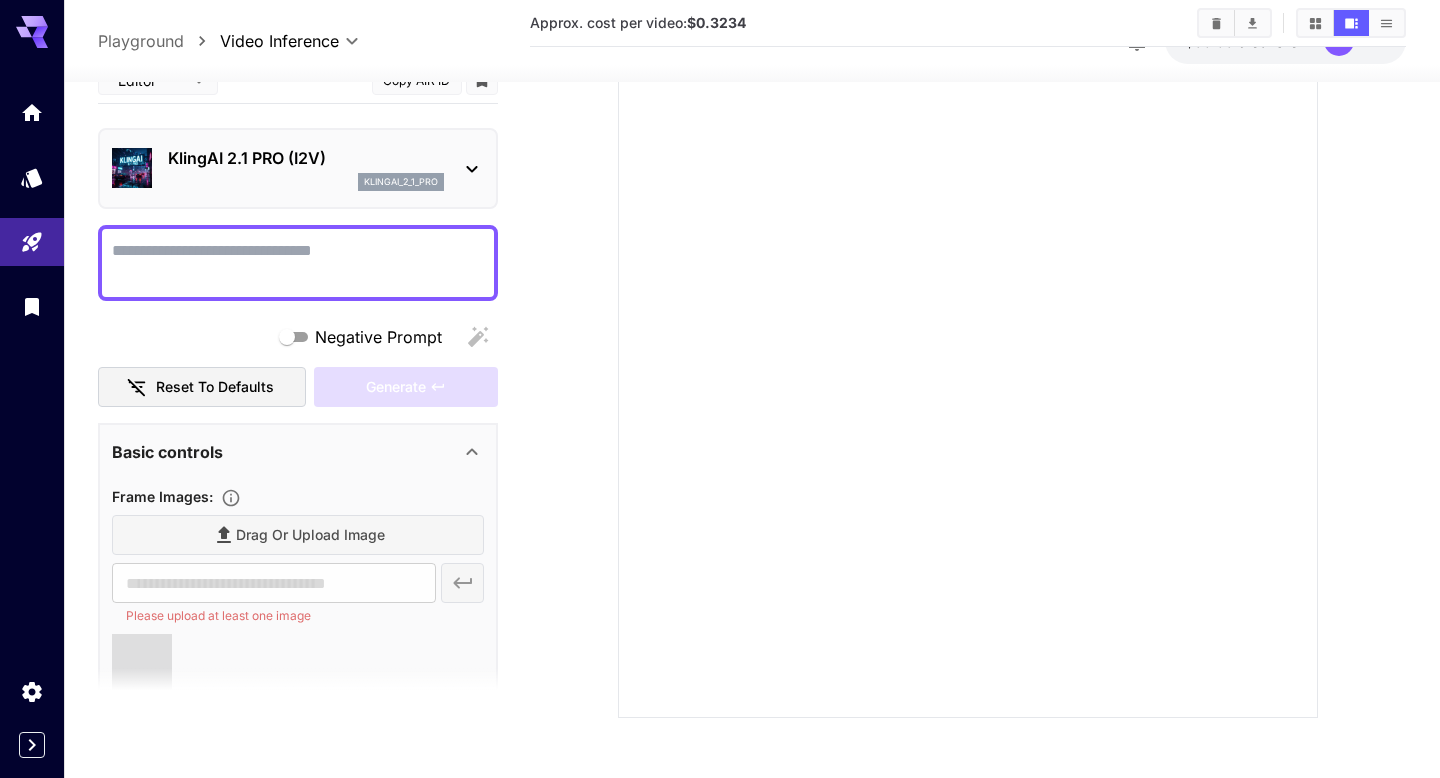type on "**********" 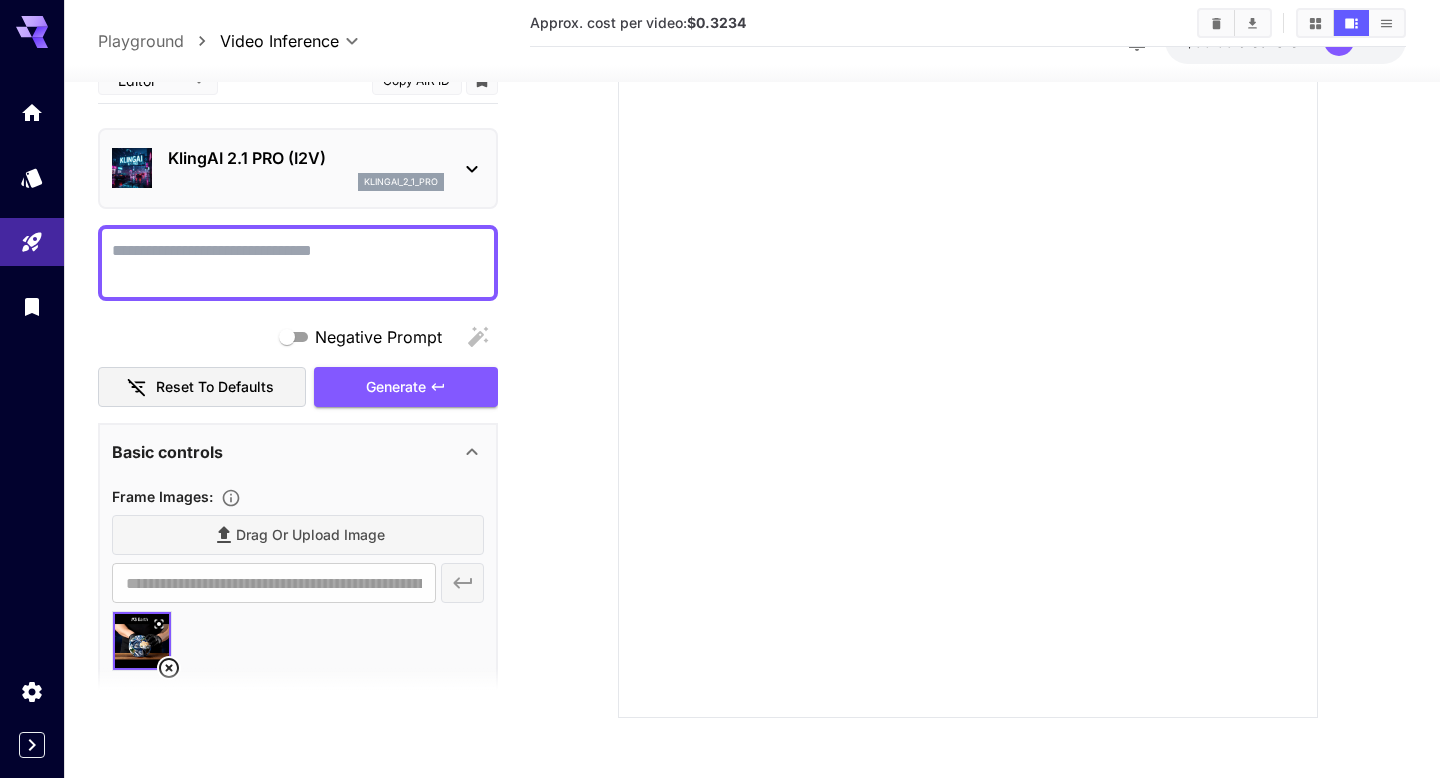 click on "Negative Prompt" at bounding box center [298, 262] 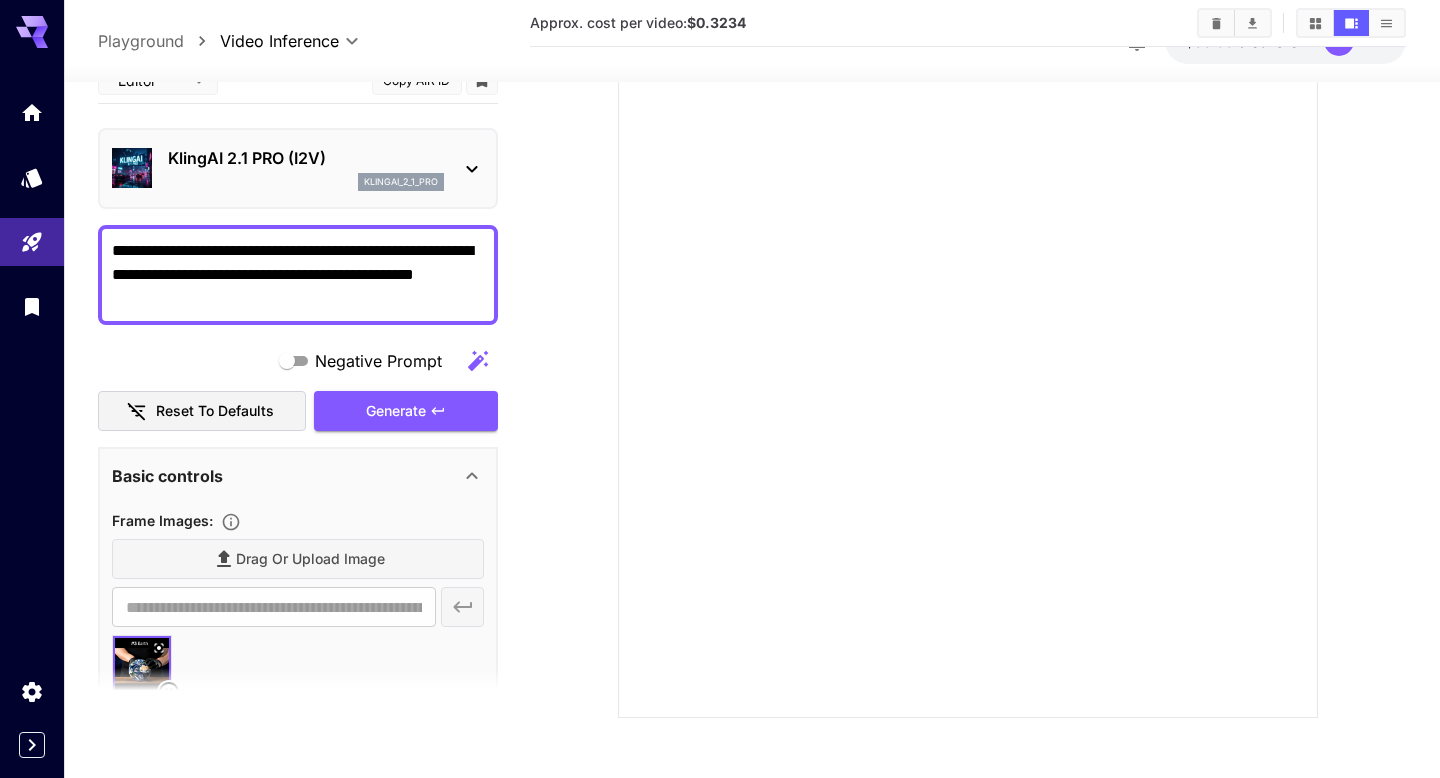 click on "**********" at bounding box center [298, 274] 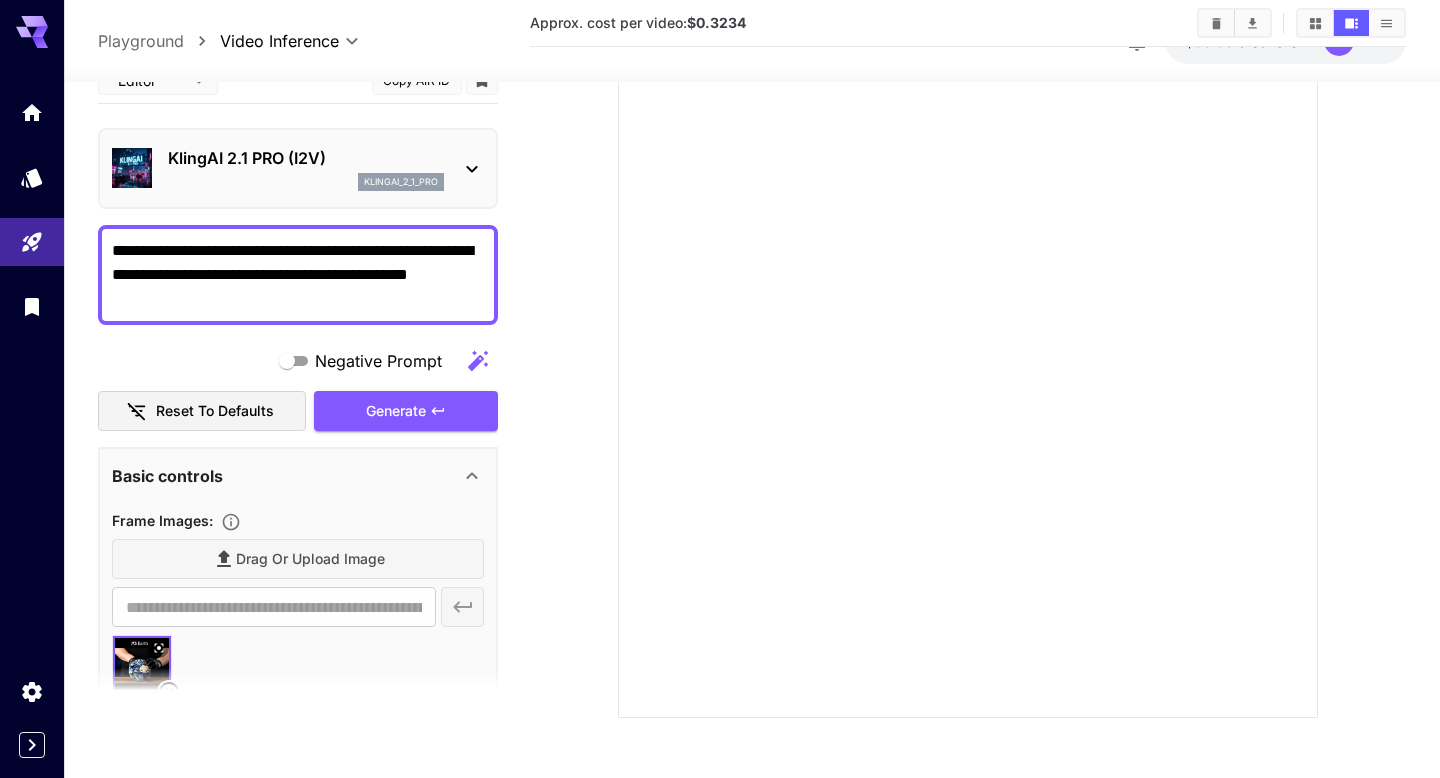 drag, startPoint x: 476, startPoint y: 254, endPoint x: 444, endPoint y: 252, distance: 32.06244 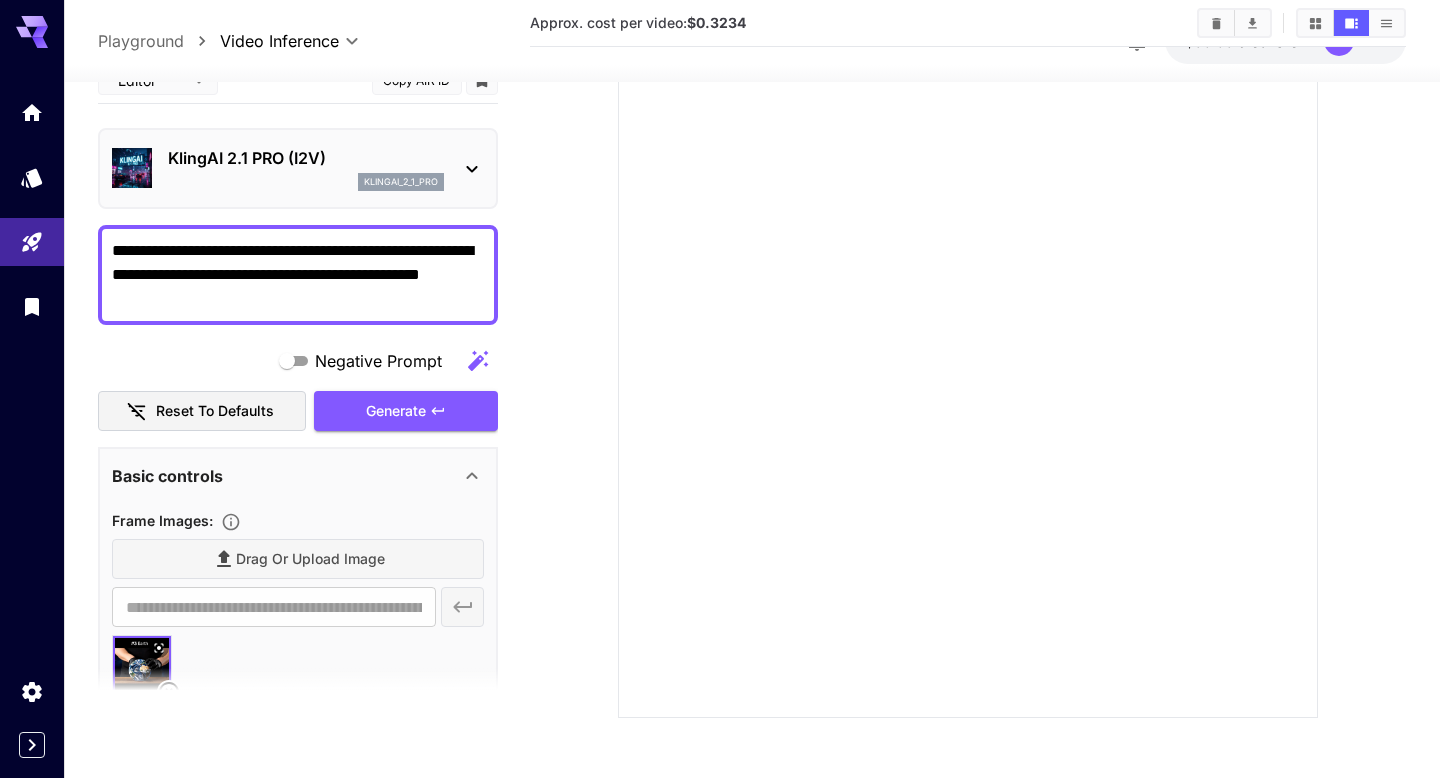 click on "**********" at bounding box center [298, 274] 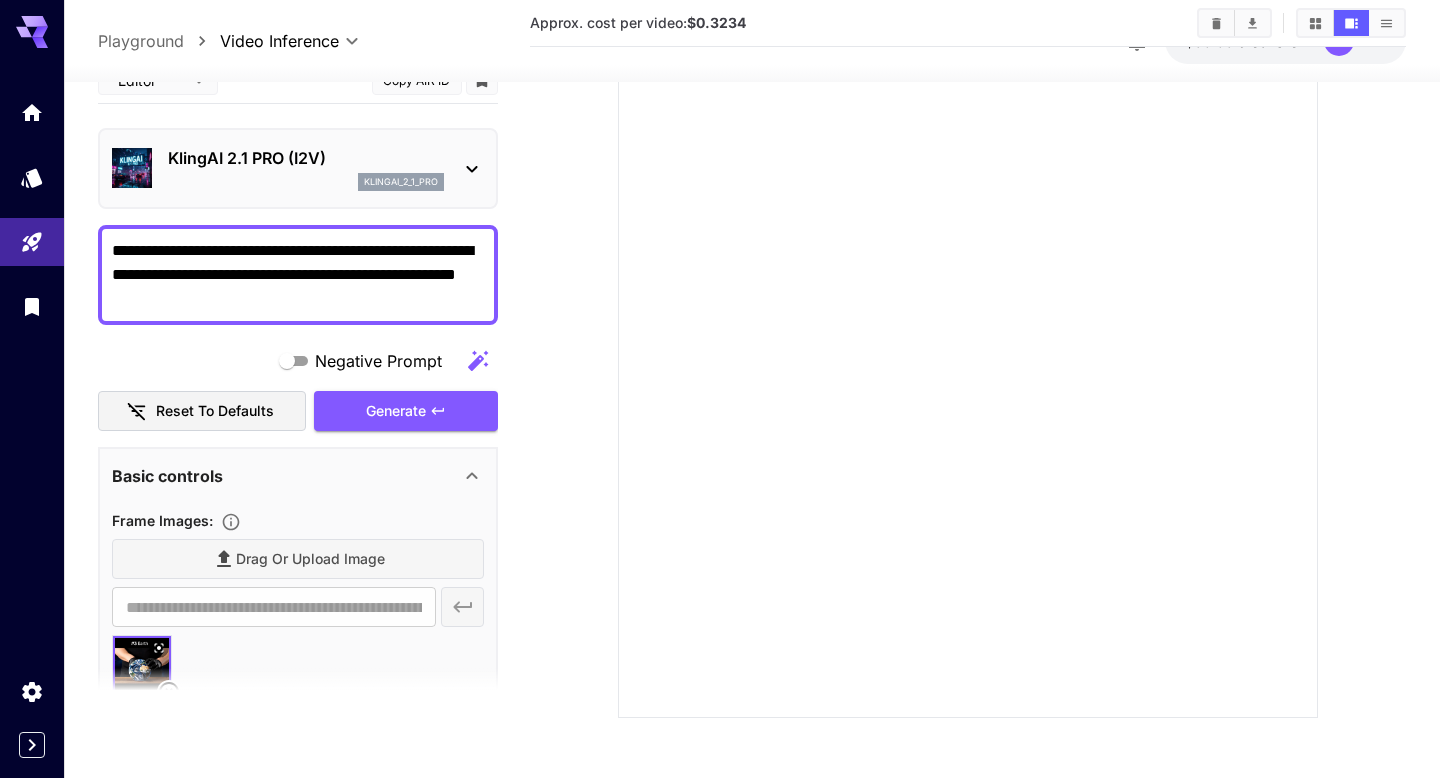 click on "**********" at bounding box center [298, 274] 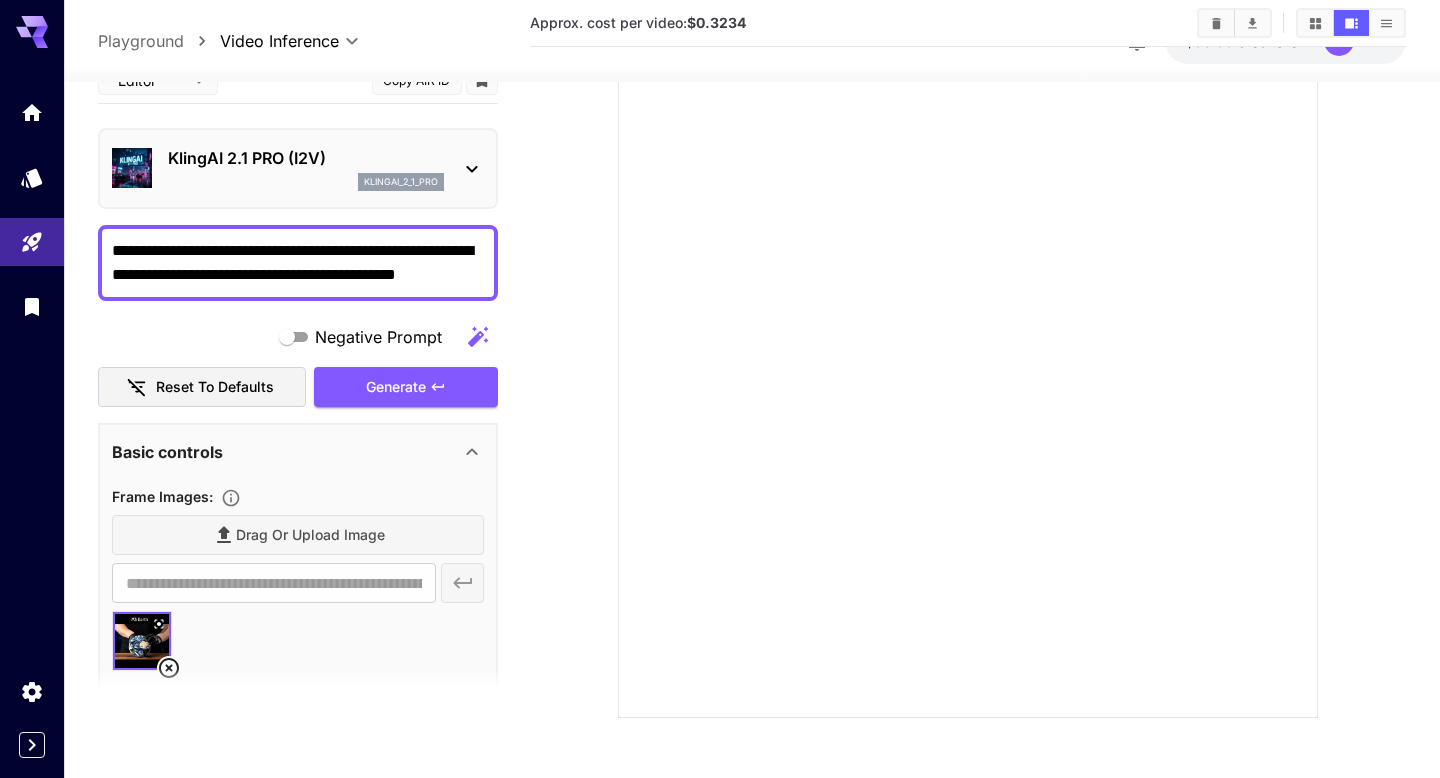 click on "**********" at bounding box center [298, 262] 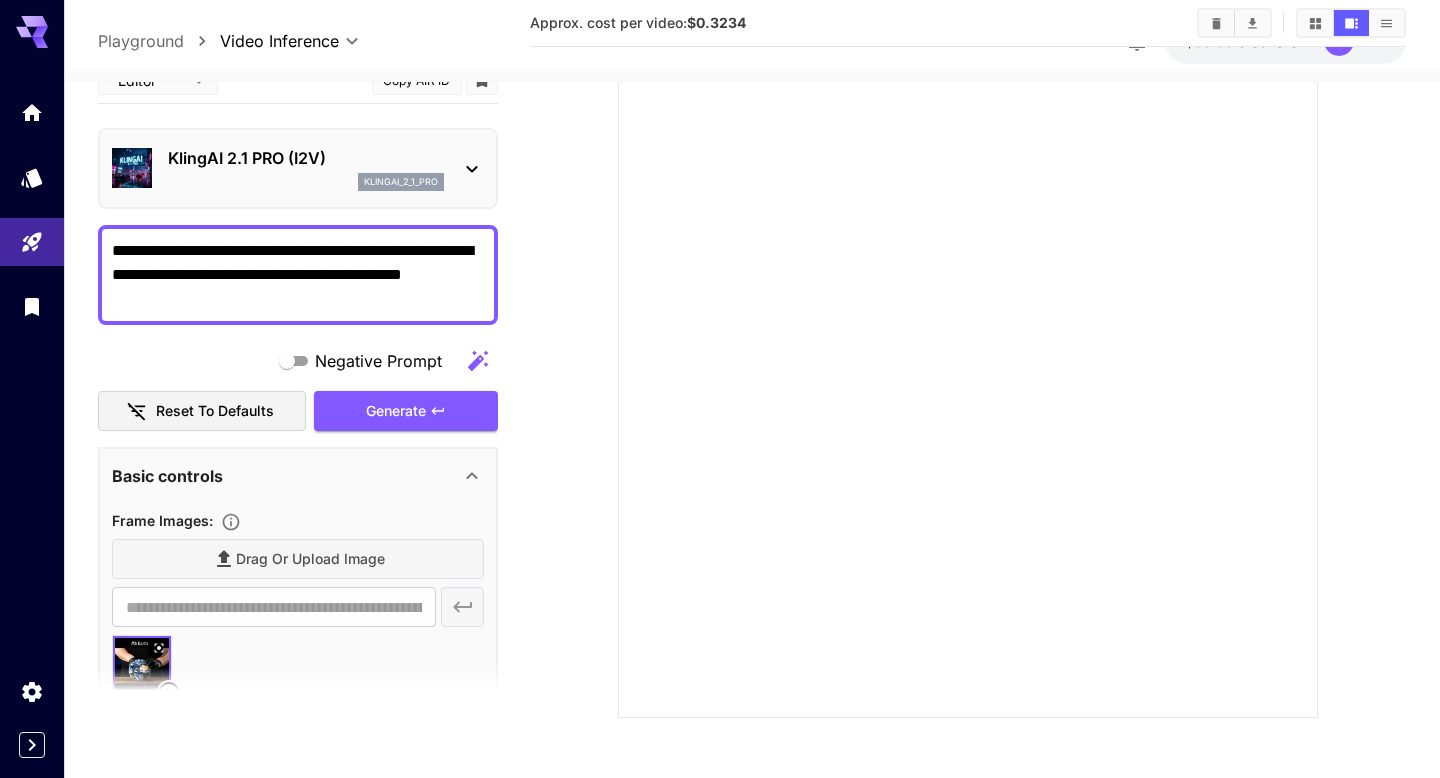 click on "**********" at bounding box center (298, 274) 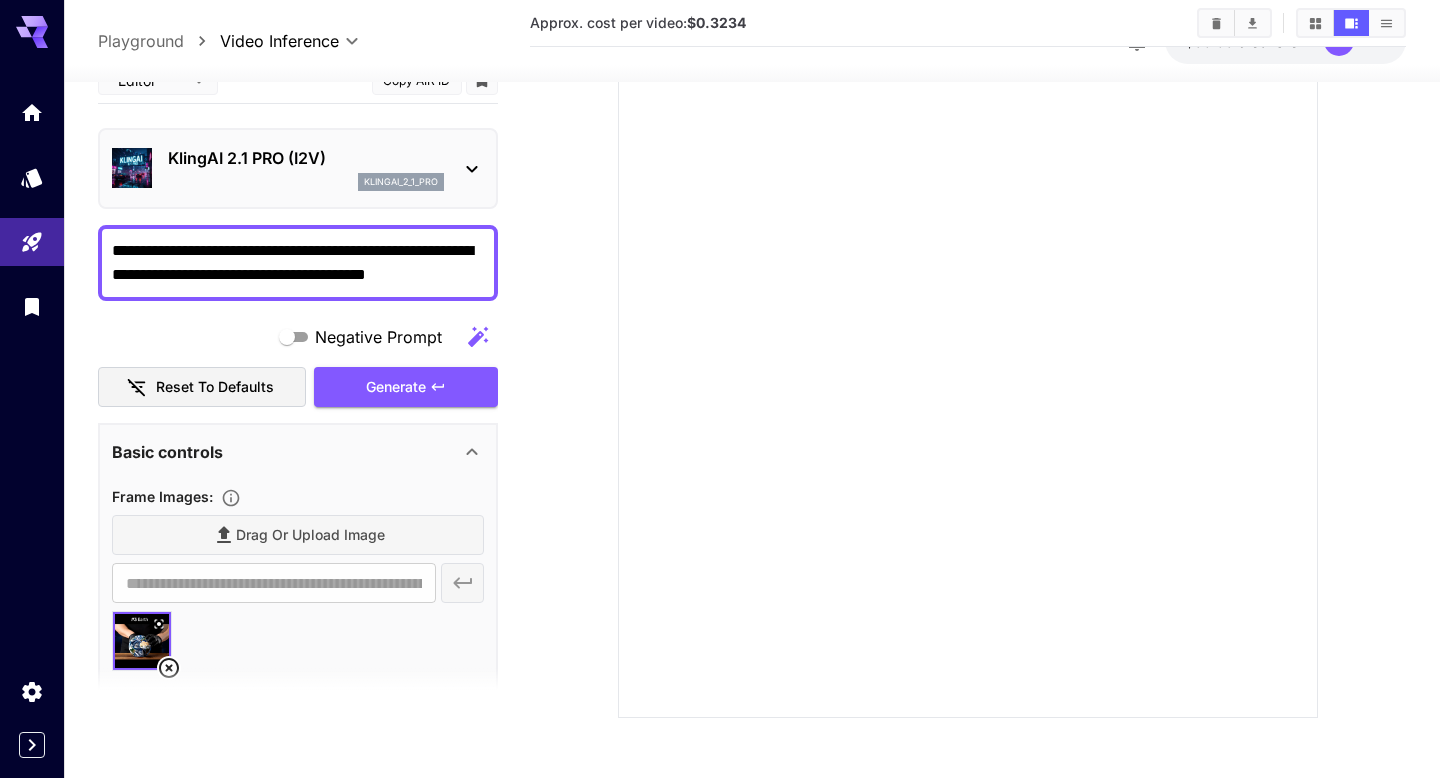 click on "**********" at bounding box center (298, 262) 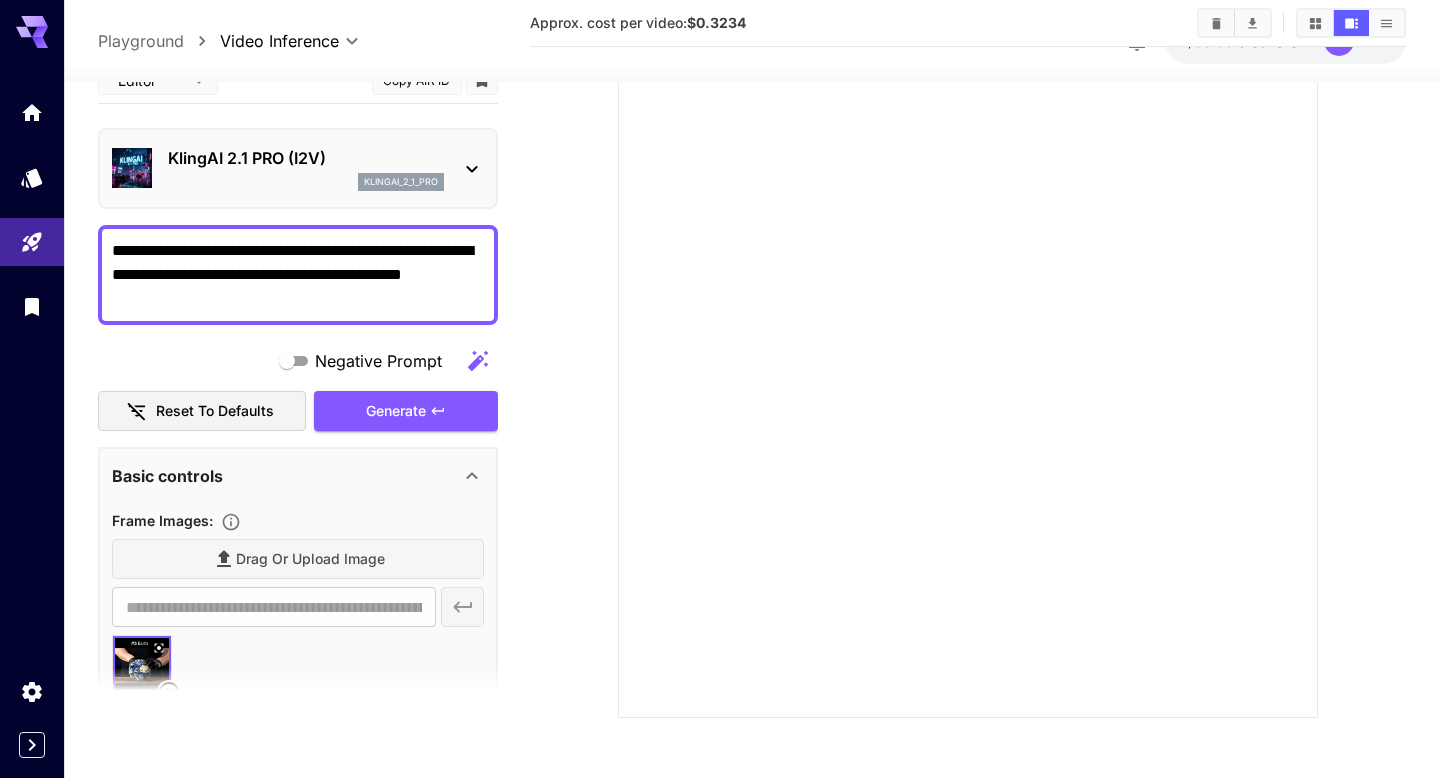 click on "**********" at bounding box center [298, 274] 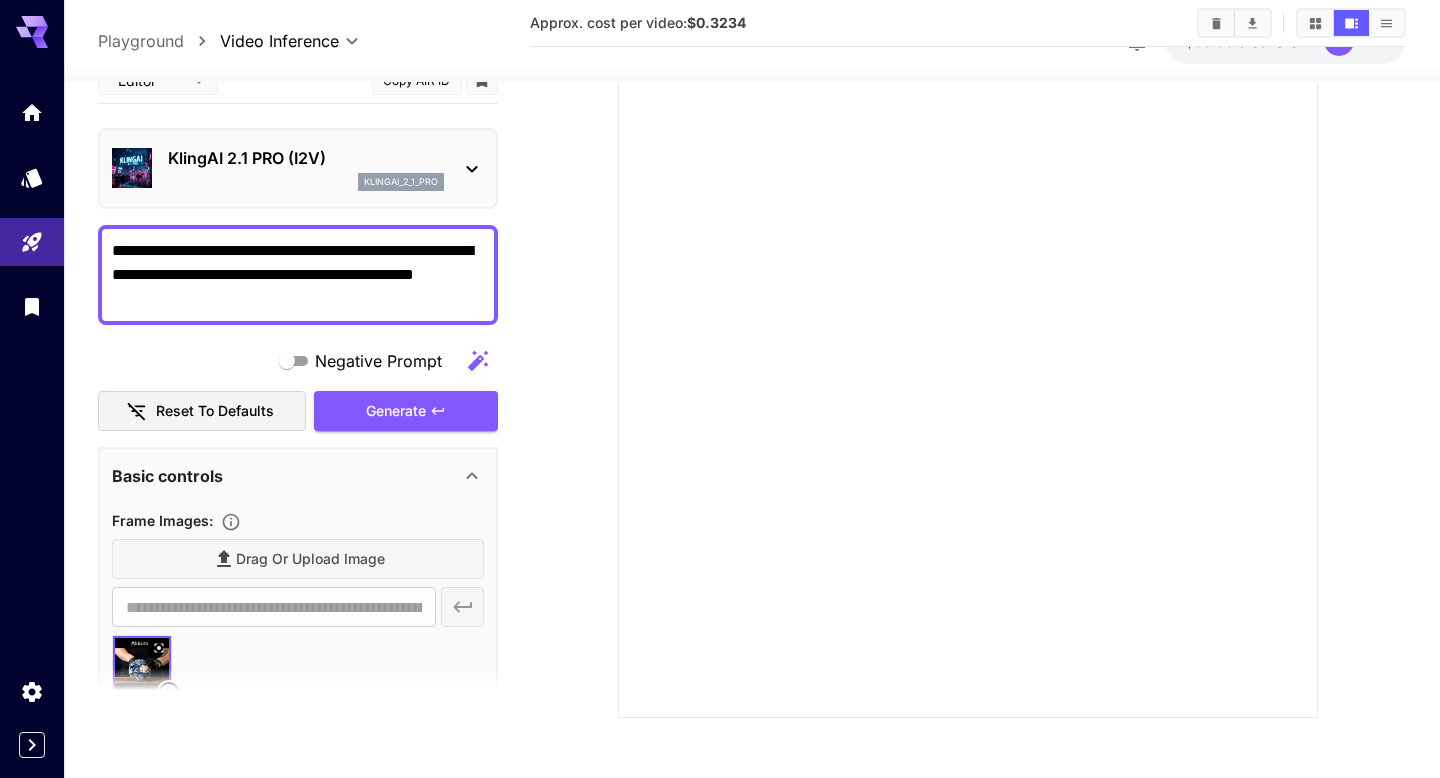 click on "**********" at bounding box center (298, 274) 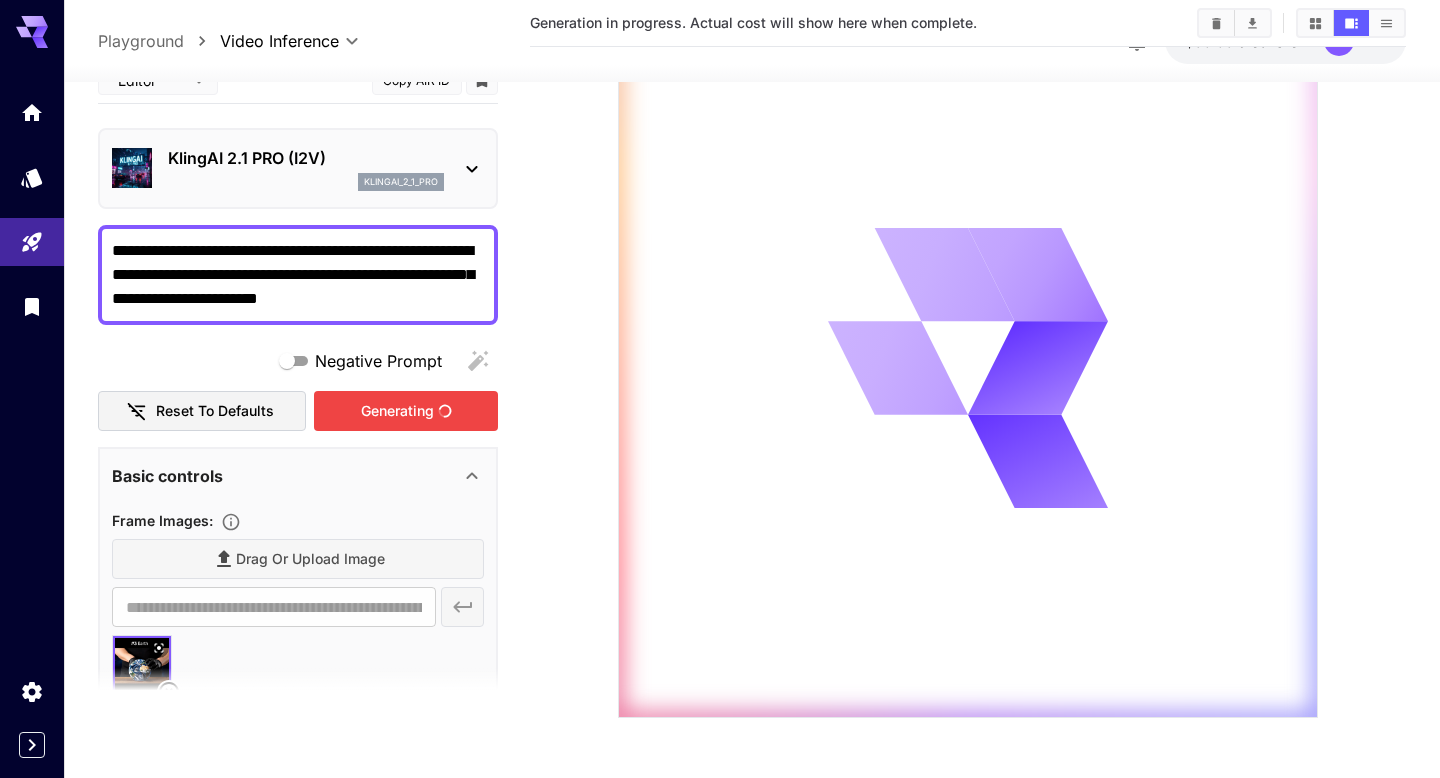 click on "Generating" at bounding box center [406, 410] 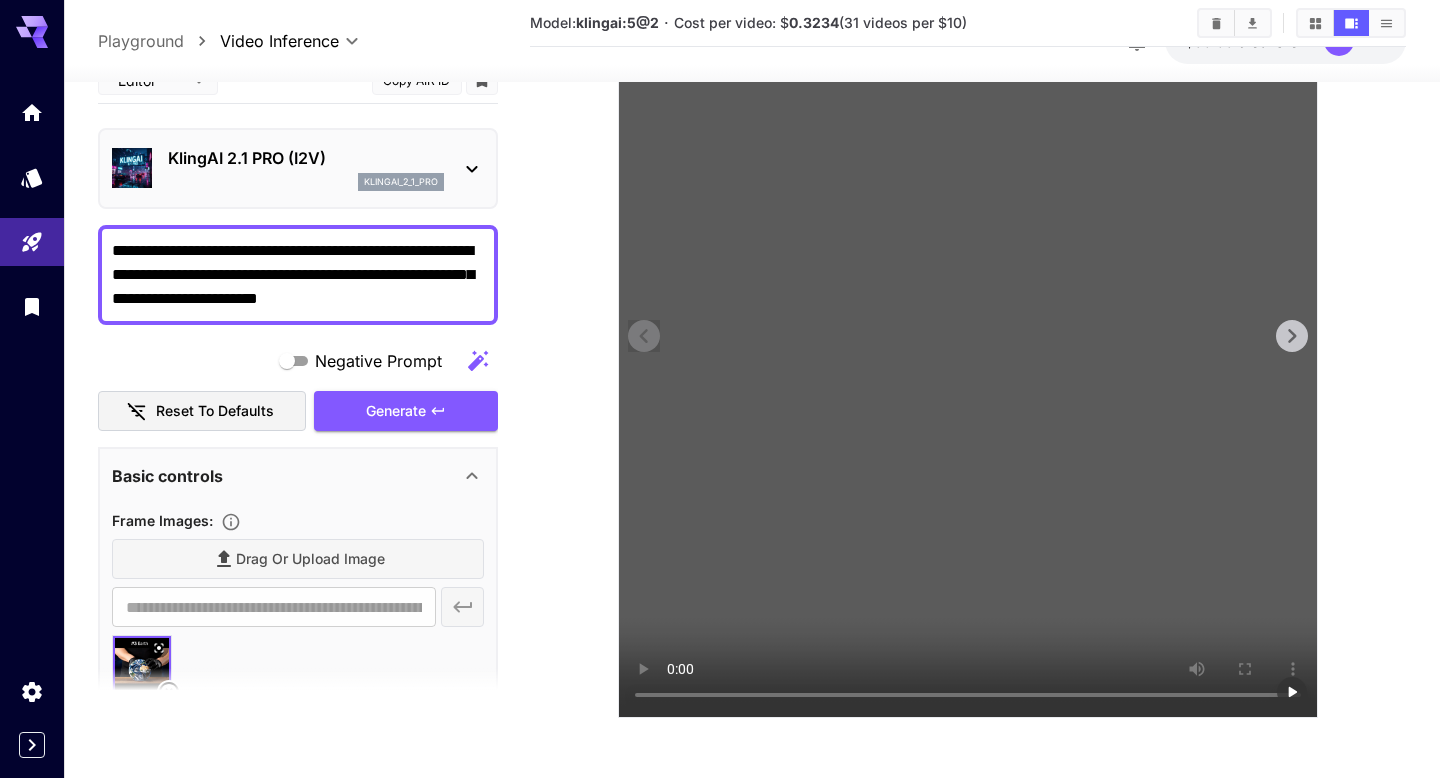 click at bounding box center (968, 368) 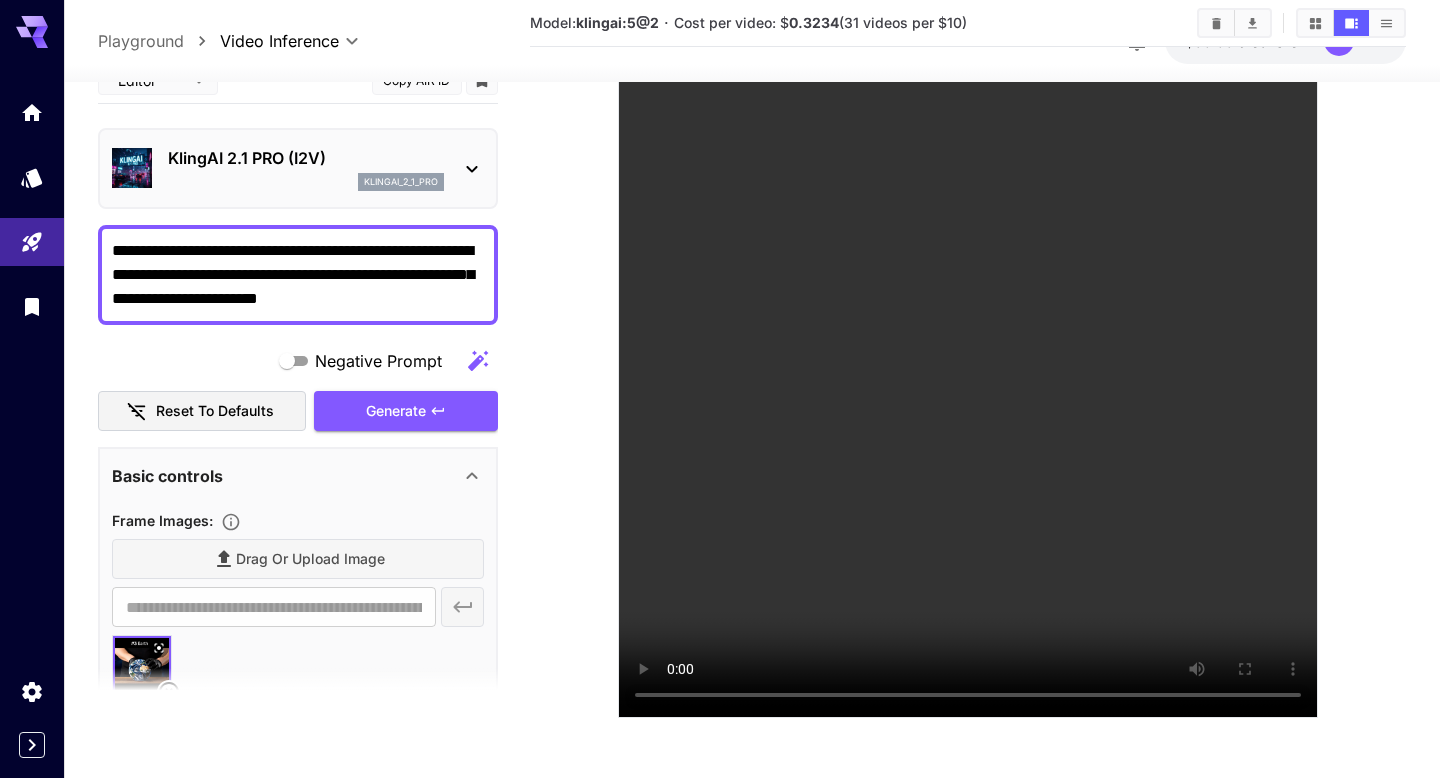 click on "**********" at bounding box center [298, 274] 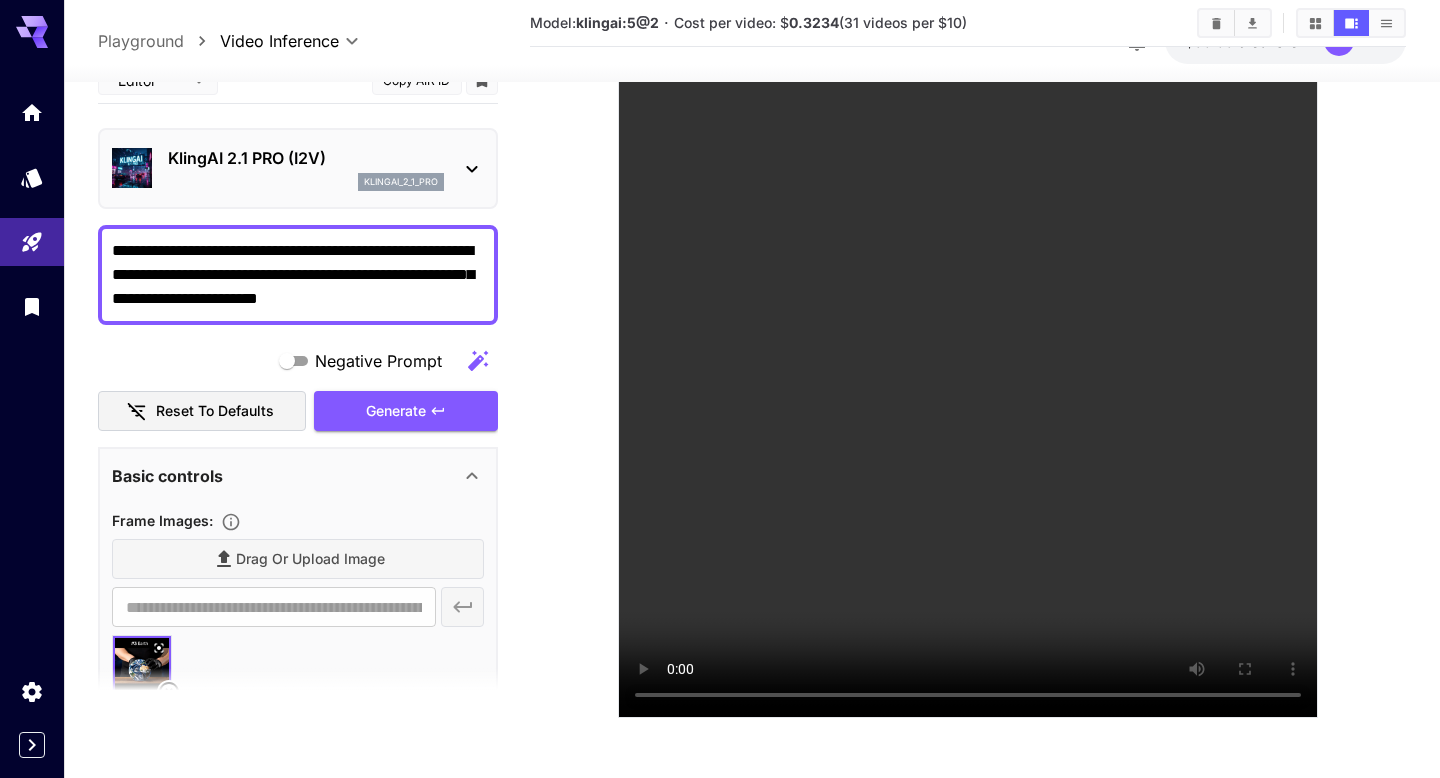 click on "**********" at bounding box center [298, 274] 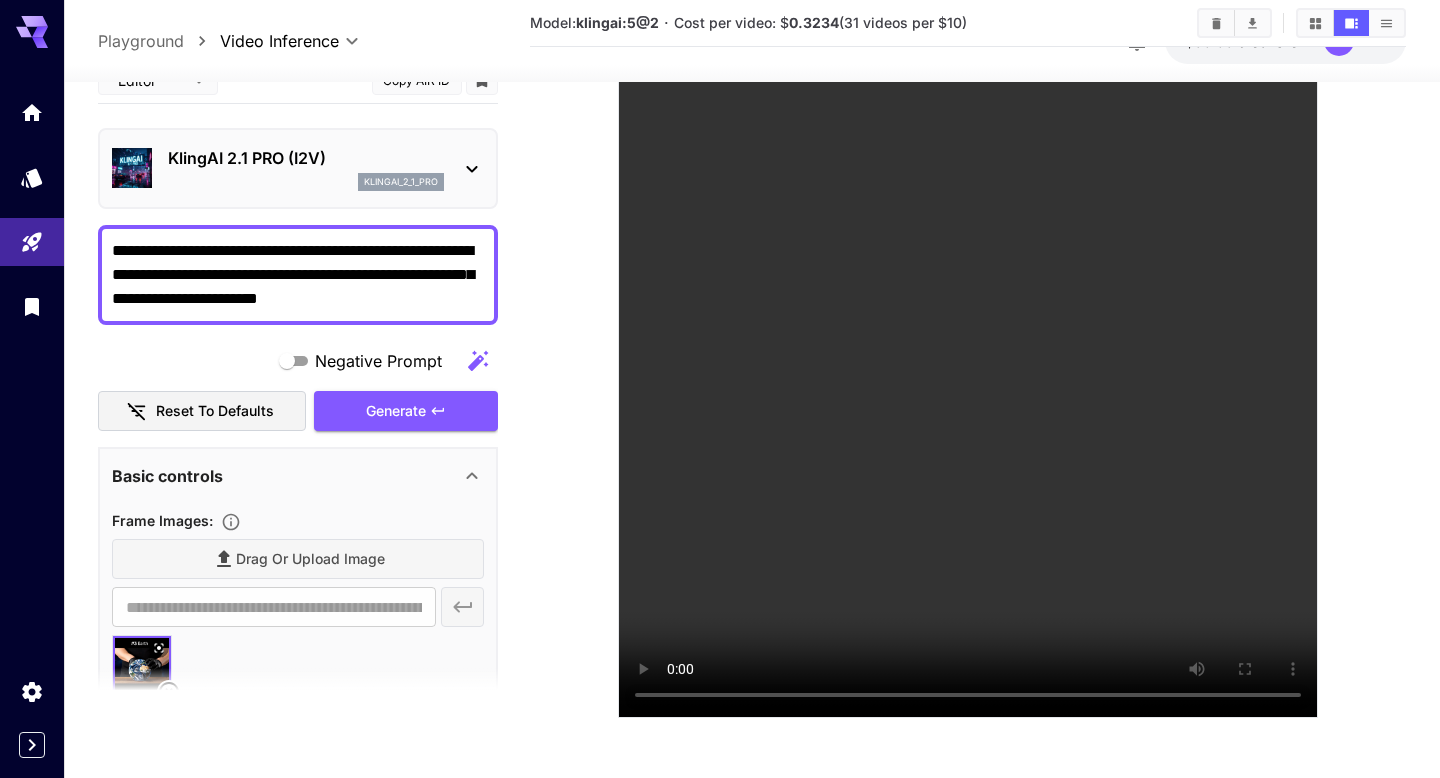drag, startPoint x: 430, startPoint y: 294, endPoint x: 191, endPoint y: 277, distance: 239.60384 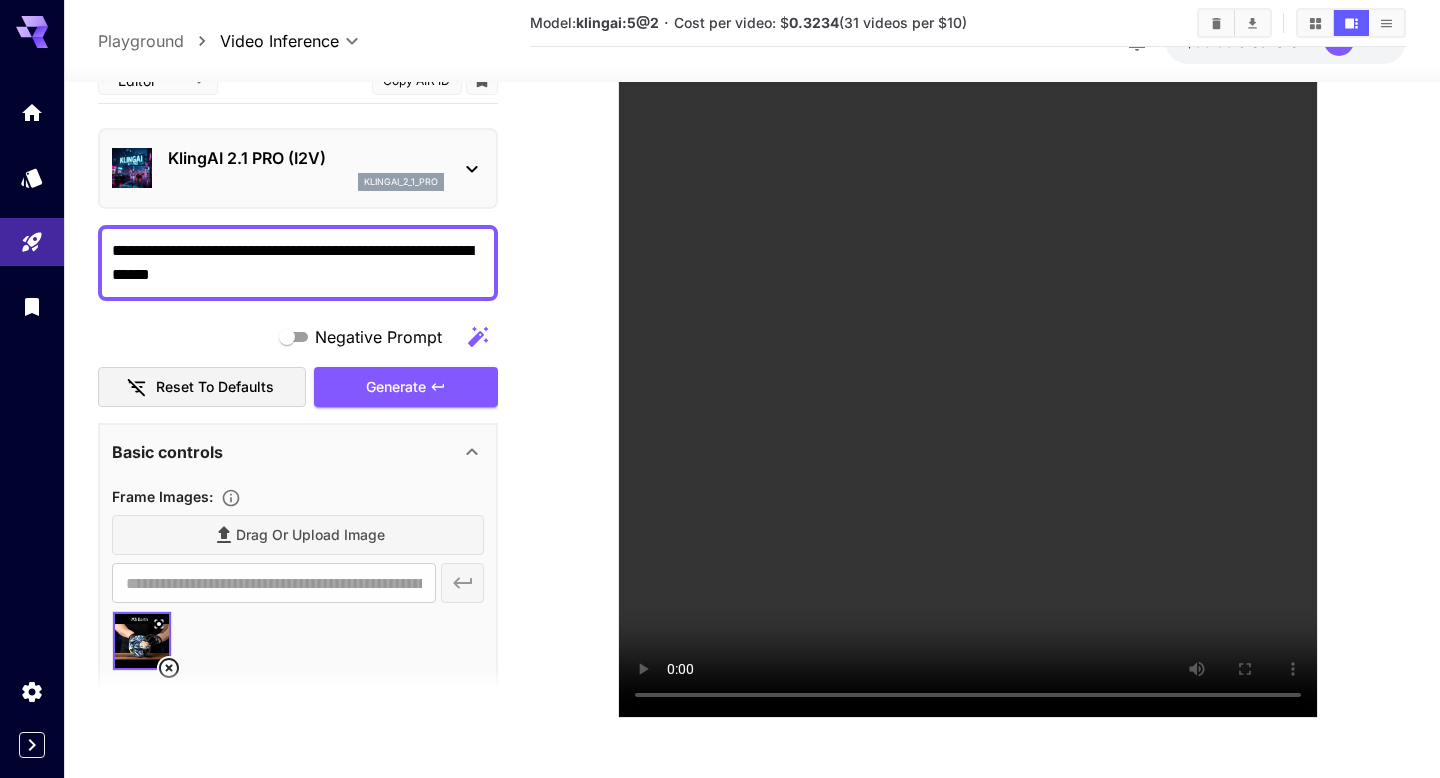 click on "**********" at bounding box center [298, 262] 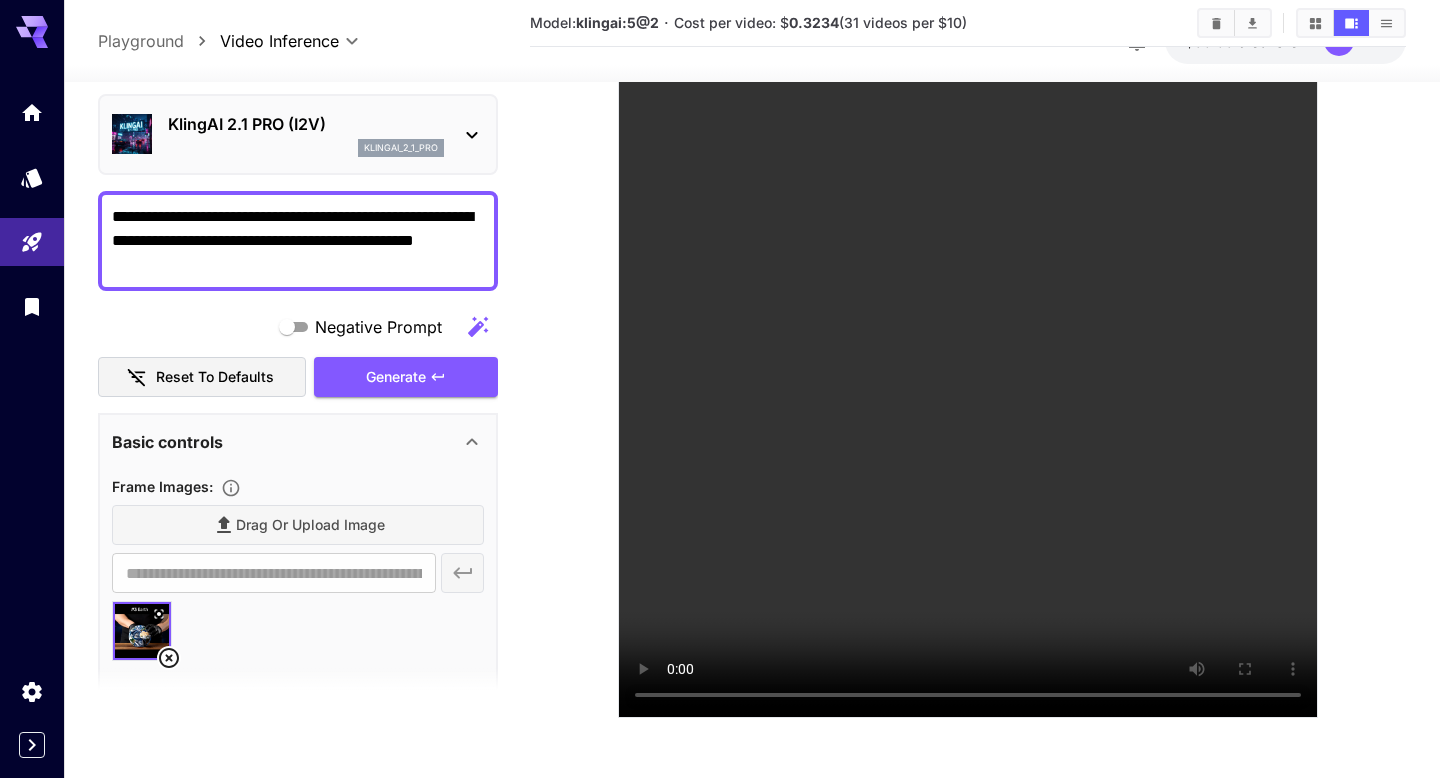 scroll, scrollTop: 56, scrollLeft: 0, axis: vertical 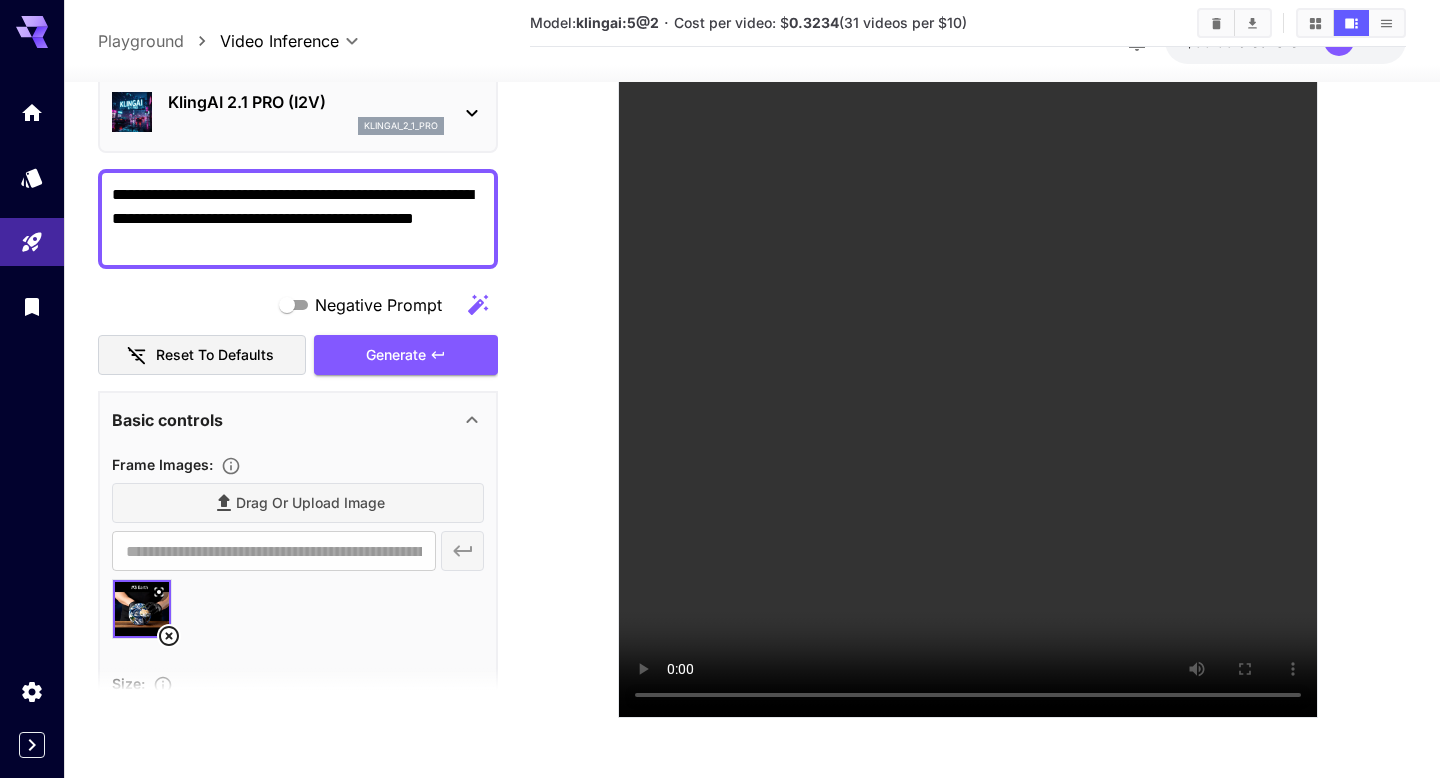 type on "**********" 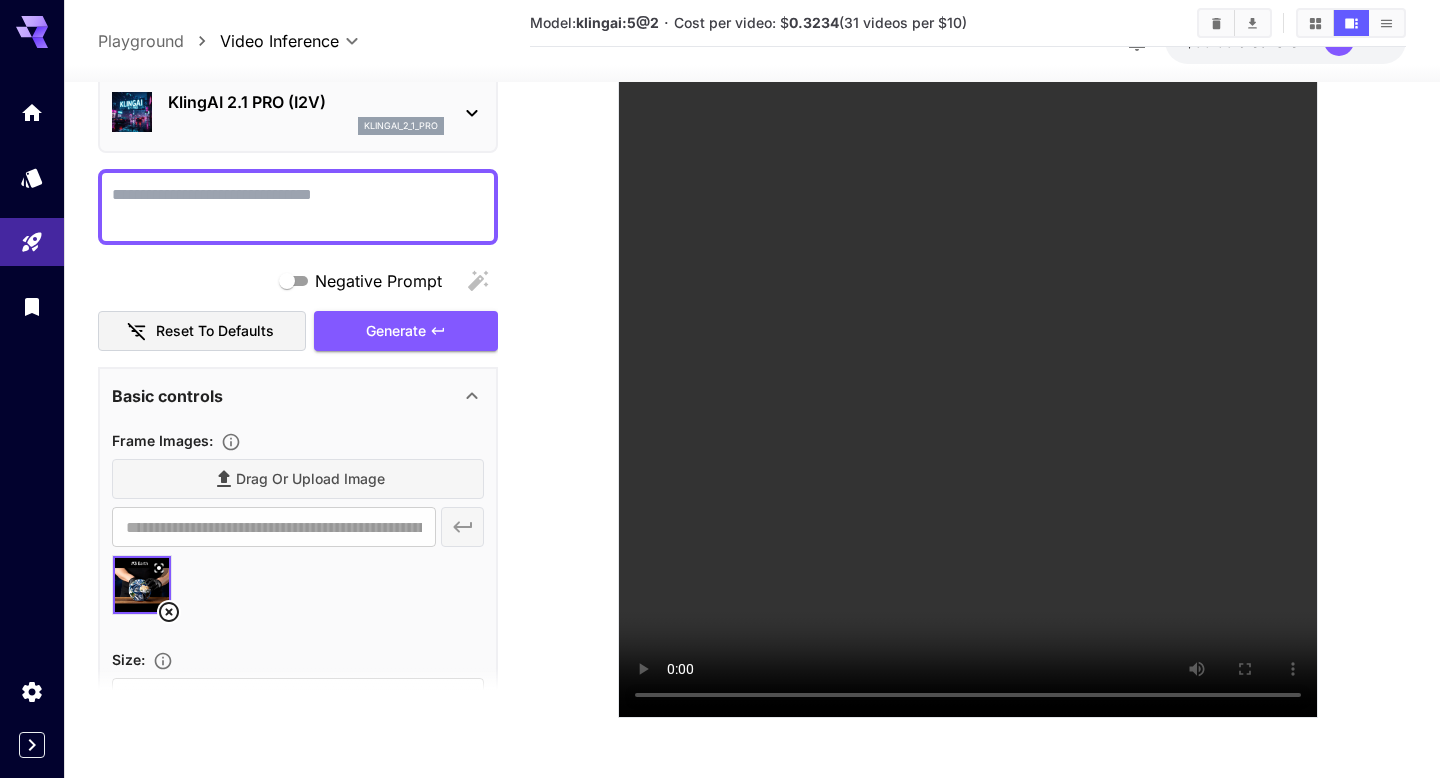type 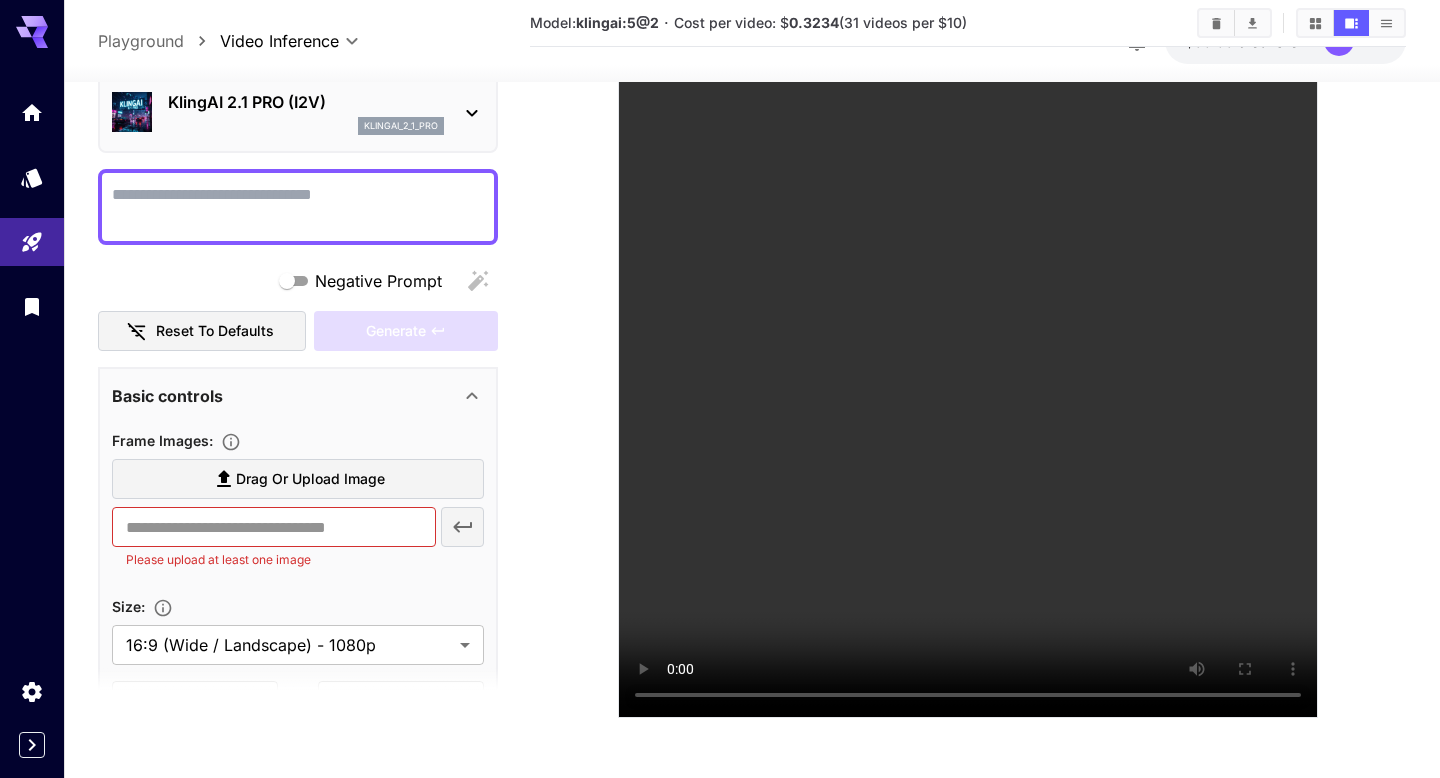 click on "Negative Prompt" at bounding box center (298, 206) 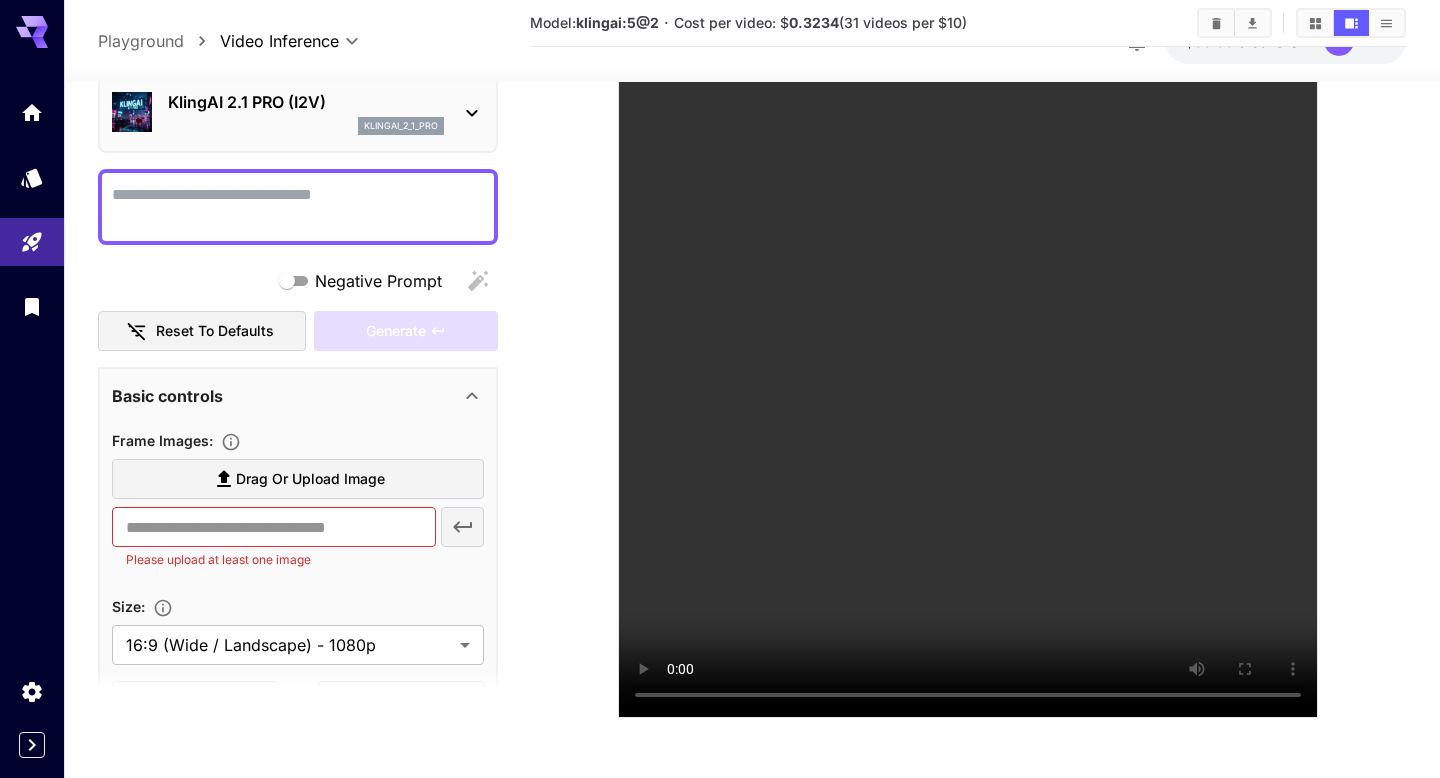 click on "Drag or upload image" at bounding box center [310, 478] 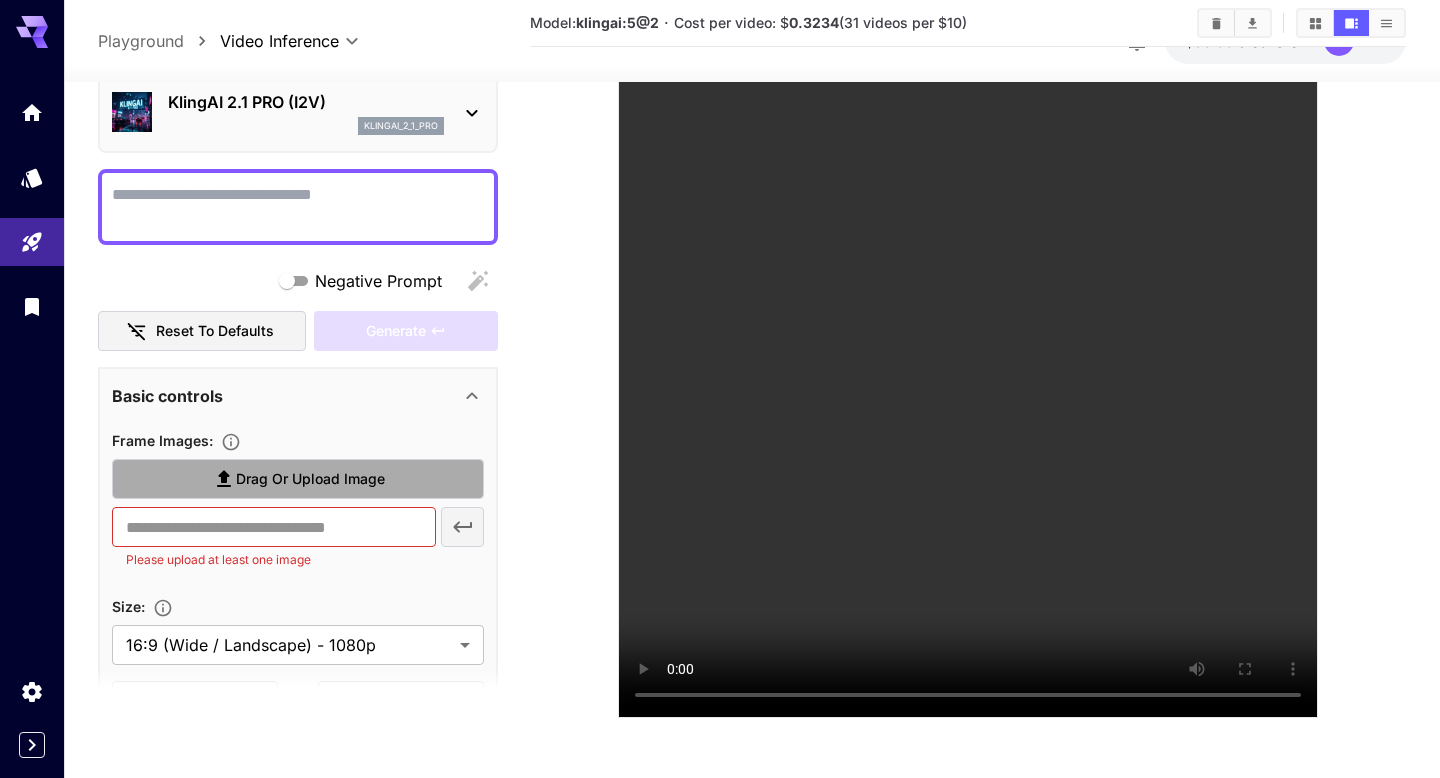 click on "Drag or upload image" at bounding box center [310, 478] 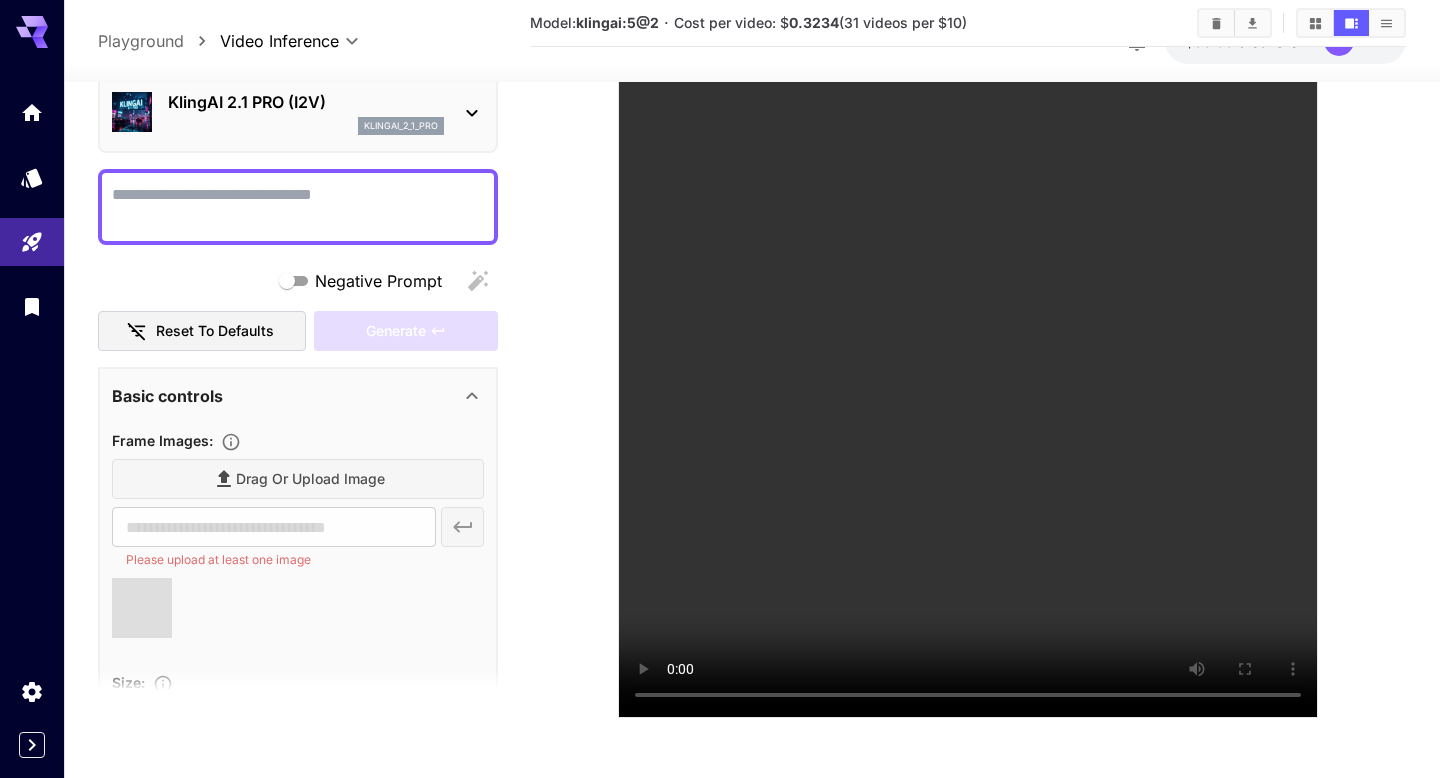 click at bounding box center (298, 206) 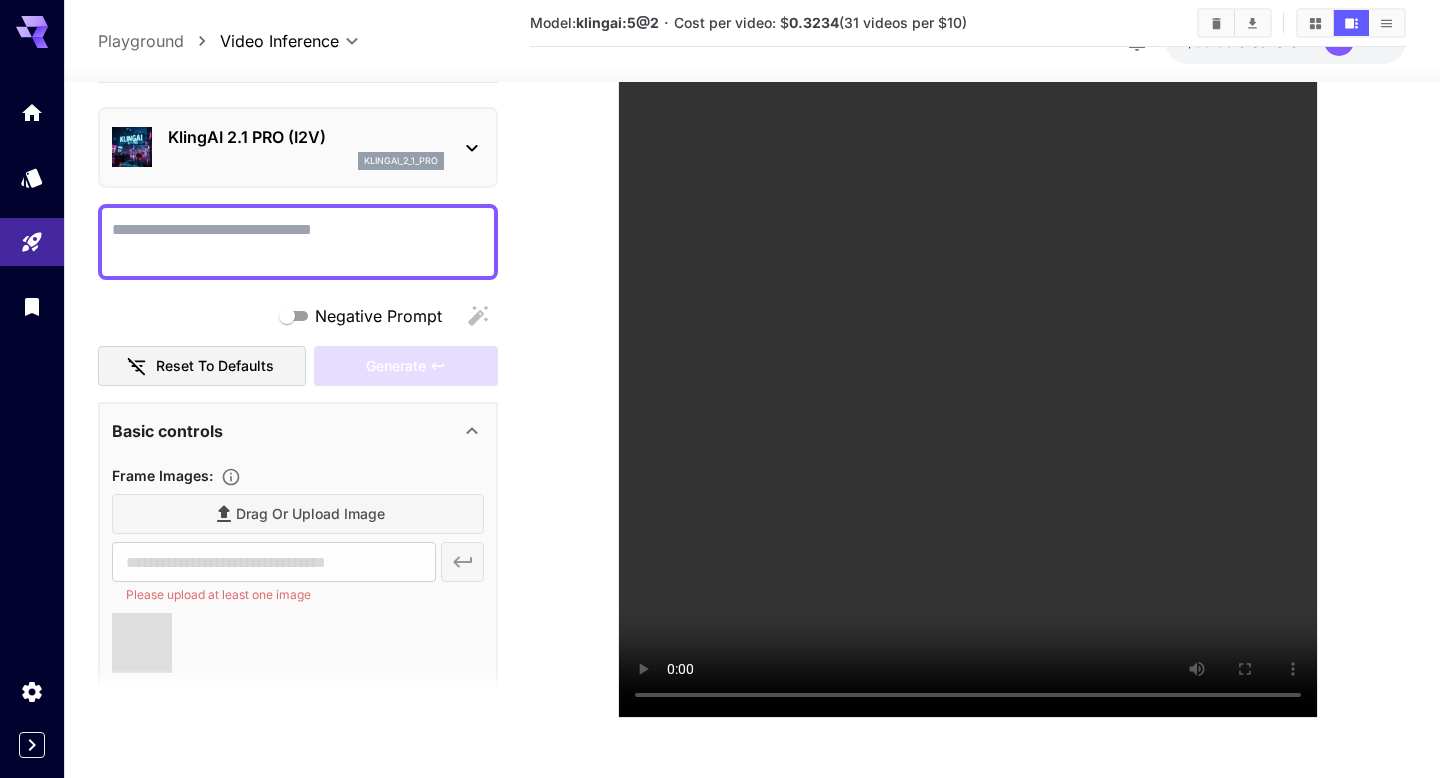 type on "**********" 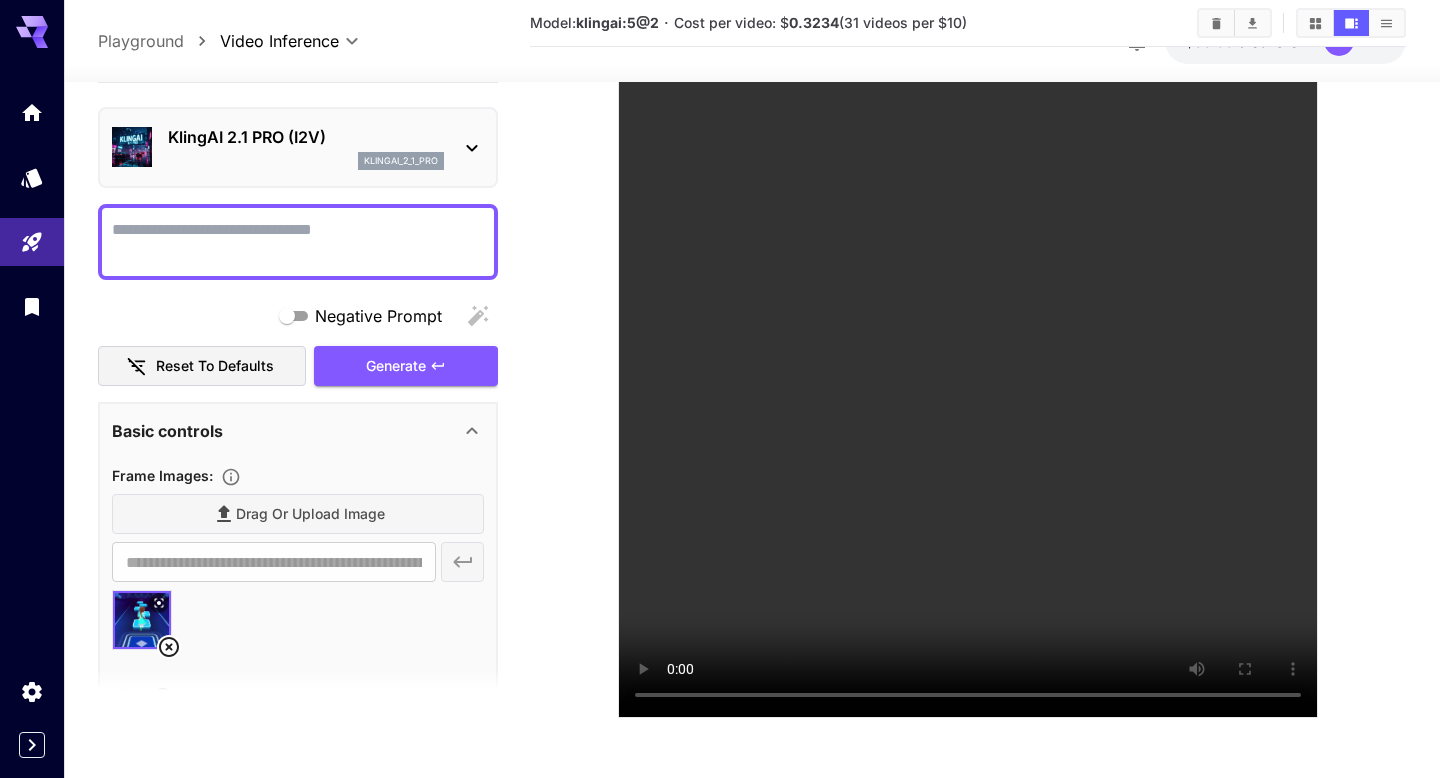 type on "*" 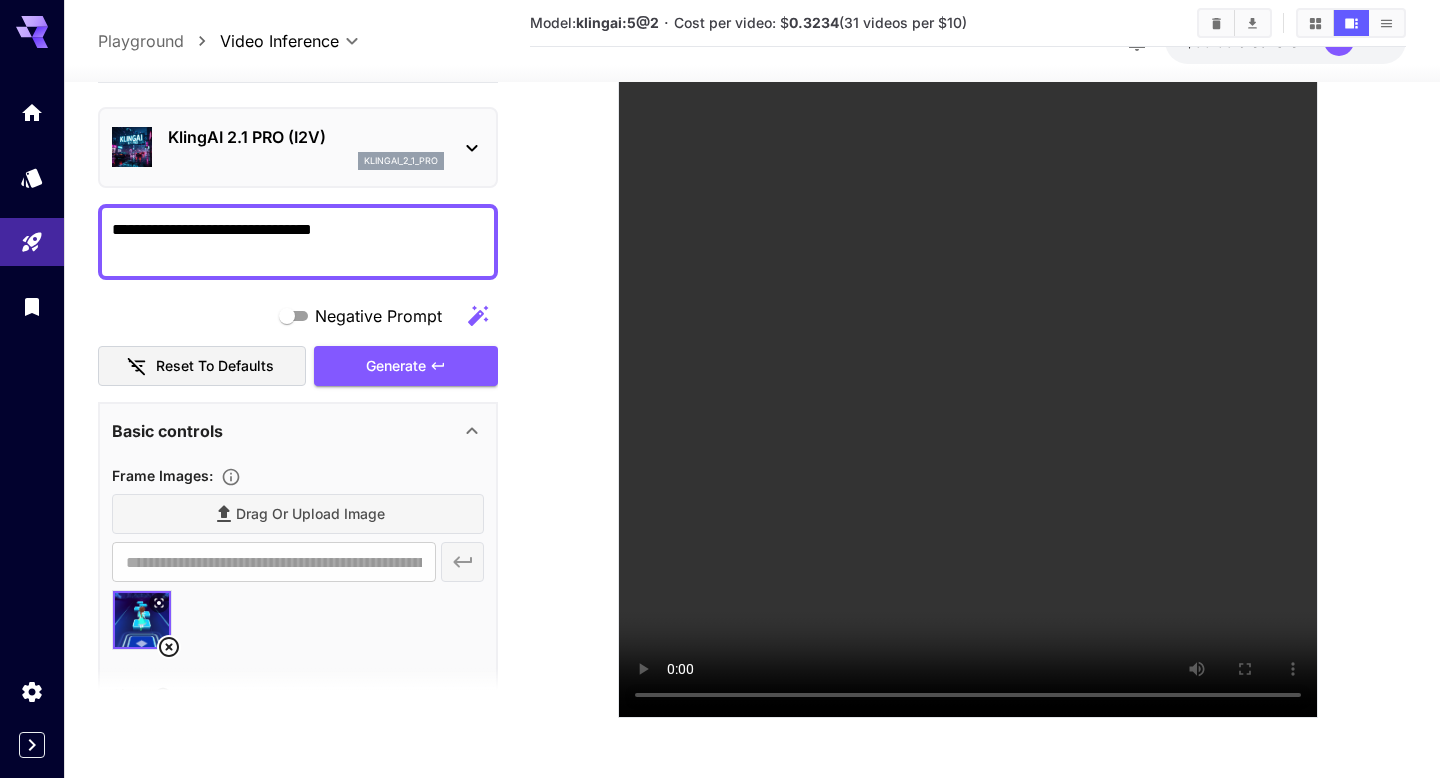 click on "**********" at bounding box center (298, 241) 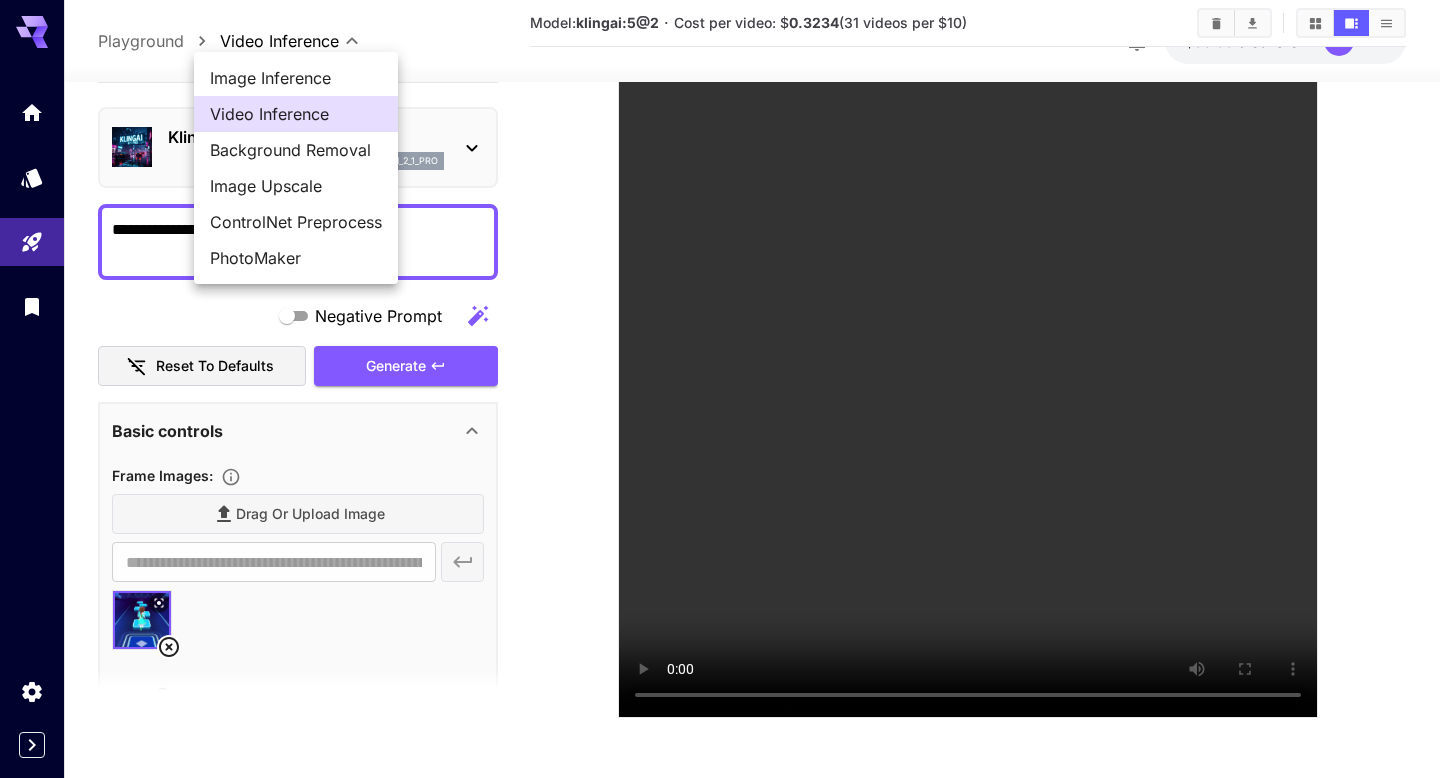 drag, startPoint x: 311, startPoint y: 71, endPoint x: 295, endPoint y: 160, distance: 90.426765 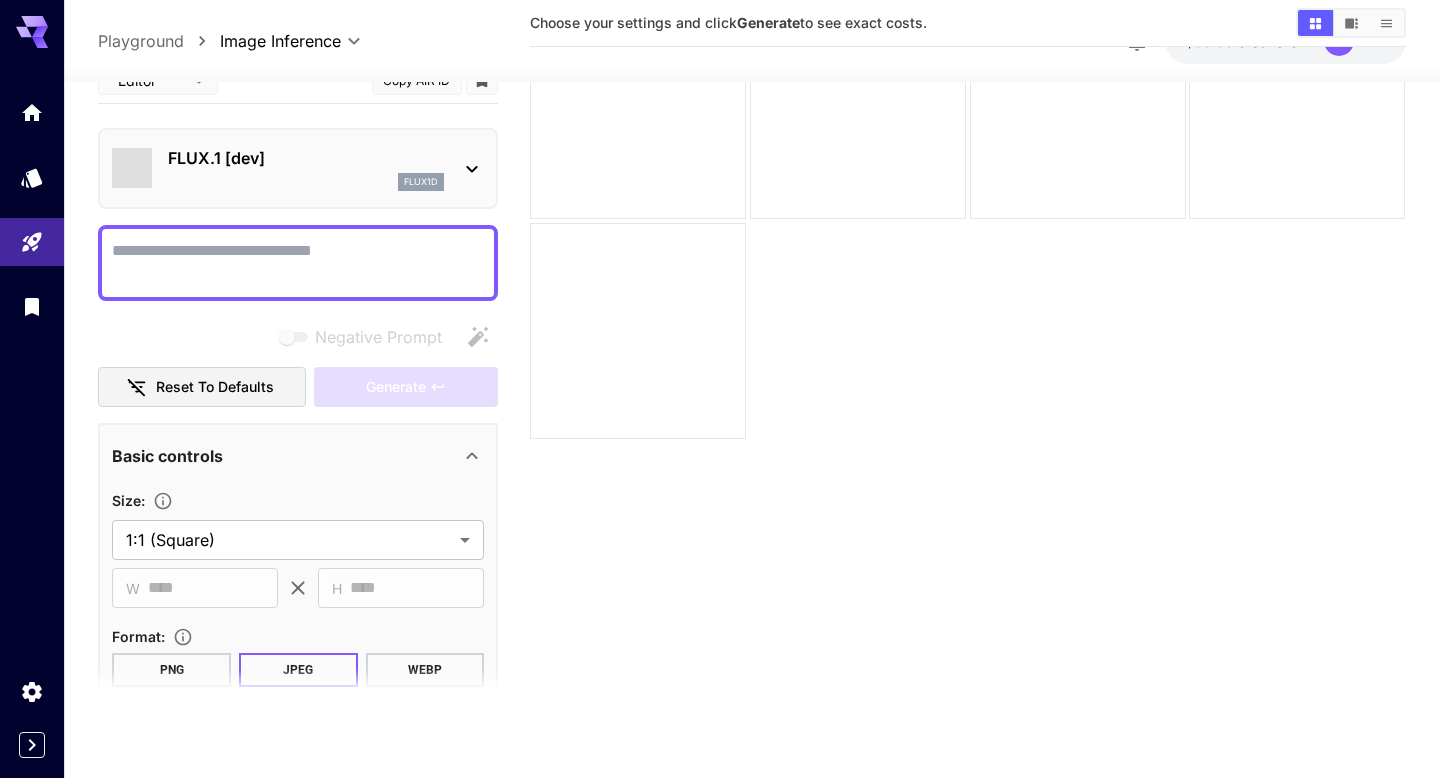 scroll, scrollTop: 158, scrollLeft: 0, axis: vertical 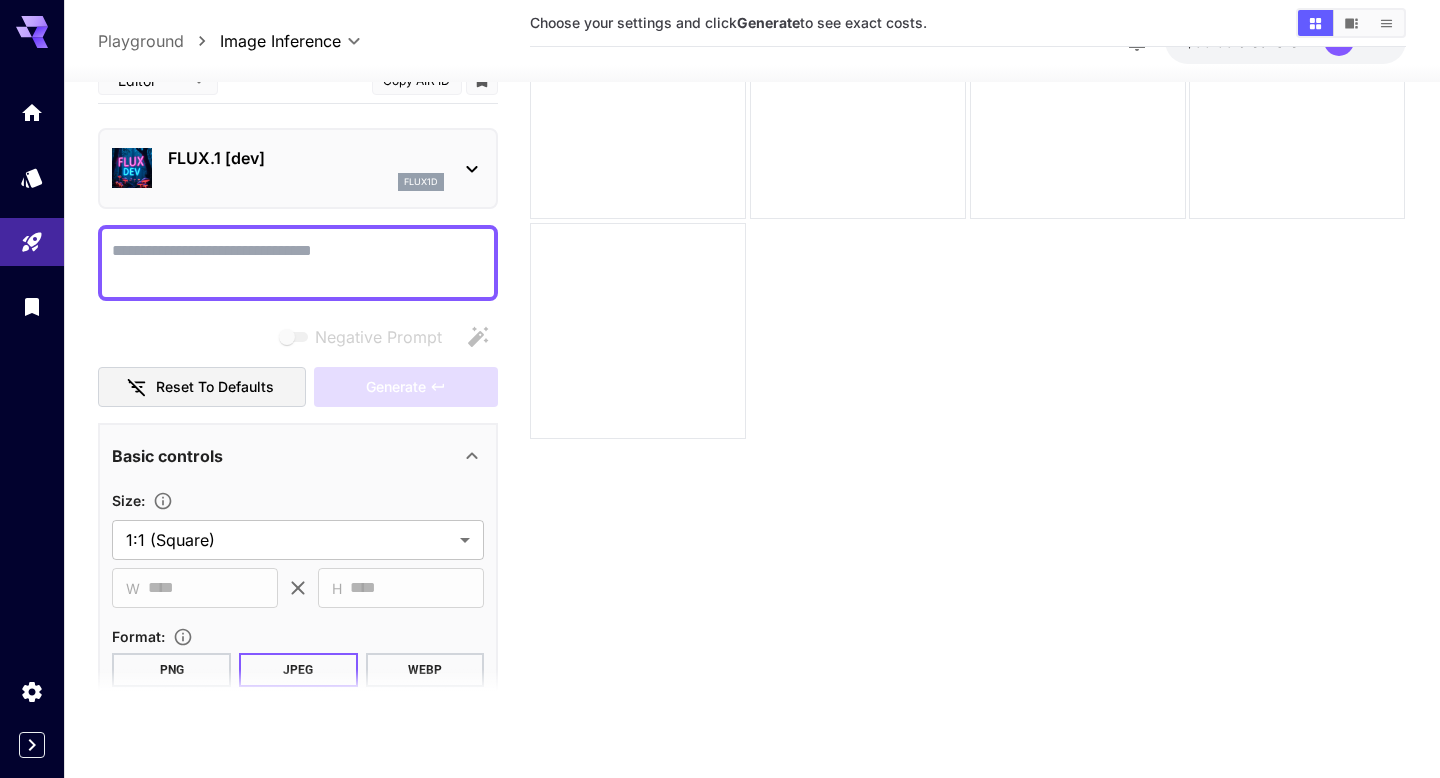click on "Negative Prompt" at bounding box center (298, 262) 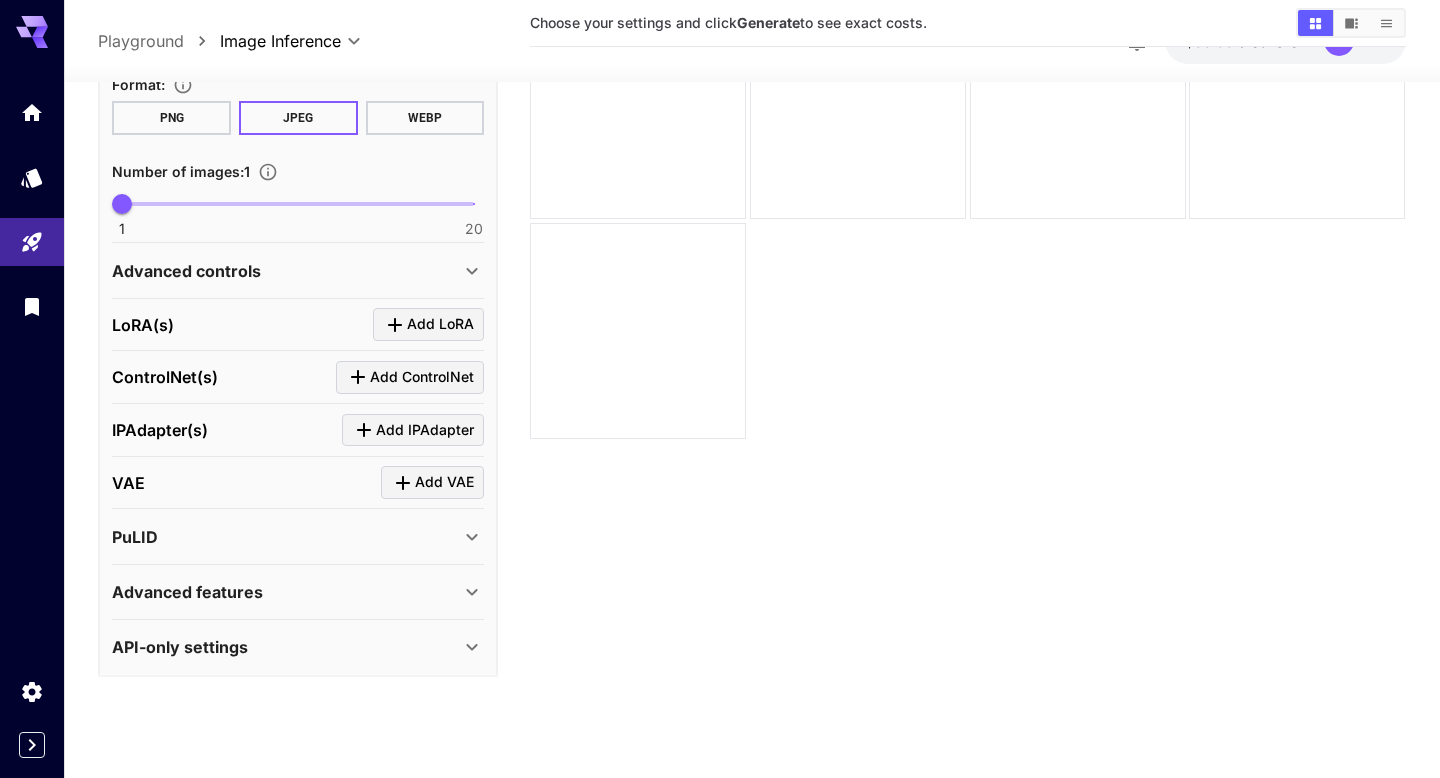 scroll, scrollTop: 559, scrollLeft: 0, axis: vertical 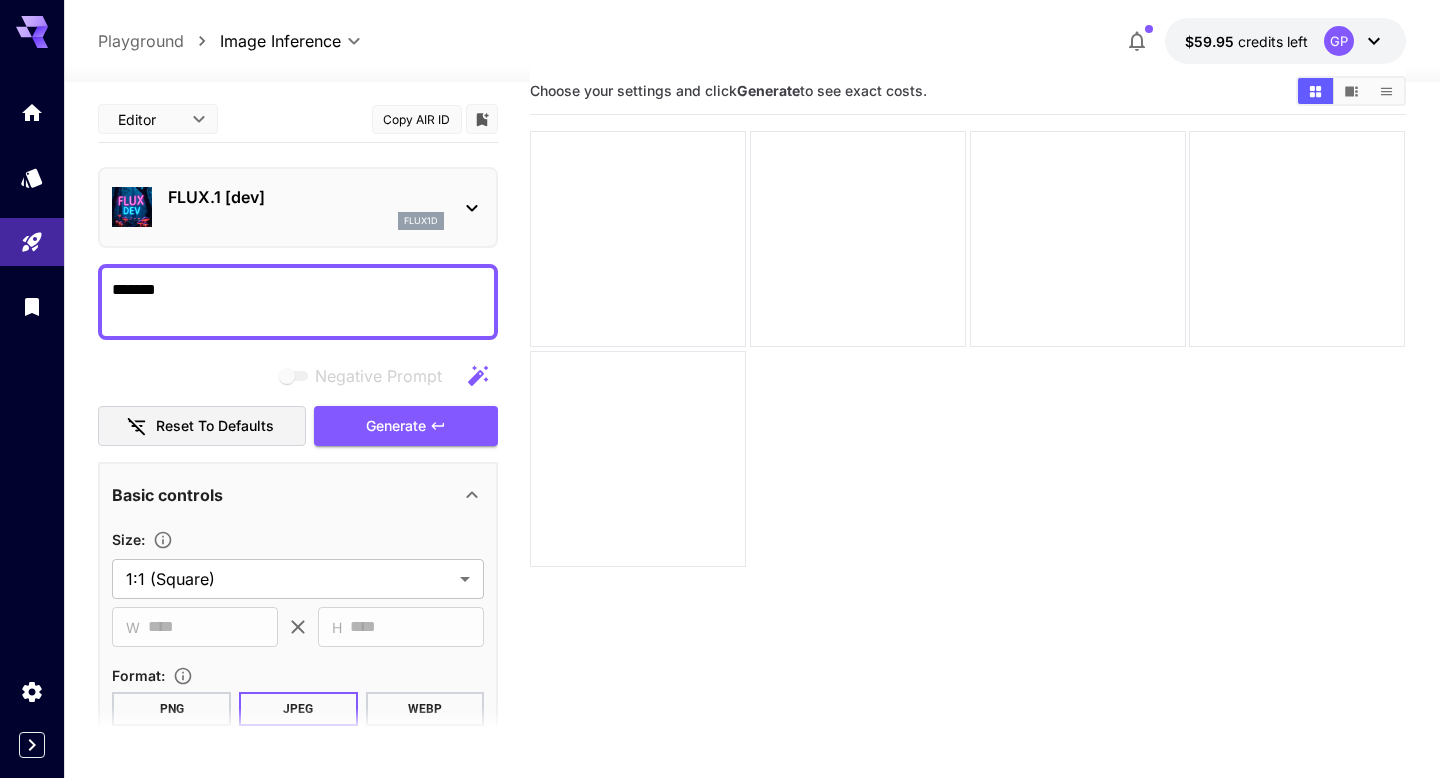 type on "******" 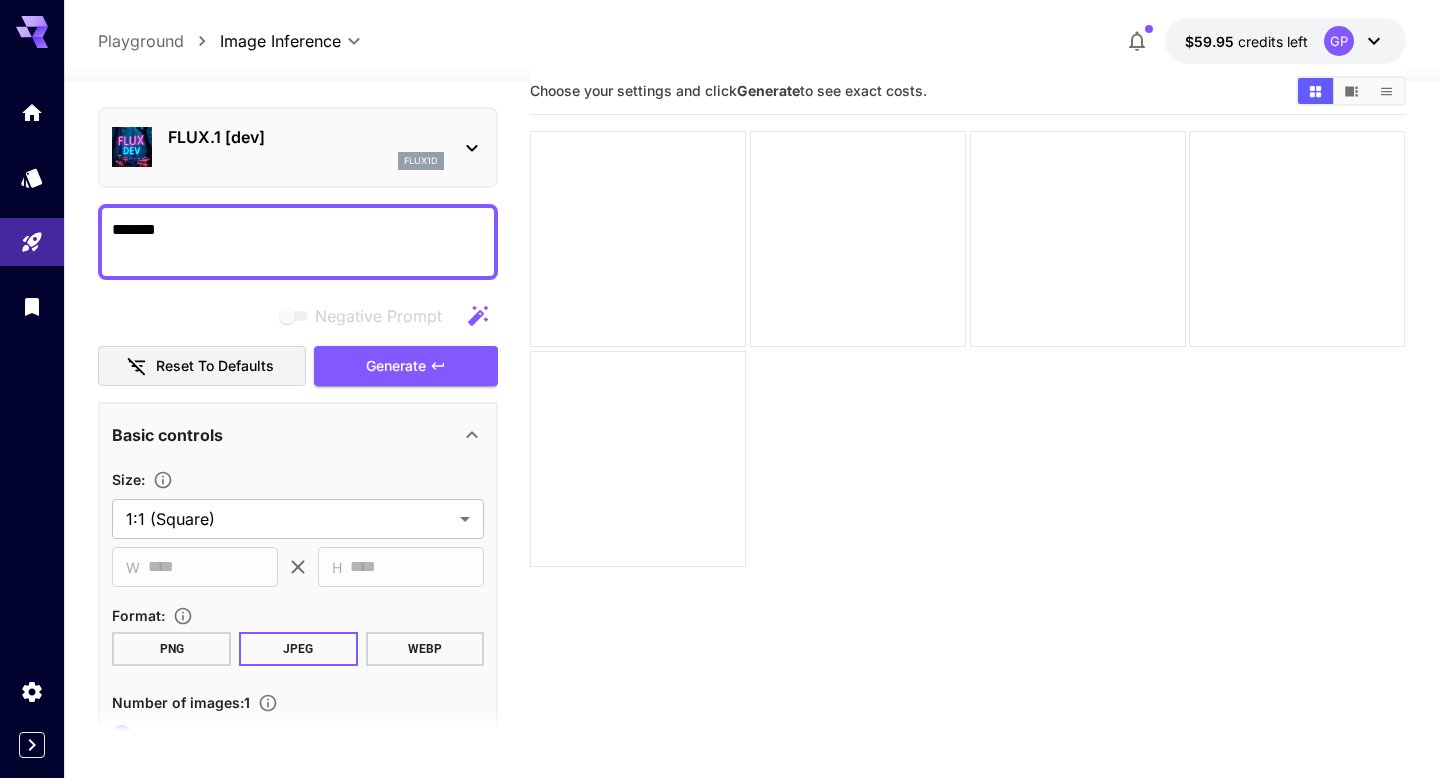 scroll, scrollTop: 0, scrollLeft: 0, axis: both 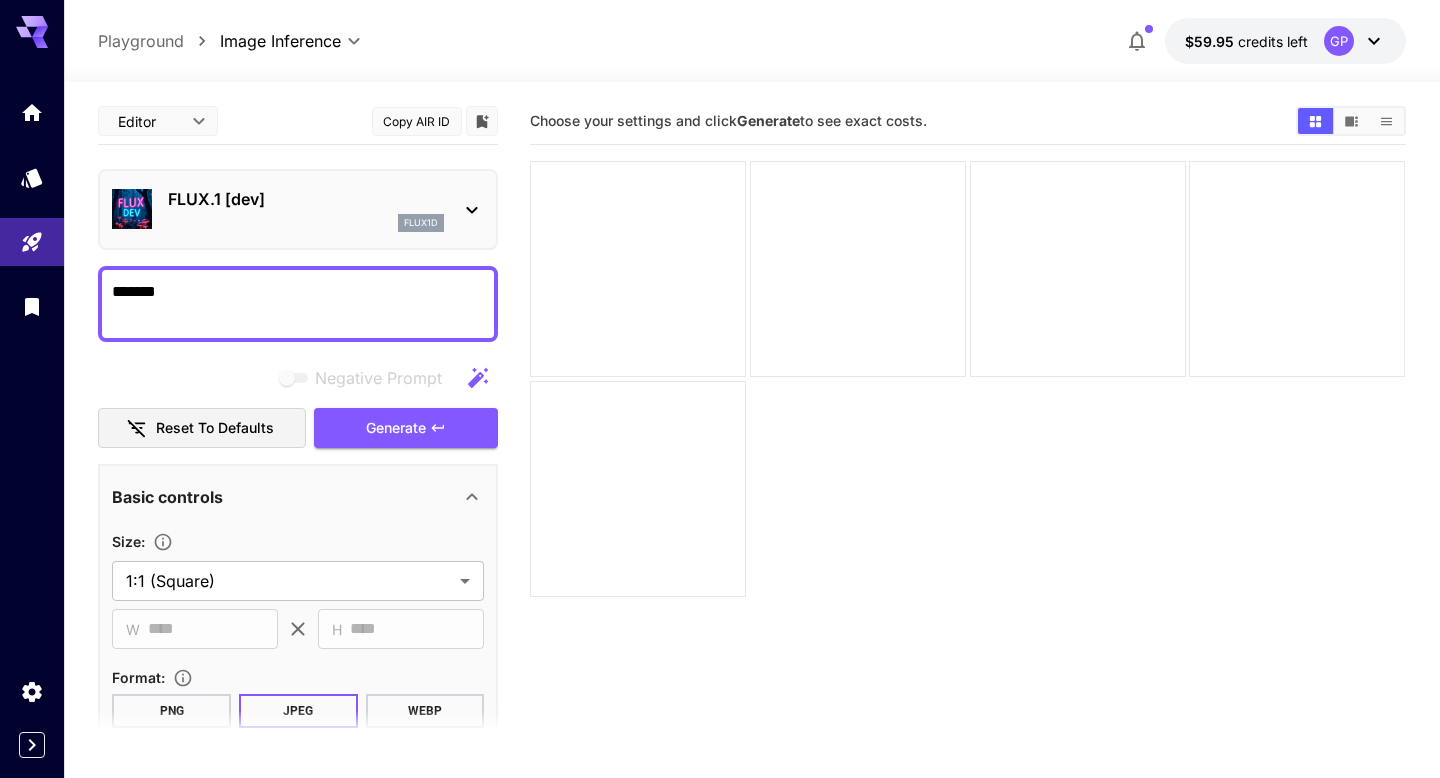 click on "**********" at bounding box center [720, 468] 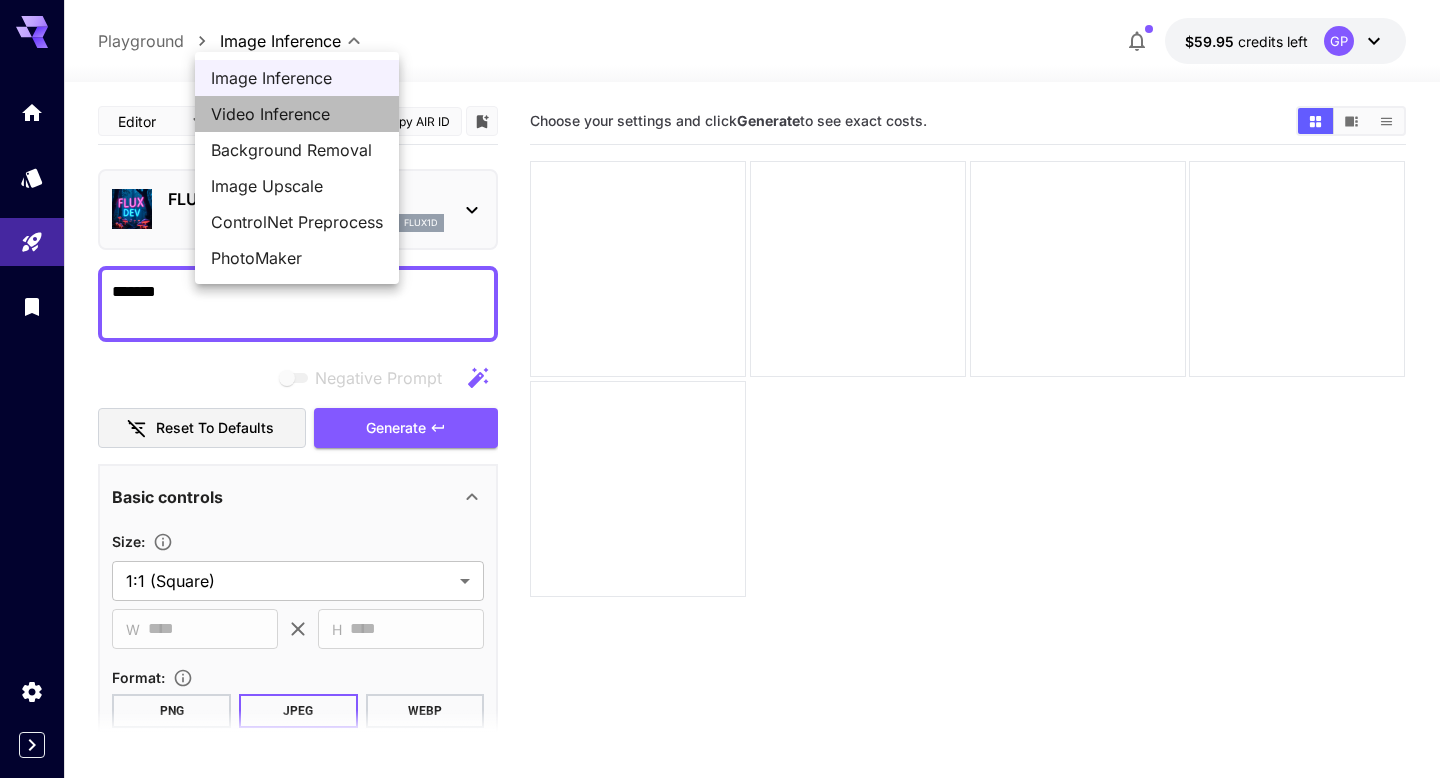 click on "Video Inference" at bounding box center (297, 114) 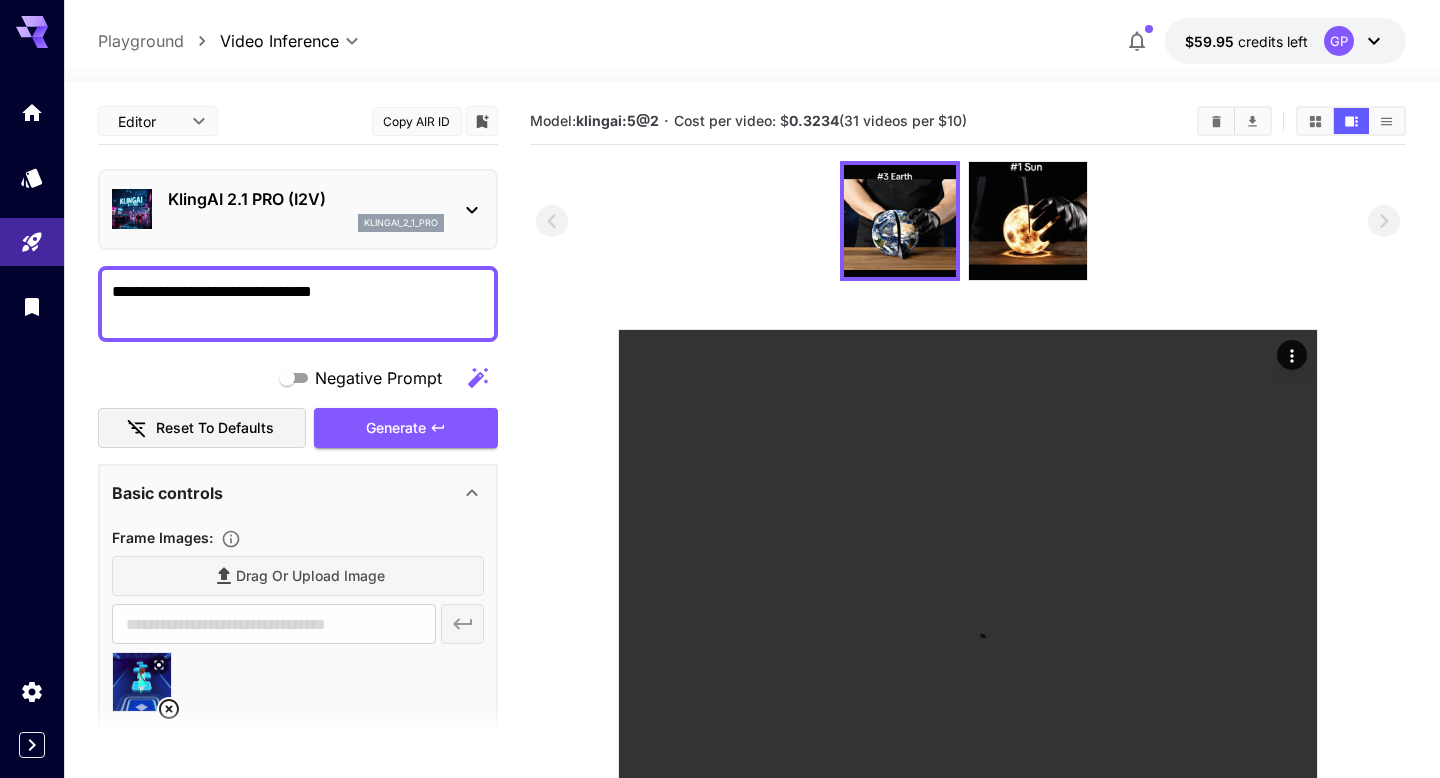 scroll, scrollTop: 111, scrollLeft: 0, axis: vertical 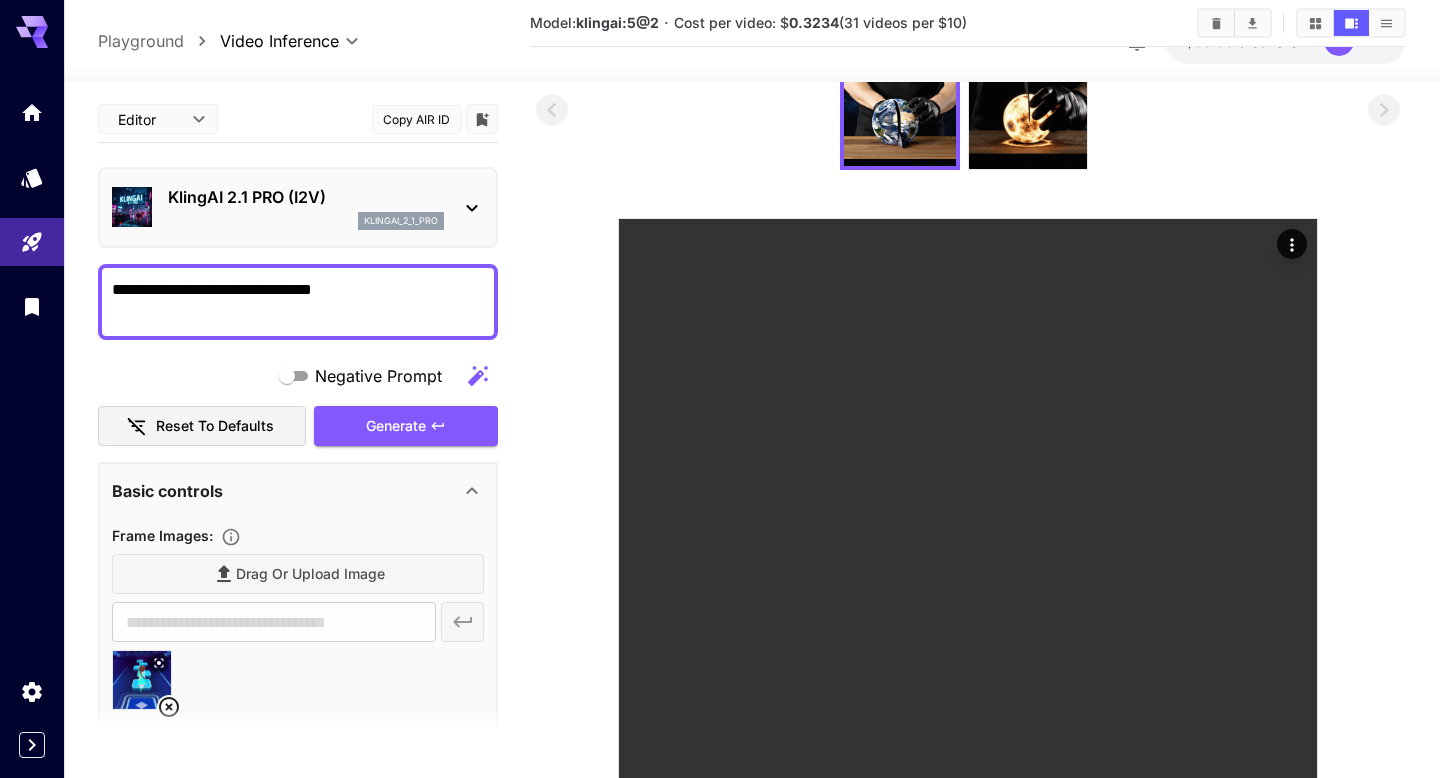 click at bounding box center (298, 732) 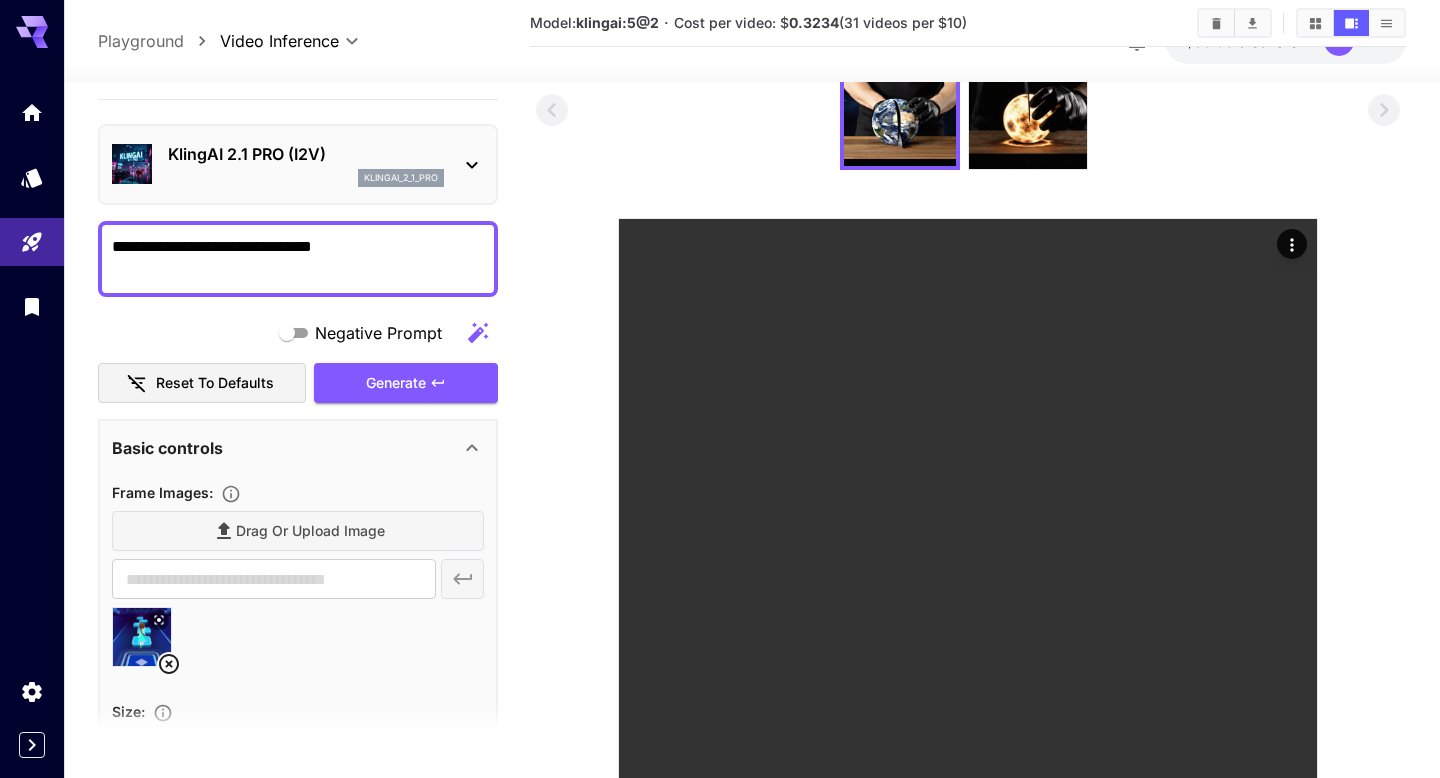 scroll, scrollTop: 53, scrollLeft: 0, axis: vertical 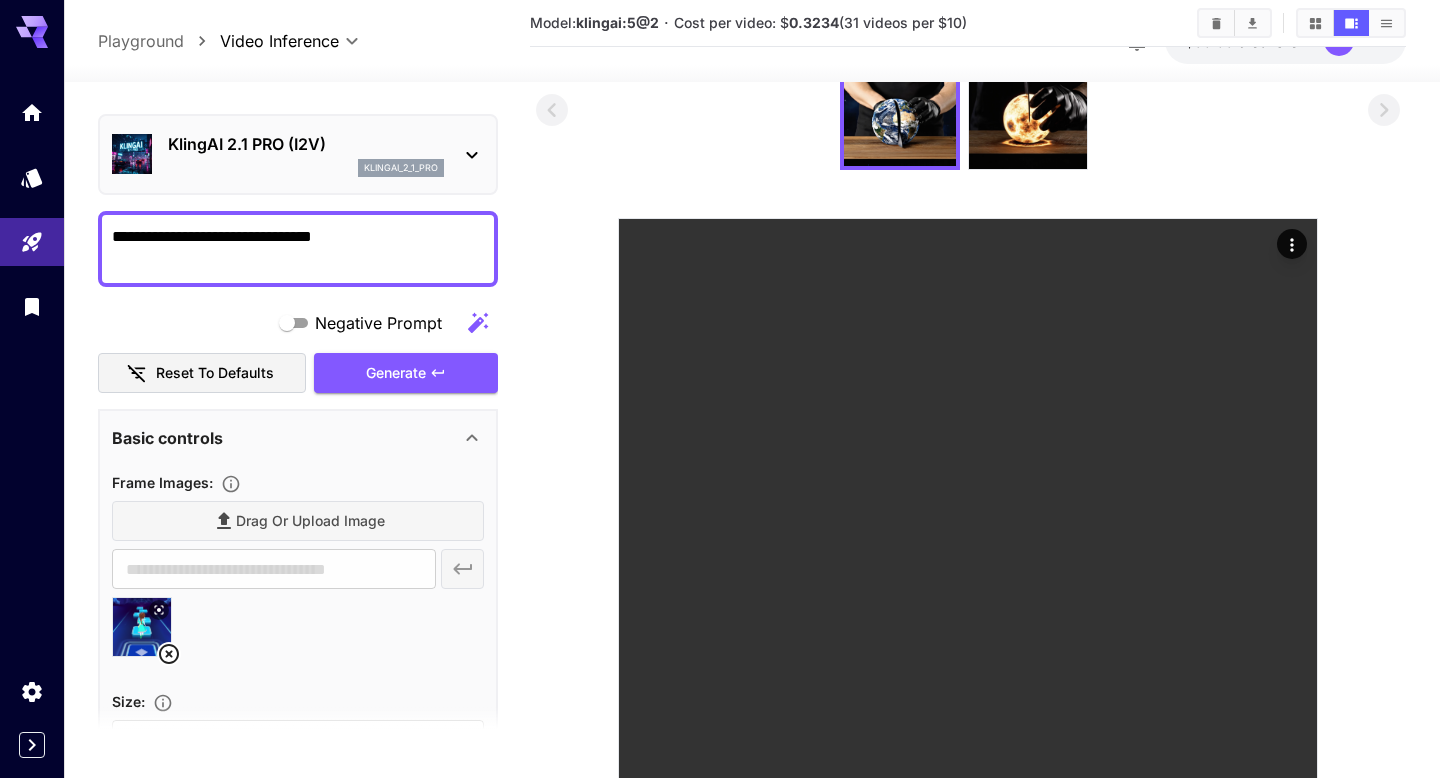 click 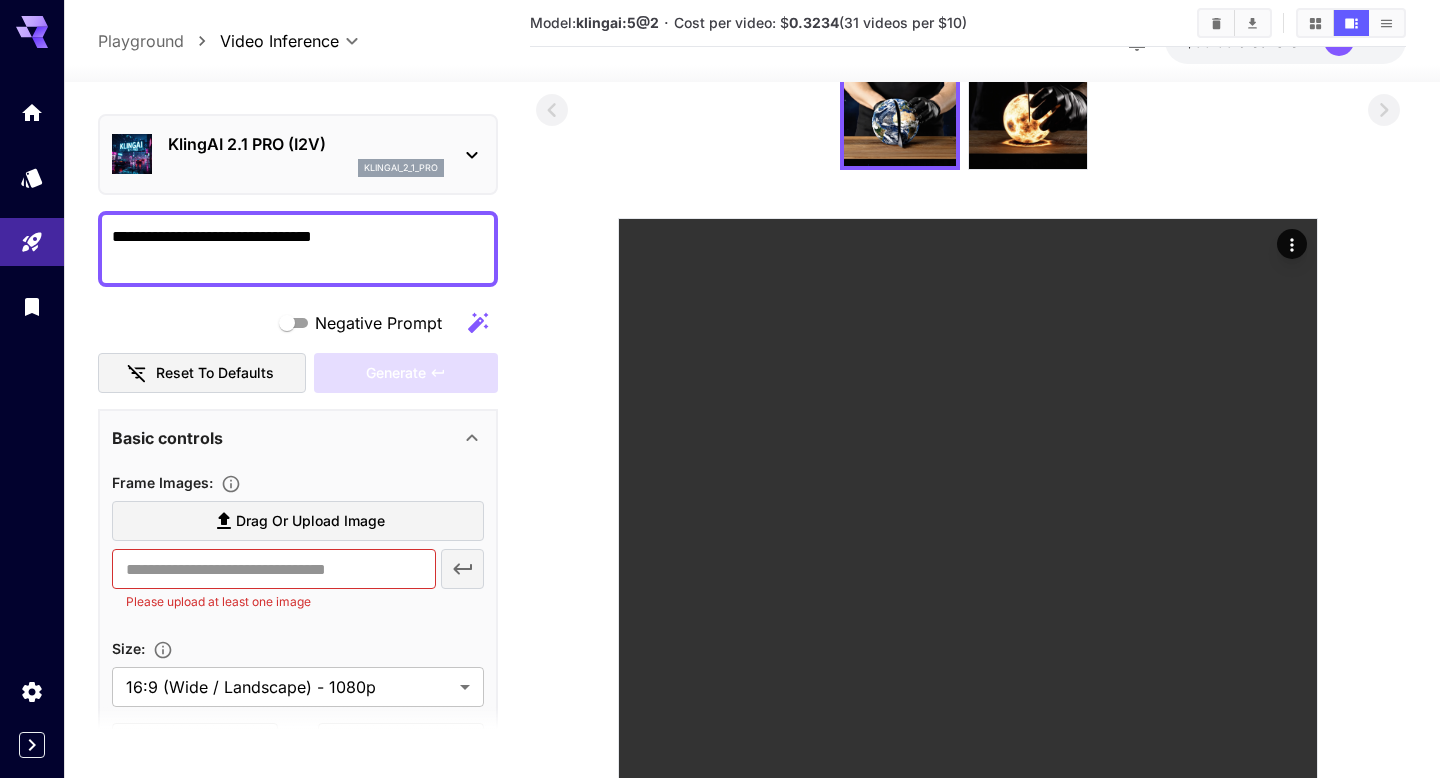 click on "Drag or upload image" at bounding box center (298, 521) 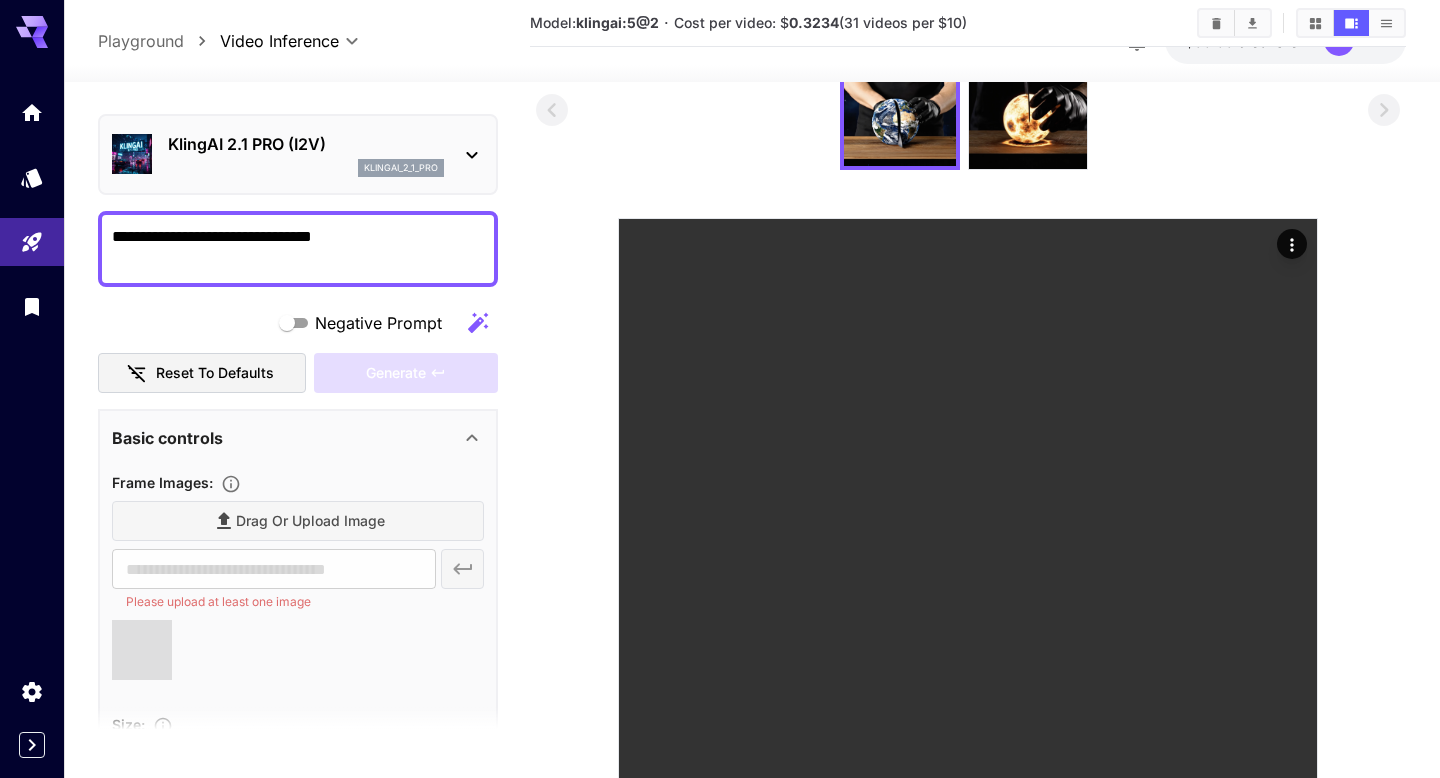 click on "**********" at bounding box center (298, 249) 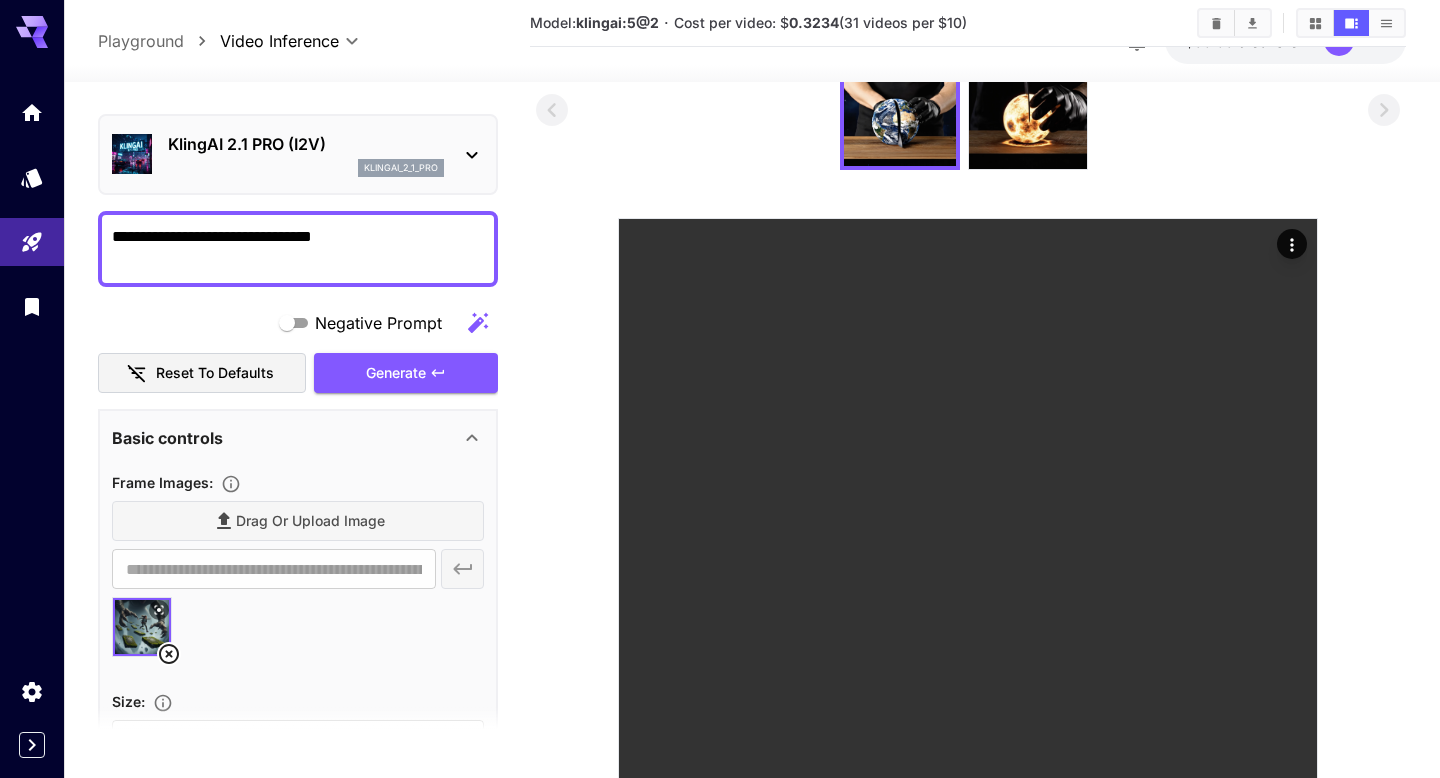 click on "**********" at bounding box center [298, 249] 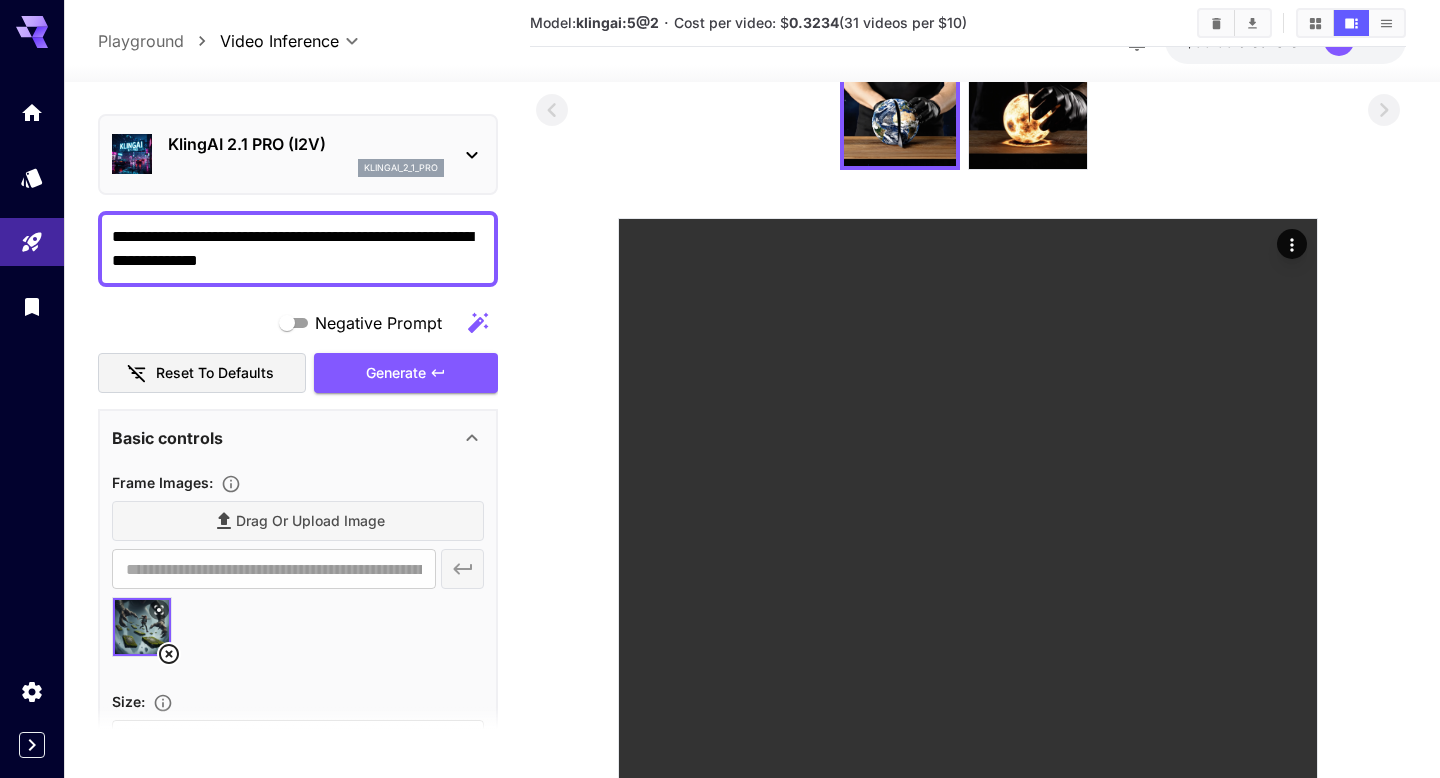click on "**********" at bounding box center (298, 249) 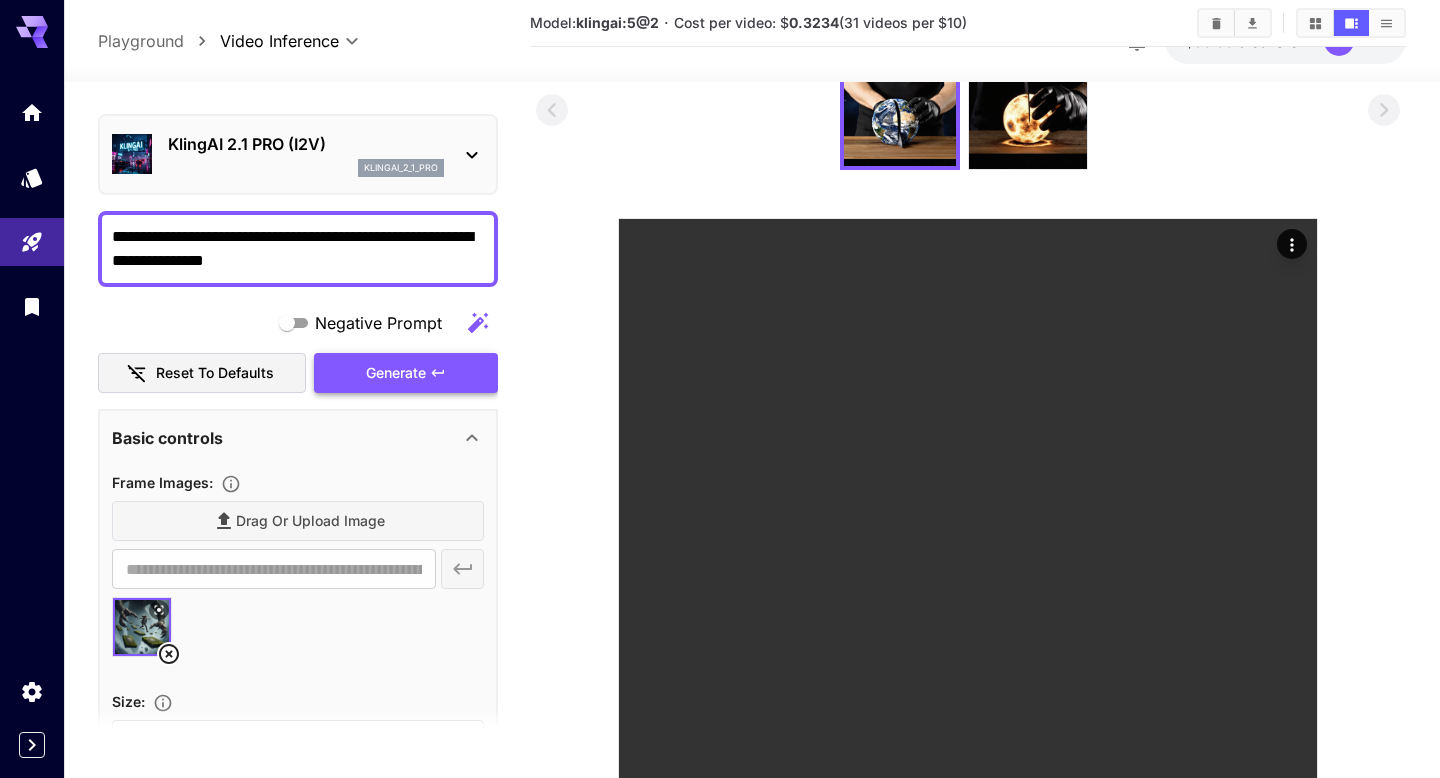 type on "**********" 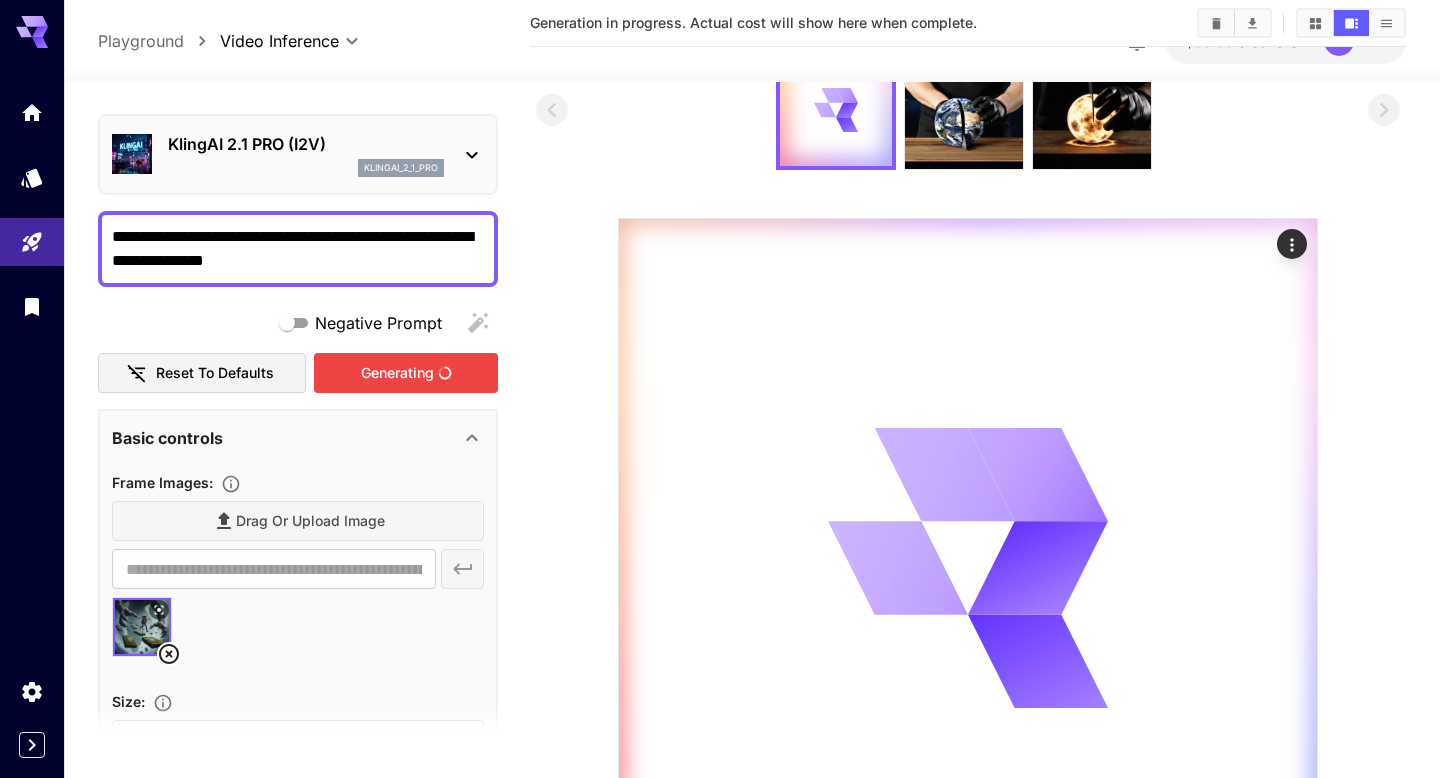 click on "Generating" at bounding box center (406, 373) 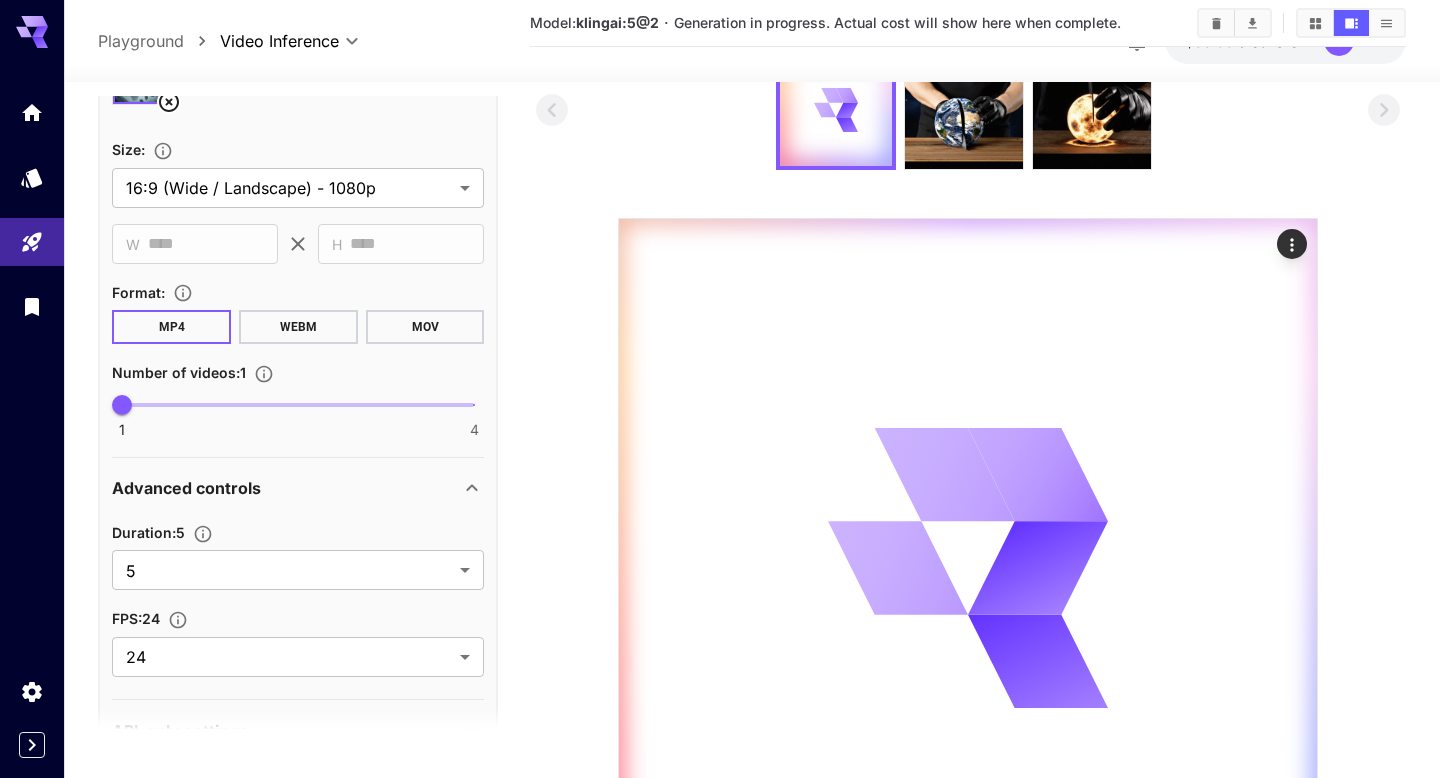 scroll, scrollTop: 660, scrollLeft: 0, axis: vertical 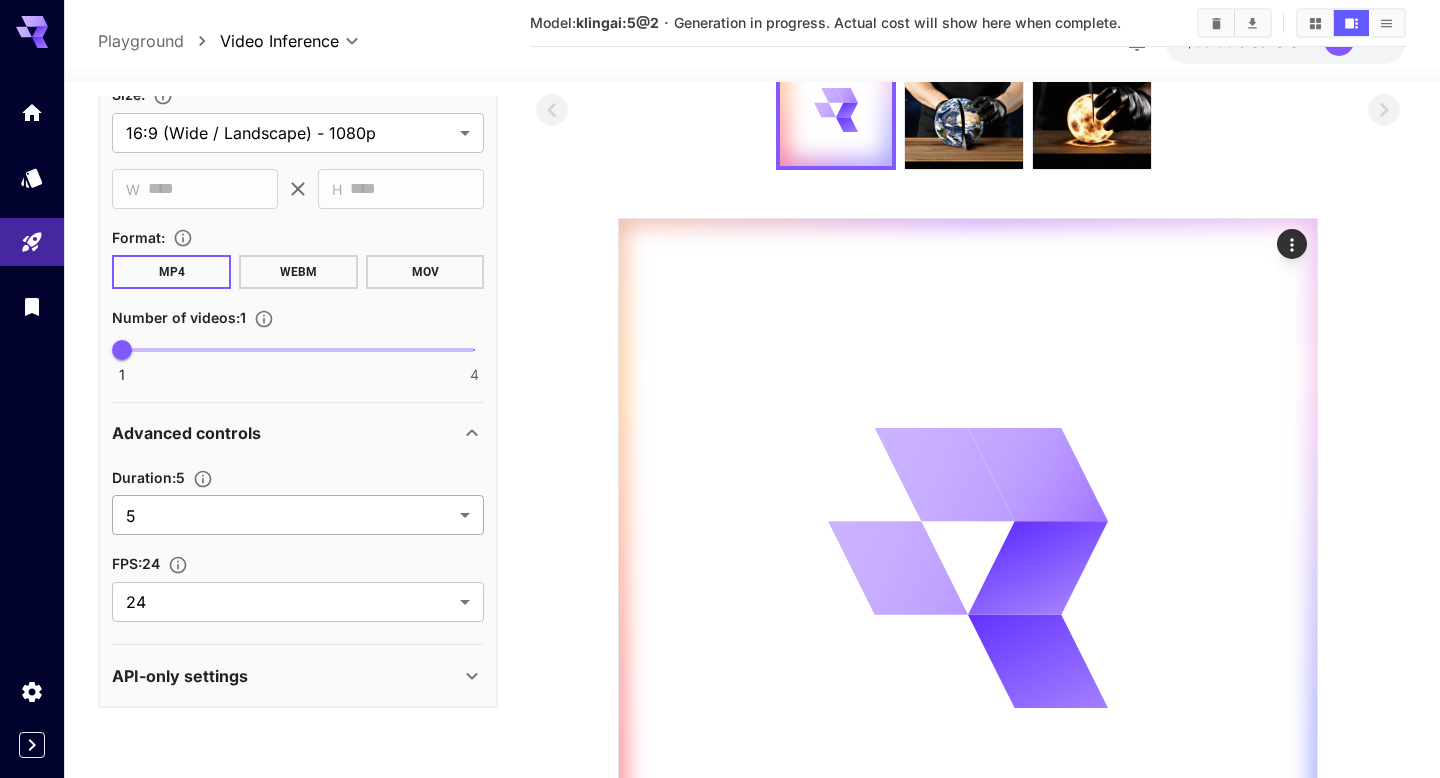 click on "**********" at bounding box center (720, 433) 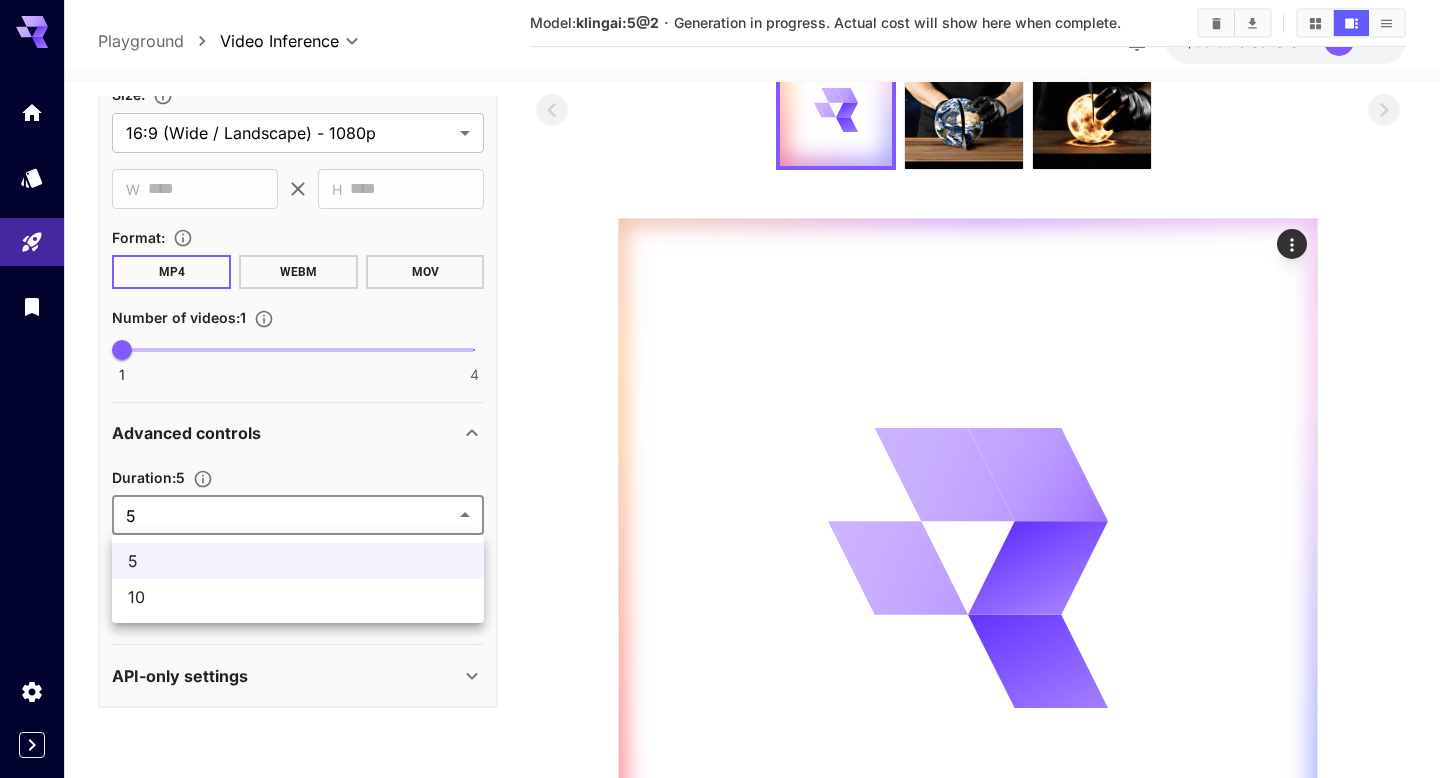 click on "10" at bounding box center (298, 597) 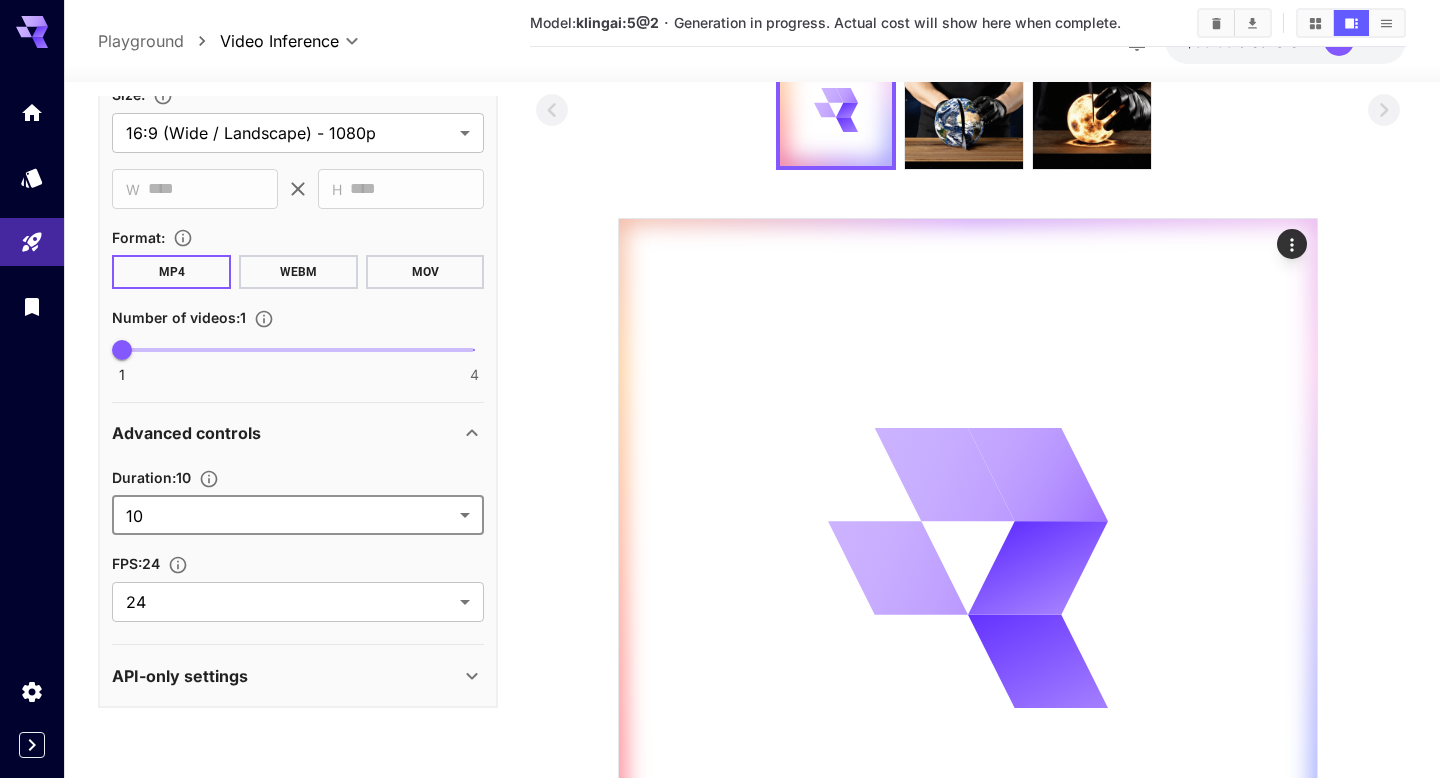 scroll, scrollTop: 0, scrollLeft: 0, axis: both 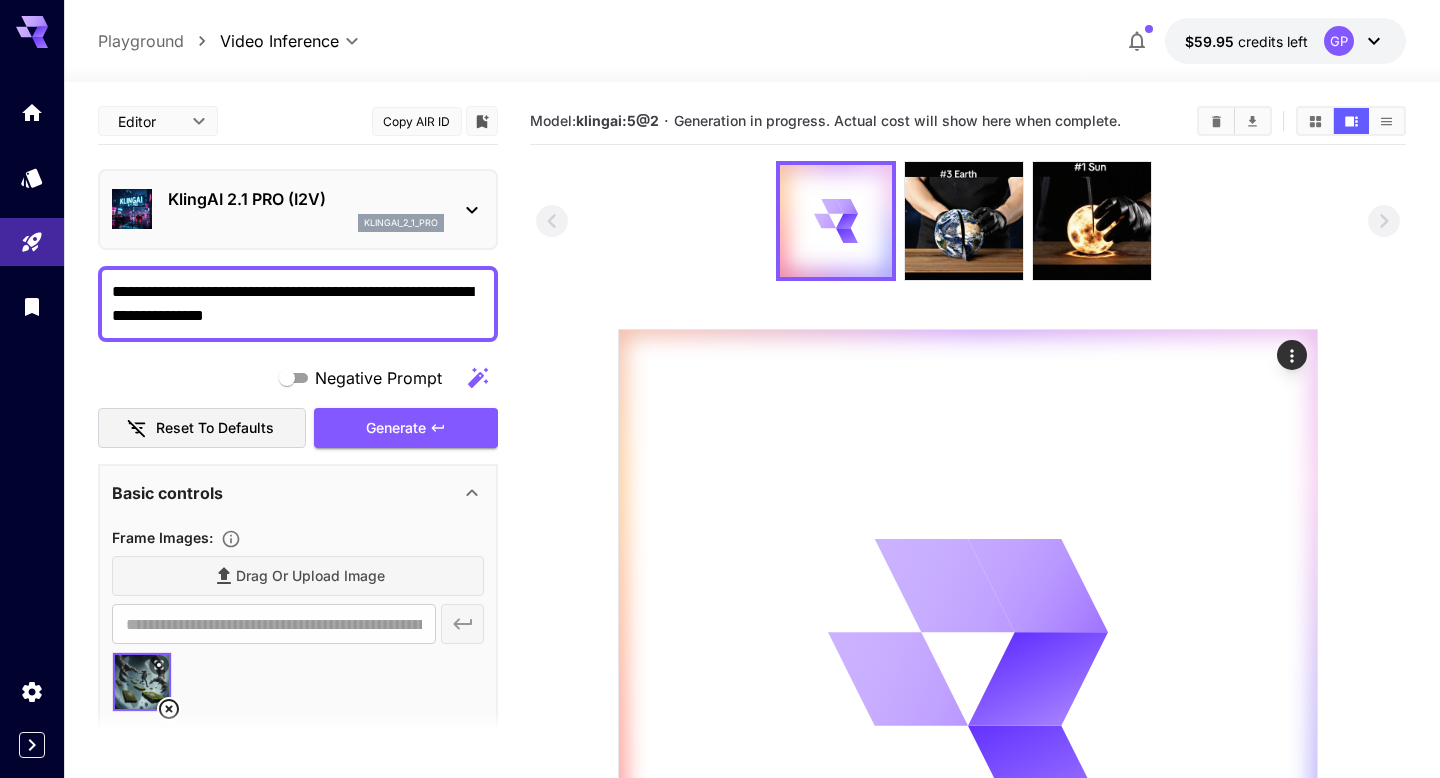 click on "Reset to defaults" at bounding box center [202, 428] 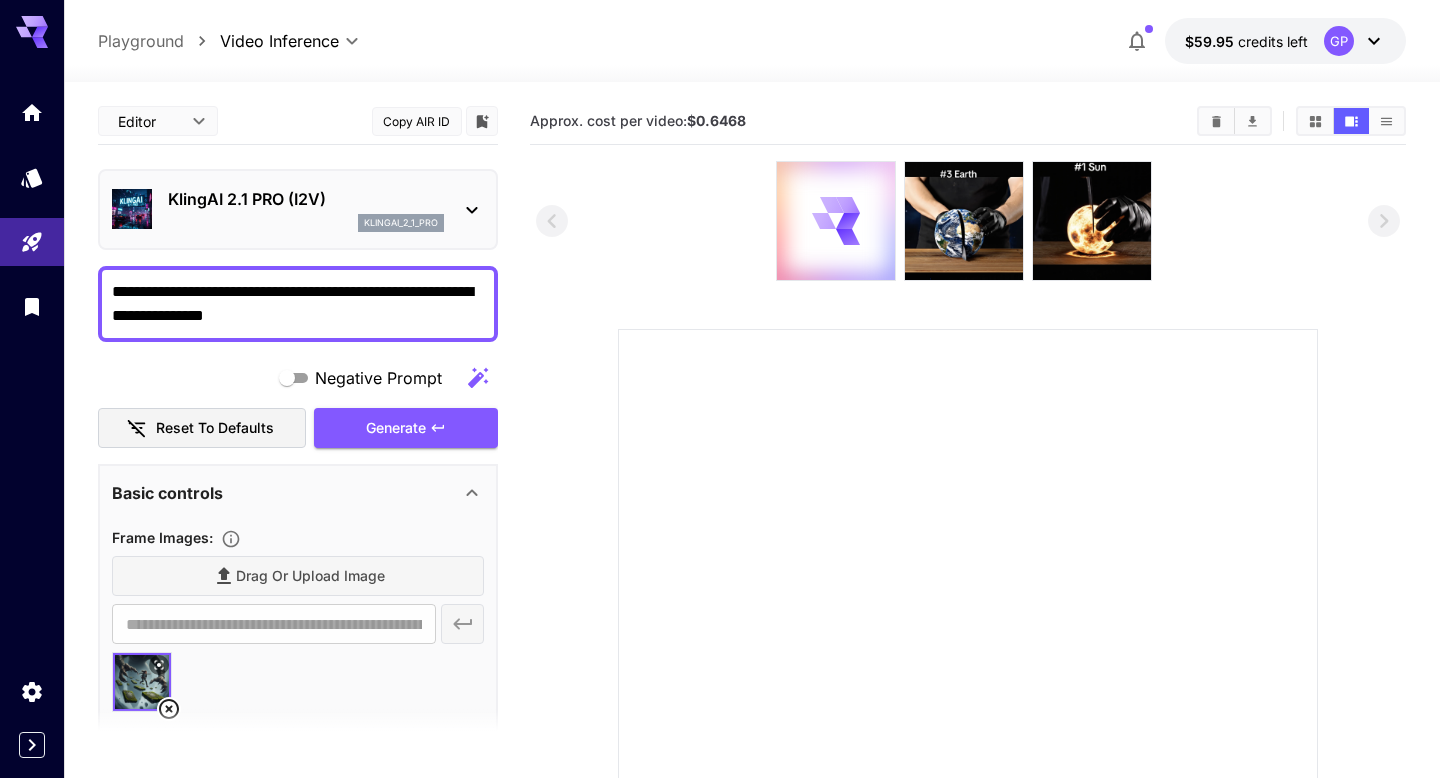 click on "Generate" at bounding box center [406, 428] 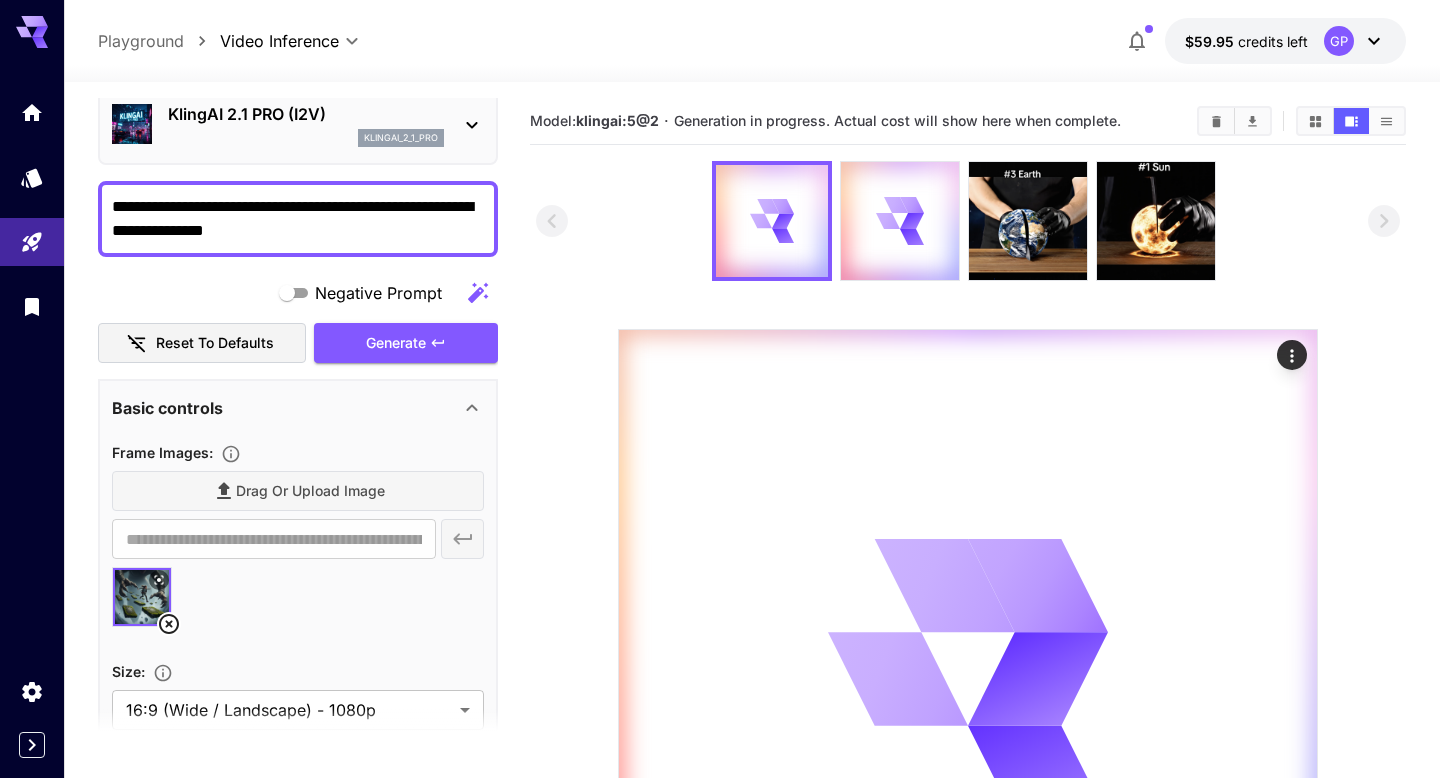 scroll, scrollTop: 0, scrollLeft: 0, axis: both 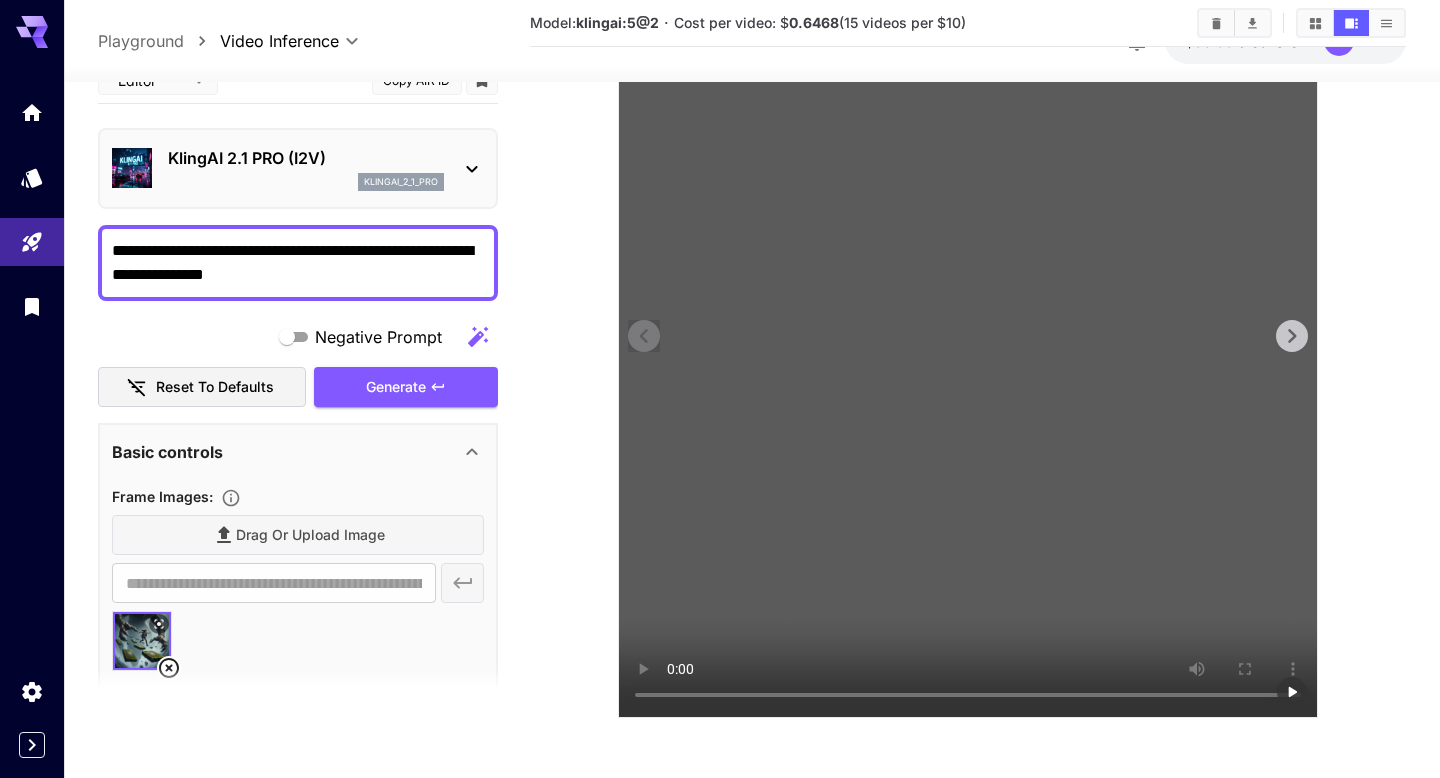 click at bounding box center [968, 368] 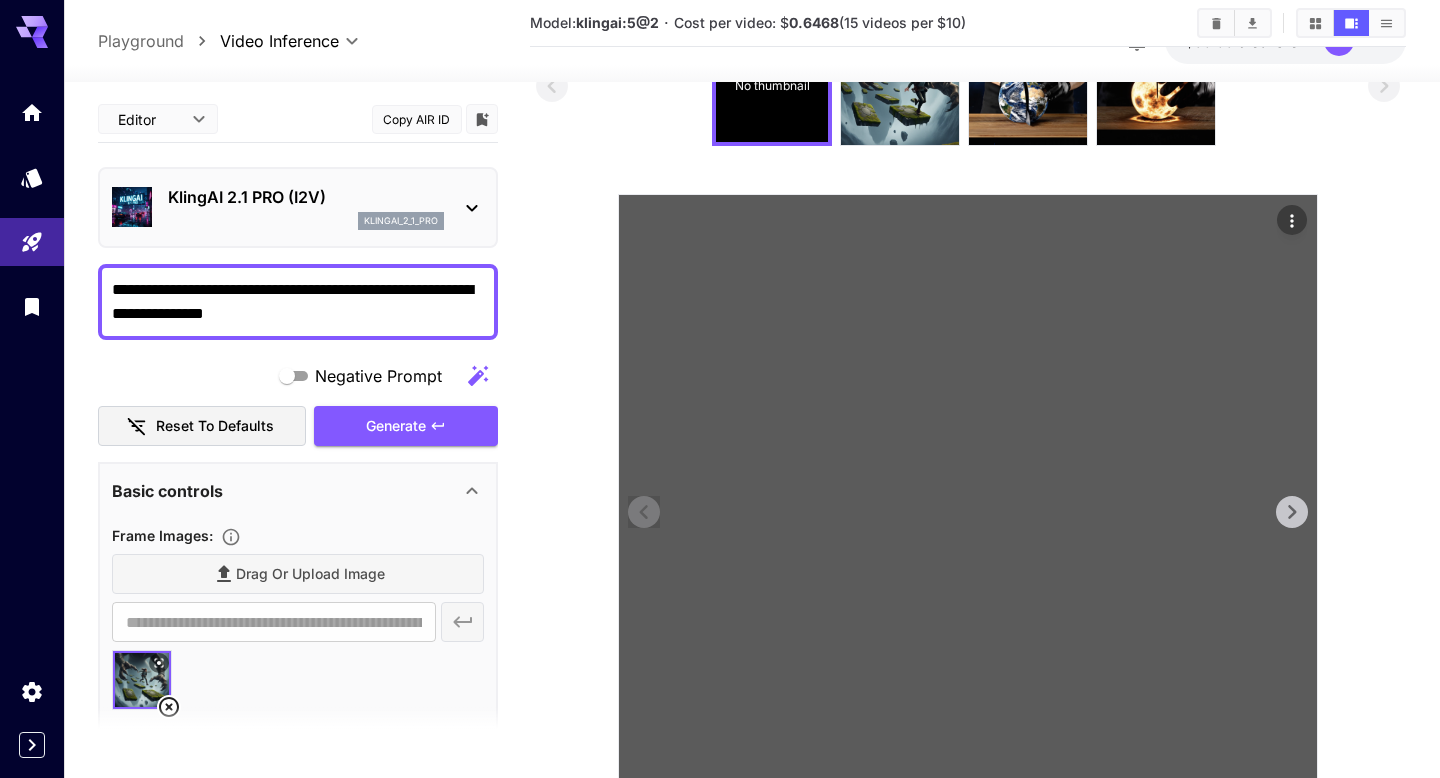 scroll, scrollTop: 311, scrollLeft: 0, axis: vertical 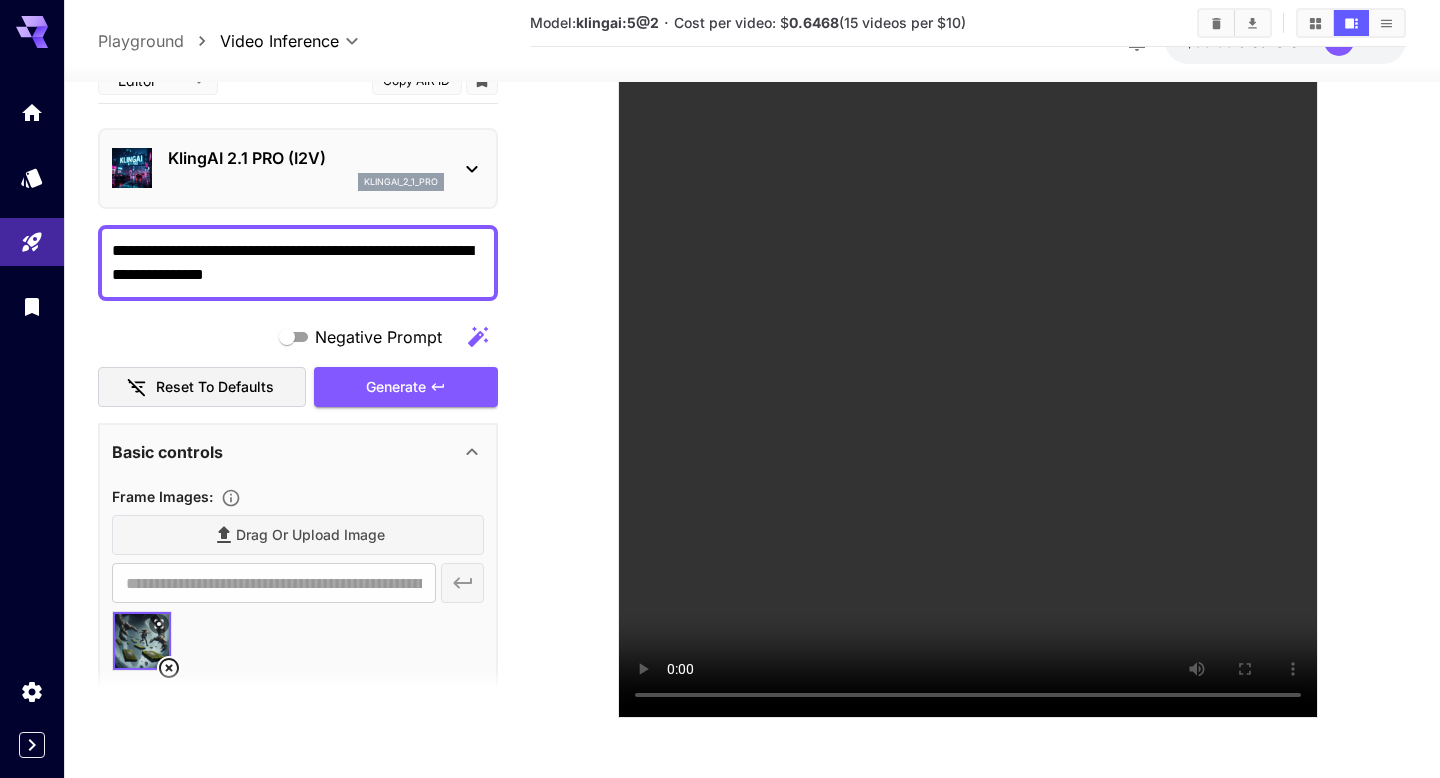 click on "**********" at bounding box center (298, 262) 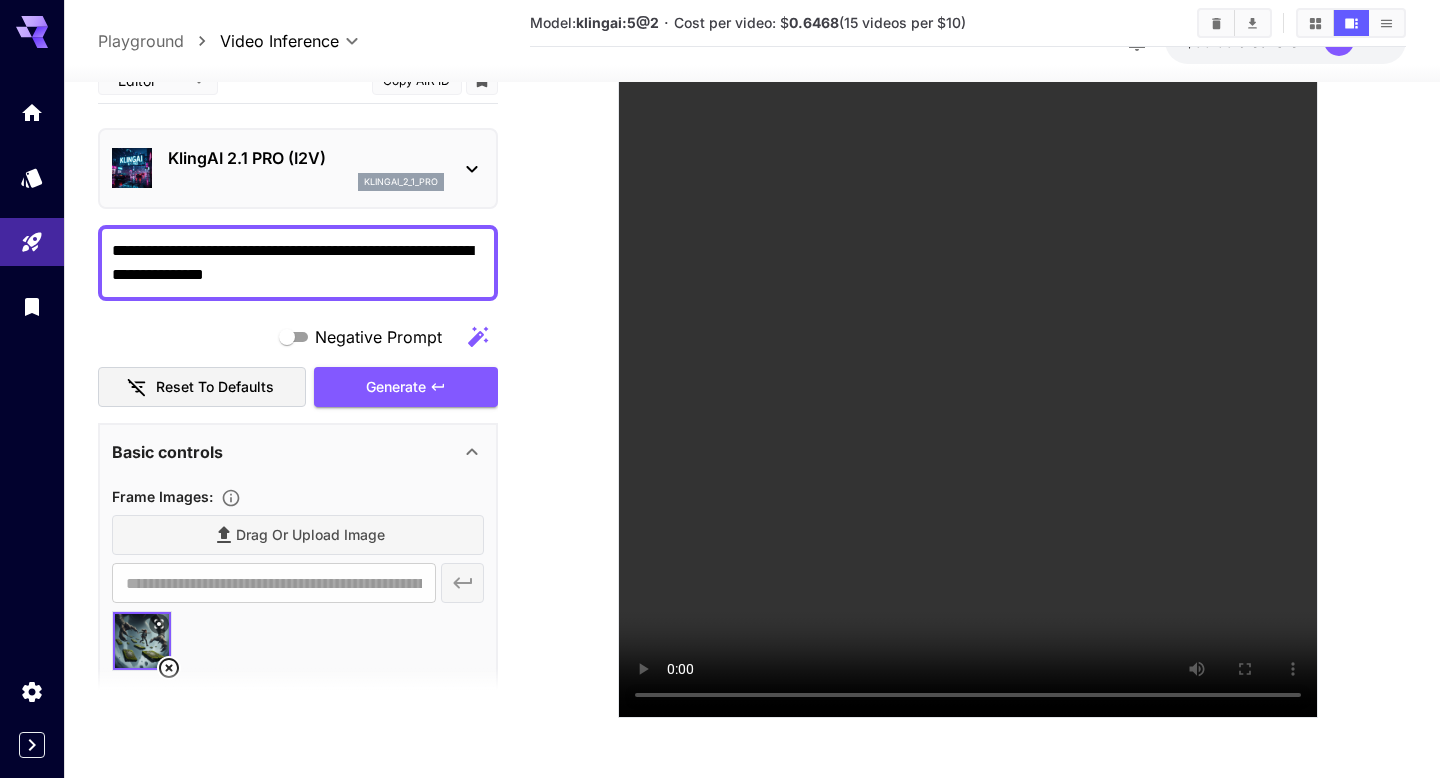click on "**********" at bounding box center (298, 262) 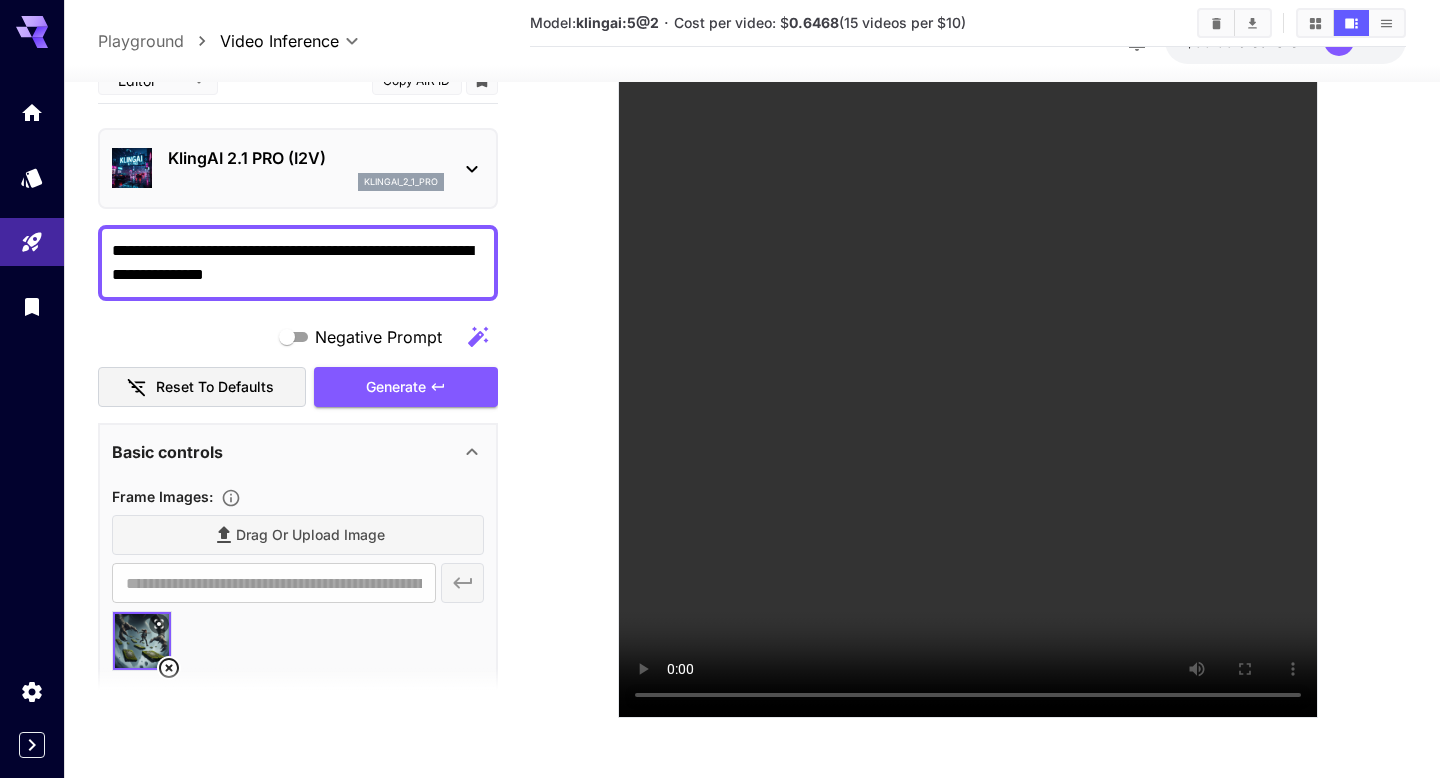 click on "**********" at bounding box center (298, 262) 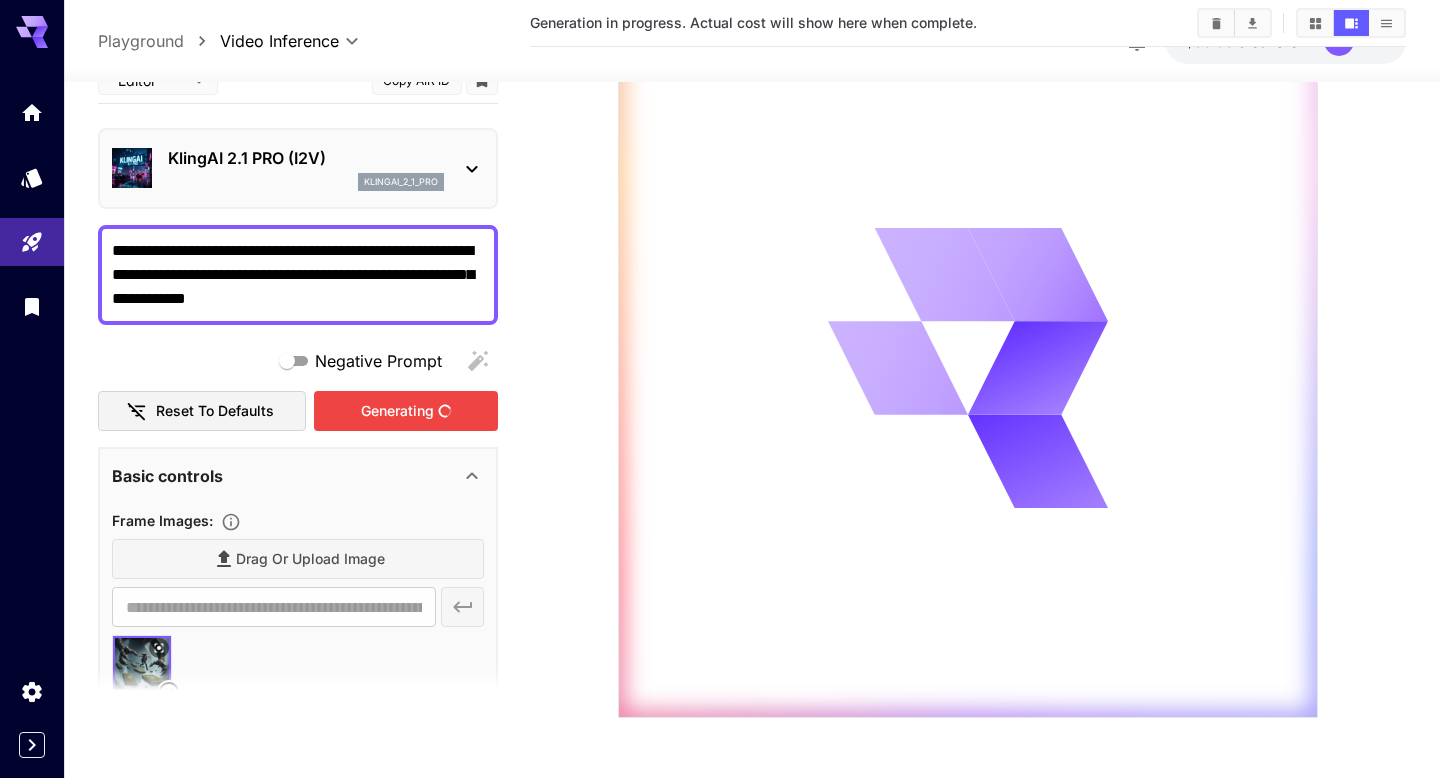 click on "Generating" at bounding box center [406, 410] 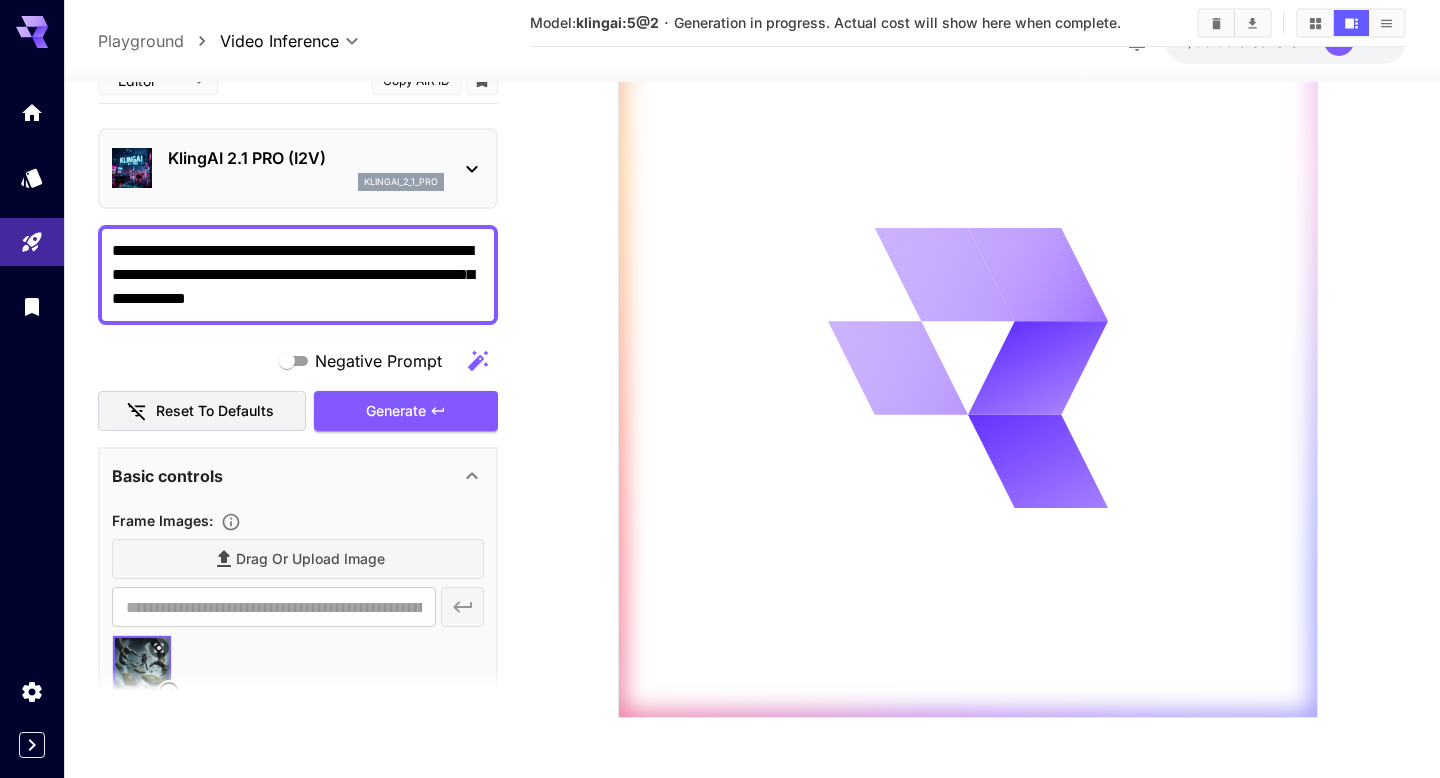 click on "**********" at bounding box center [298, 274] 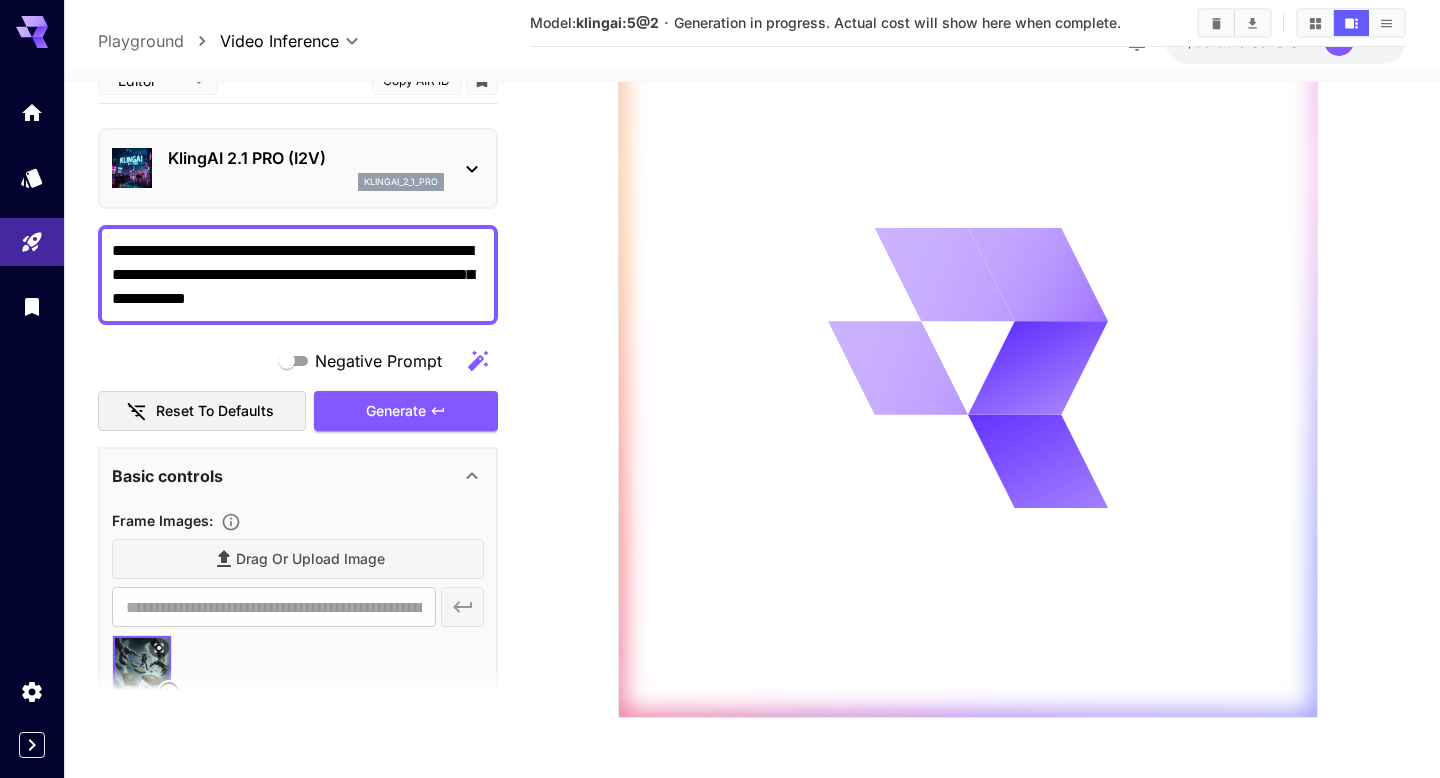 type on "**********" 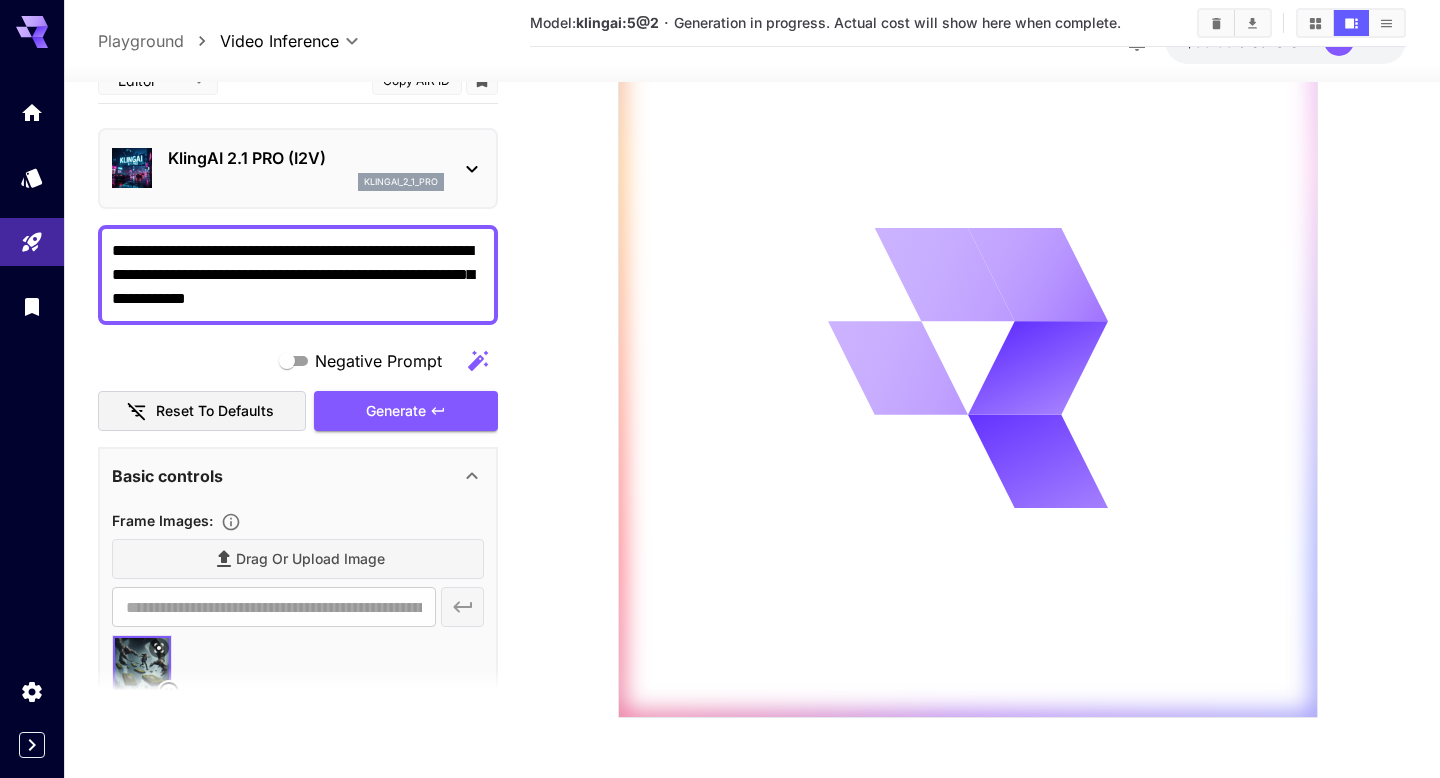 click on "No thumbnail" at bounding box center [968, 284] 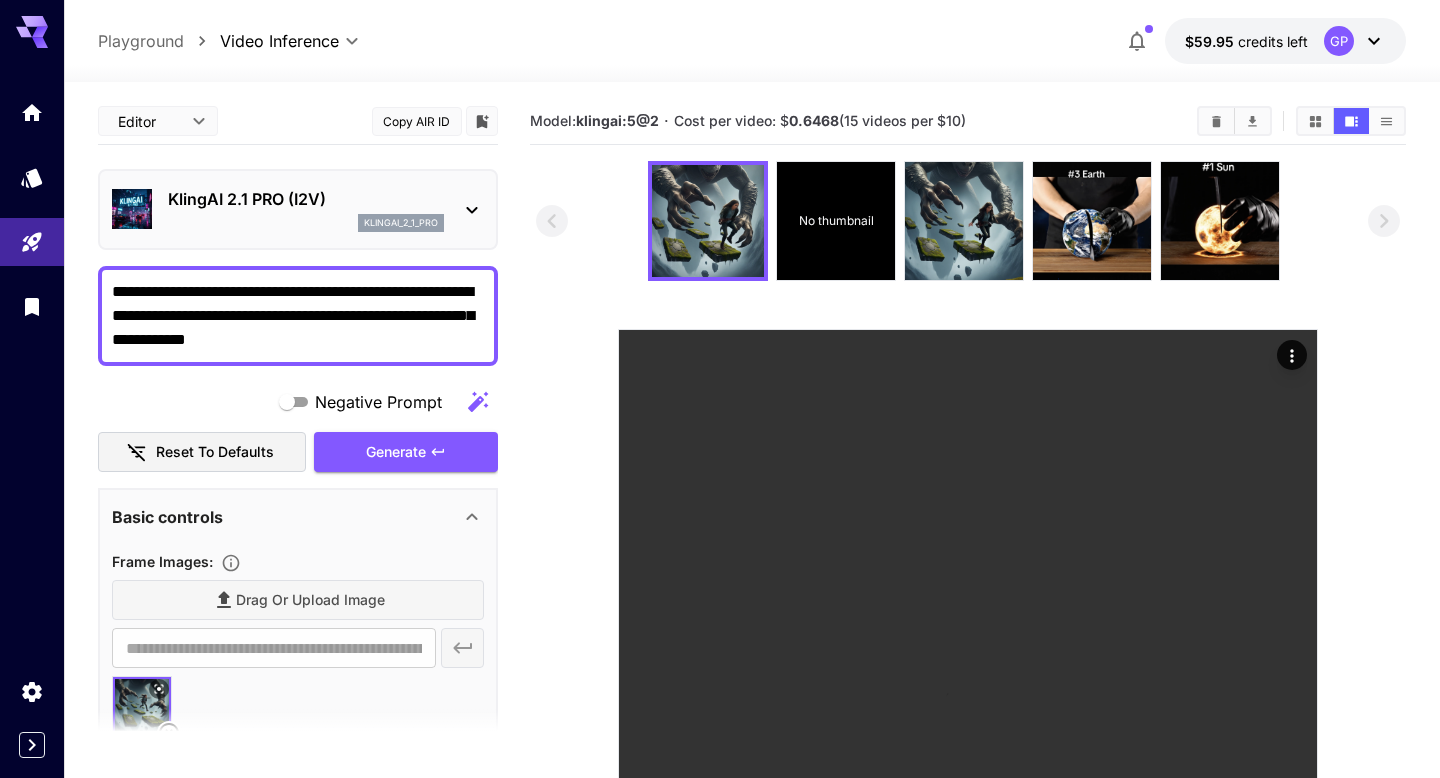scroll, scrollTop: 311, scrollLeft: 0, axis: vertical 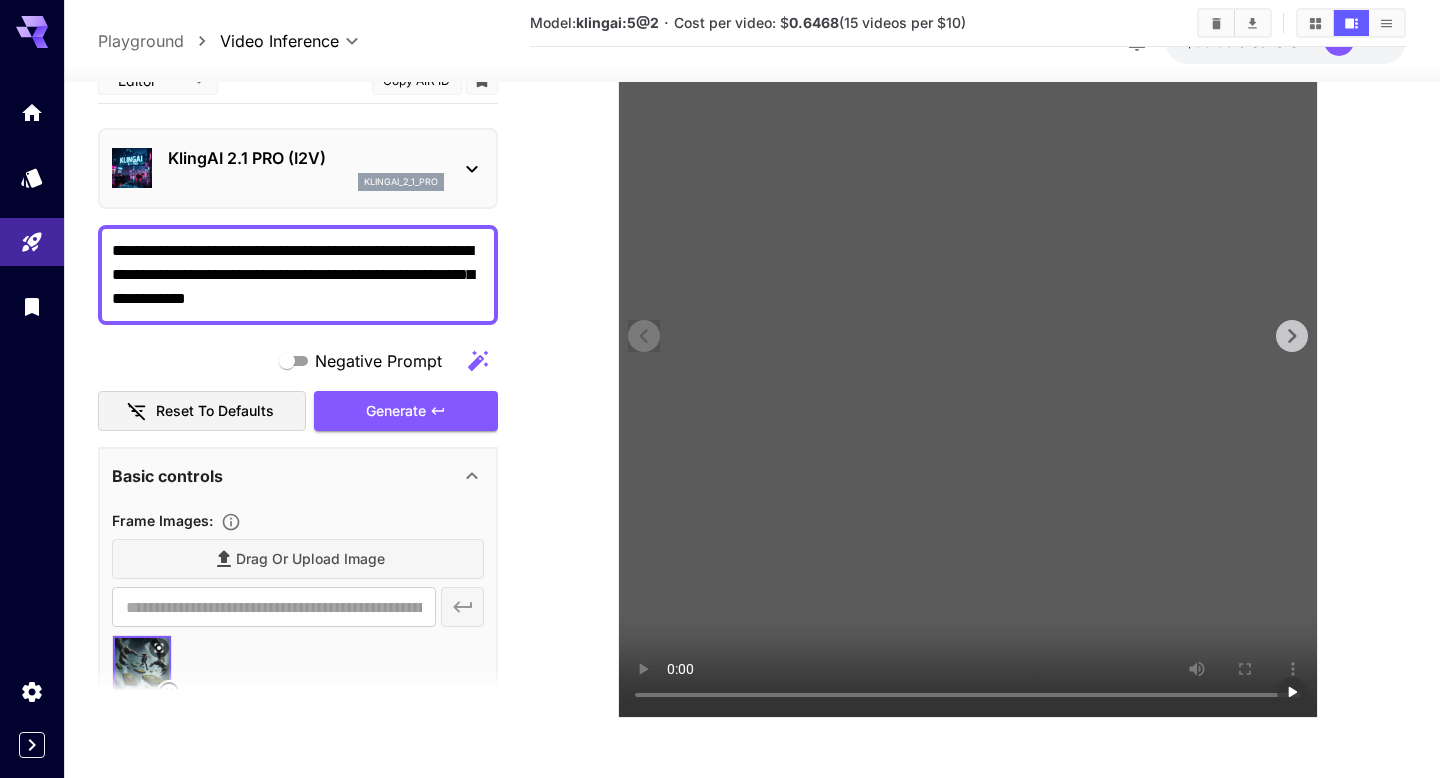 type 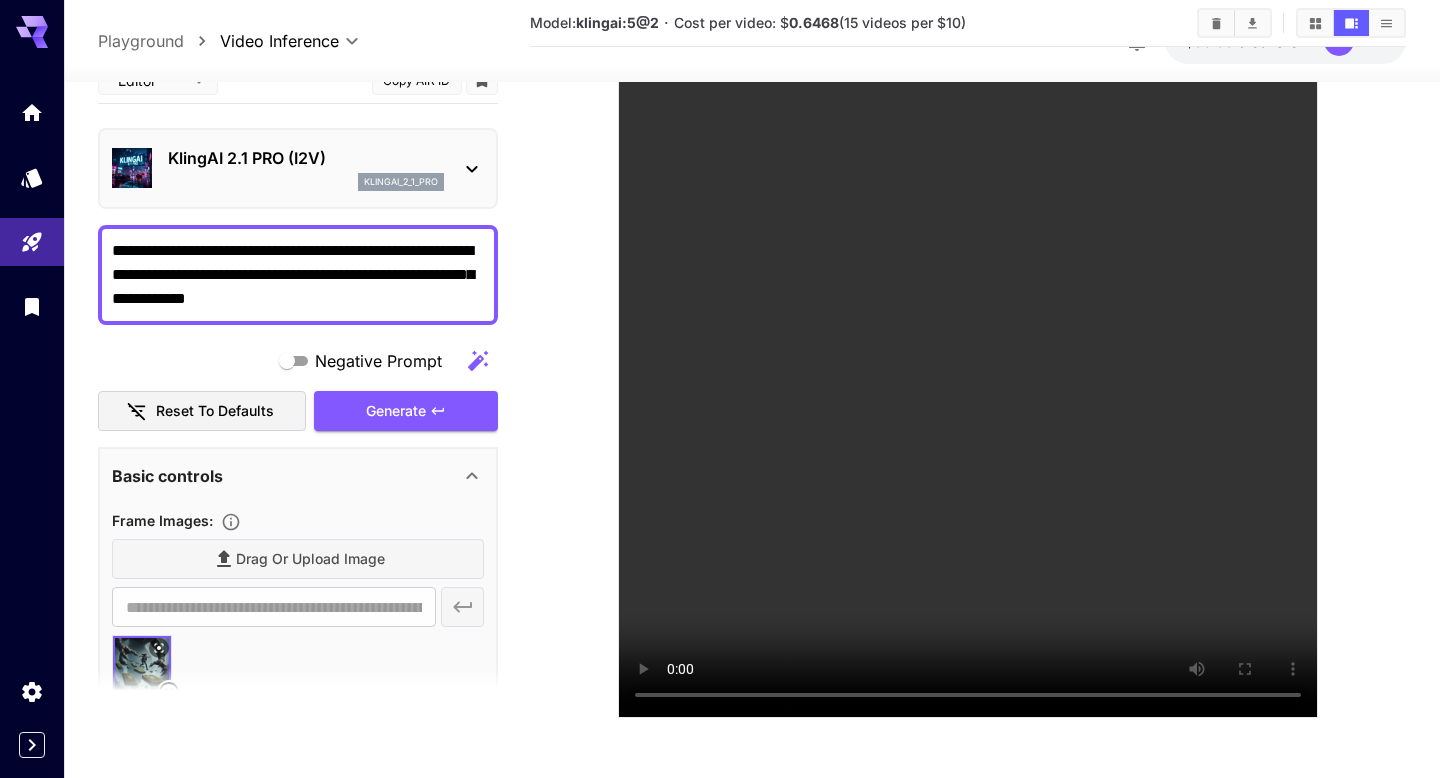 scroll, scrollTop: 45, scrollLeft: 0, axis: vertical 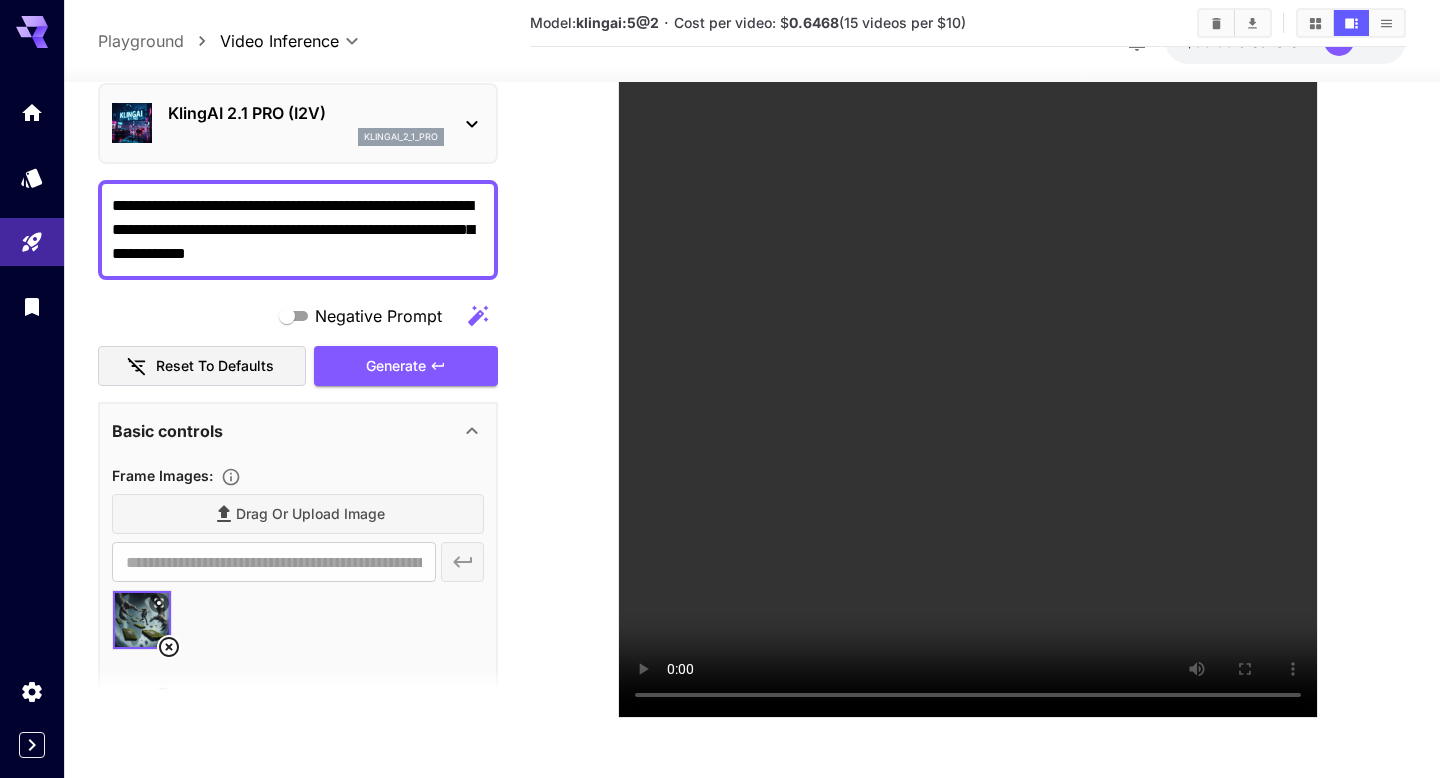 click 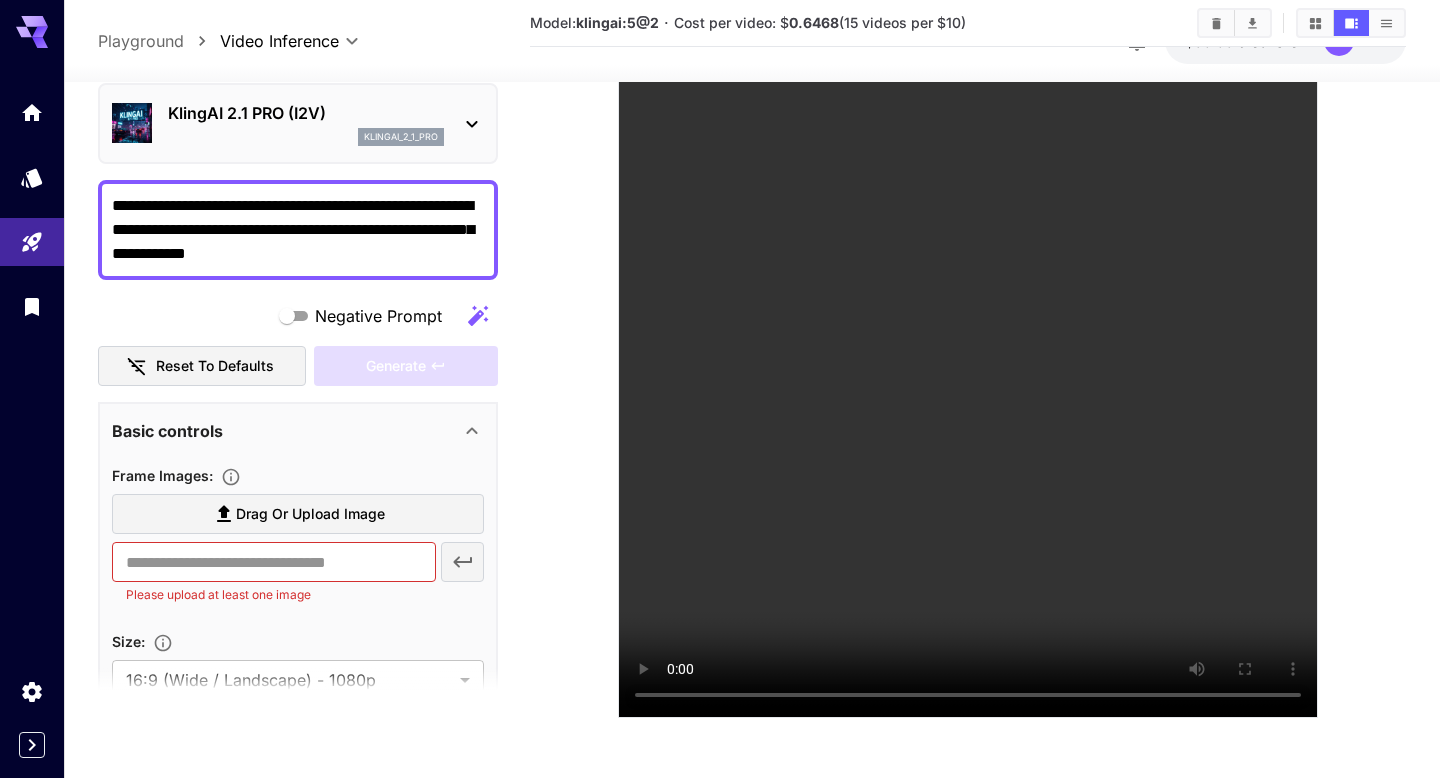 scroll, scrollTop: 0, scrollLeft: 0, axis: both 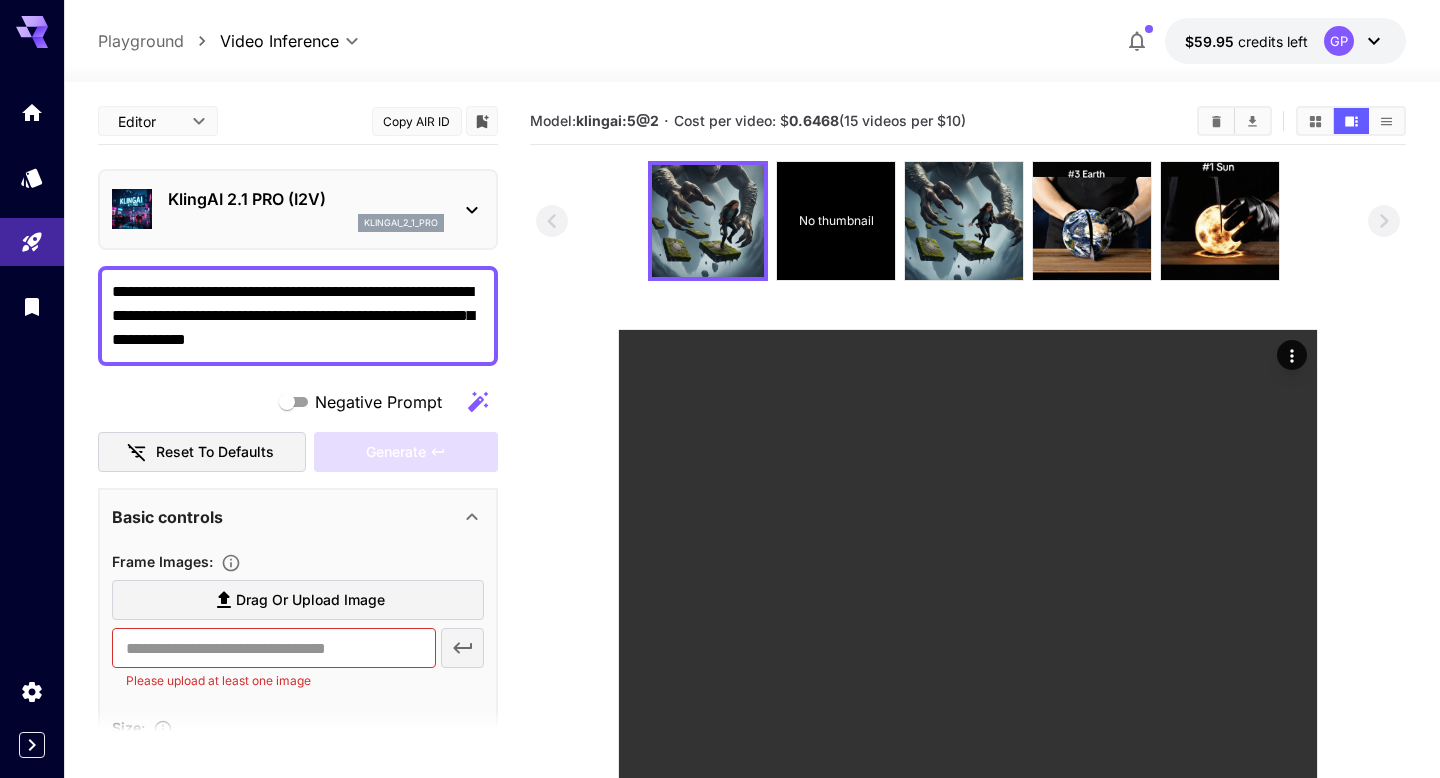click on "KlingAI 2.1 PRO (I2V)" at bounding box center [306, 199] 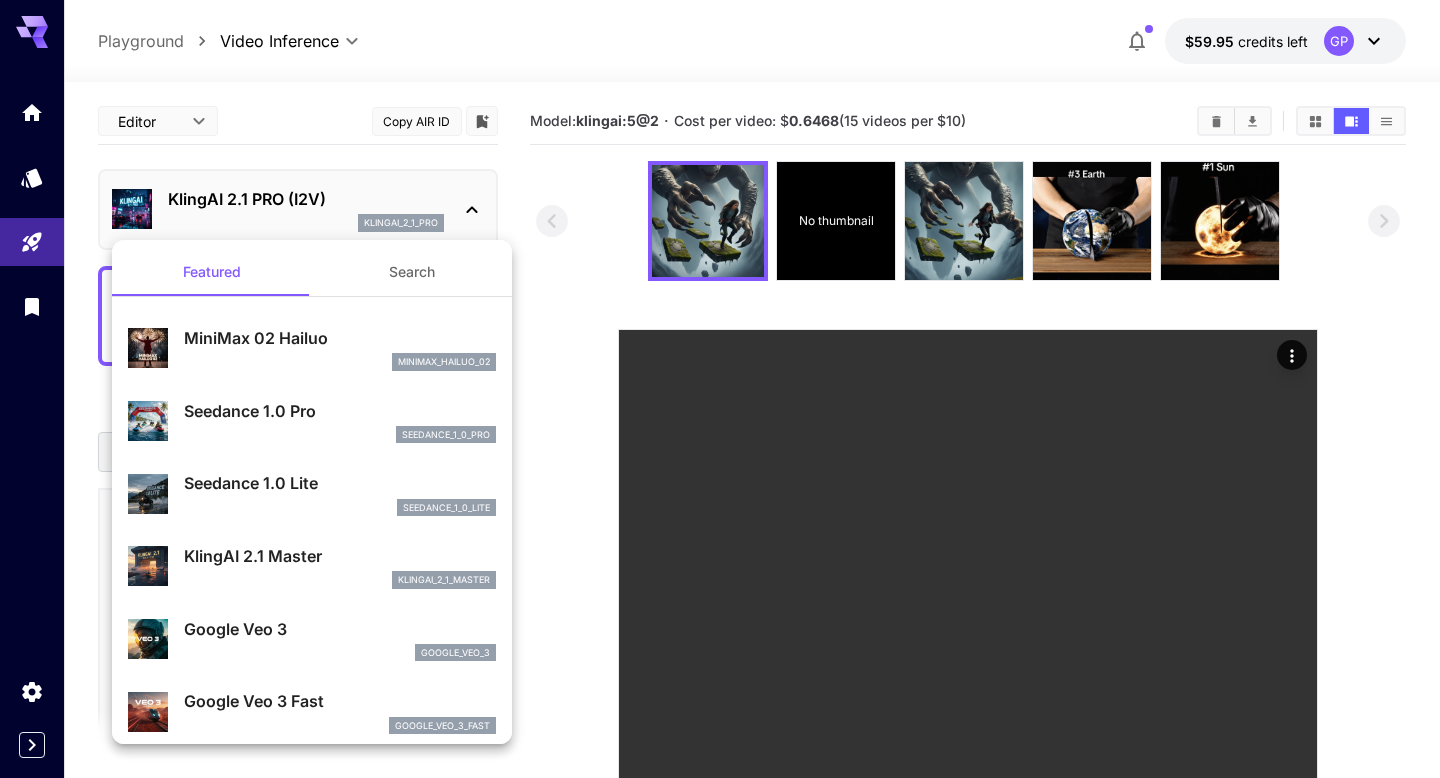 click at bounding box center [720, 389] 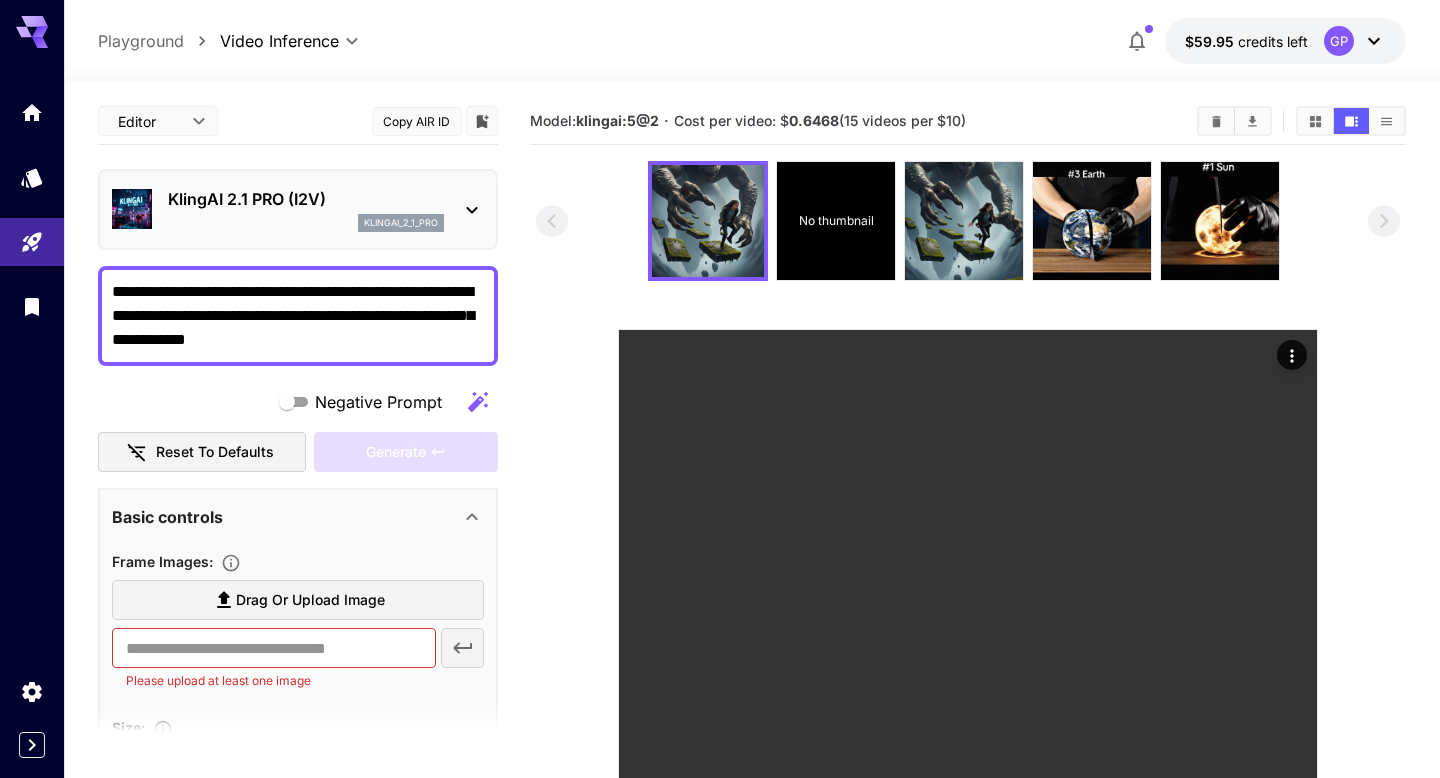 click on "**********" at bounding box center [298, 316] 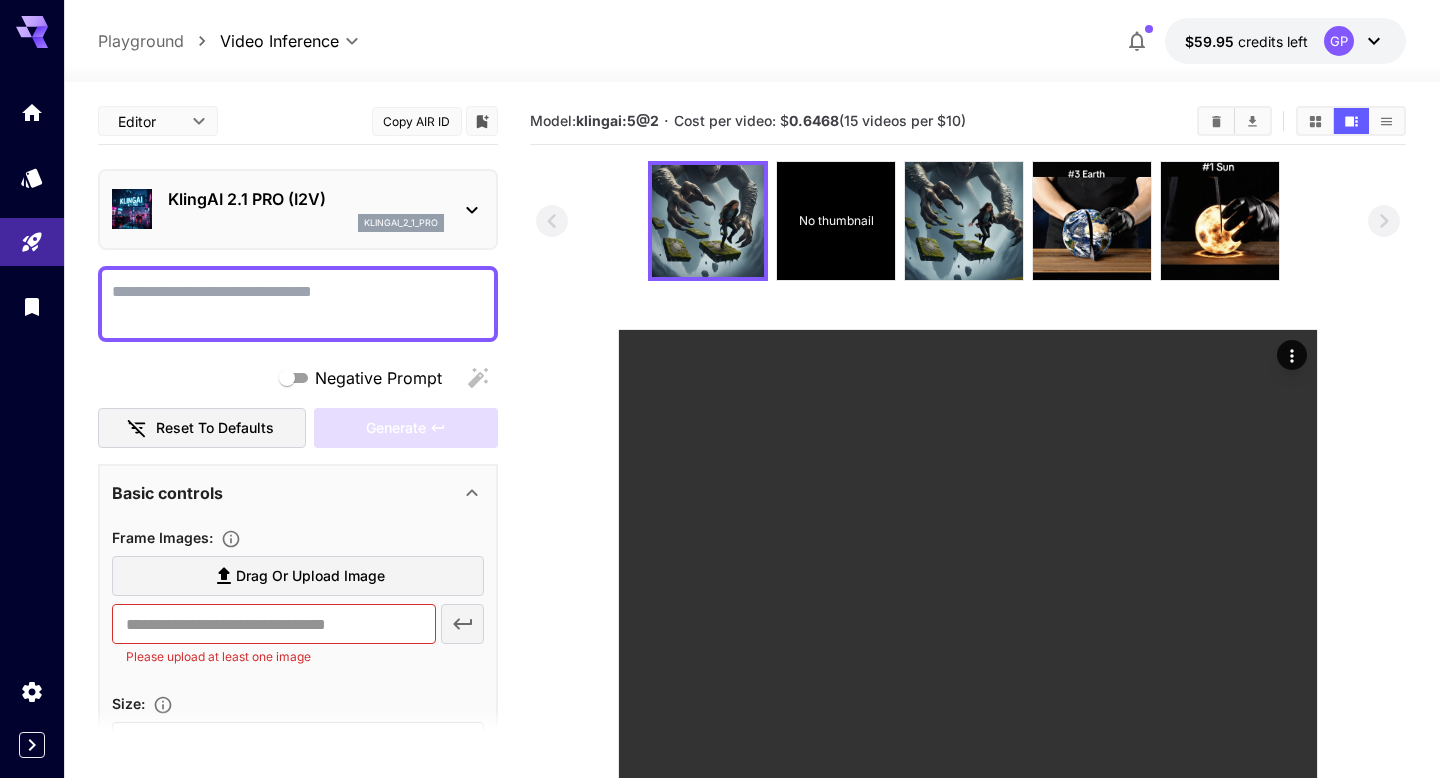 type 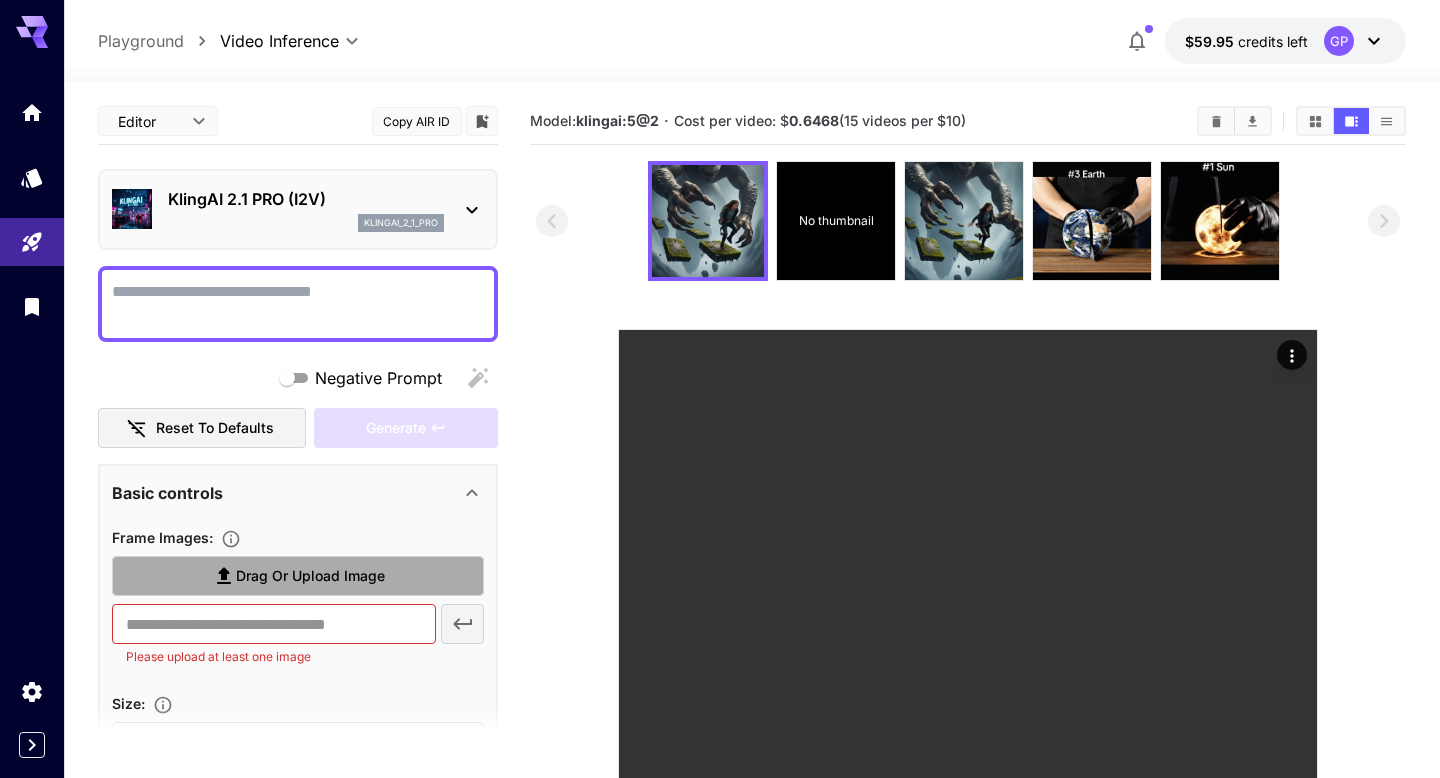 click on "Drag or upload image" at bounding box center [310, 576] 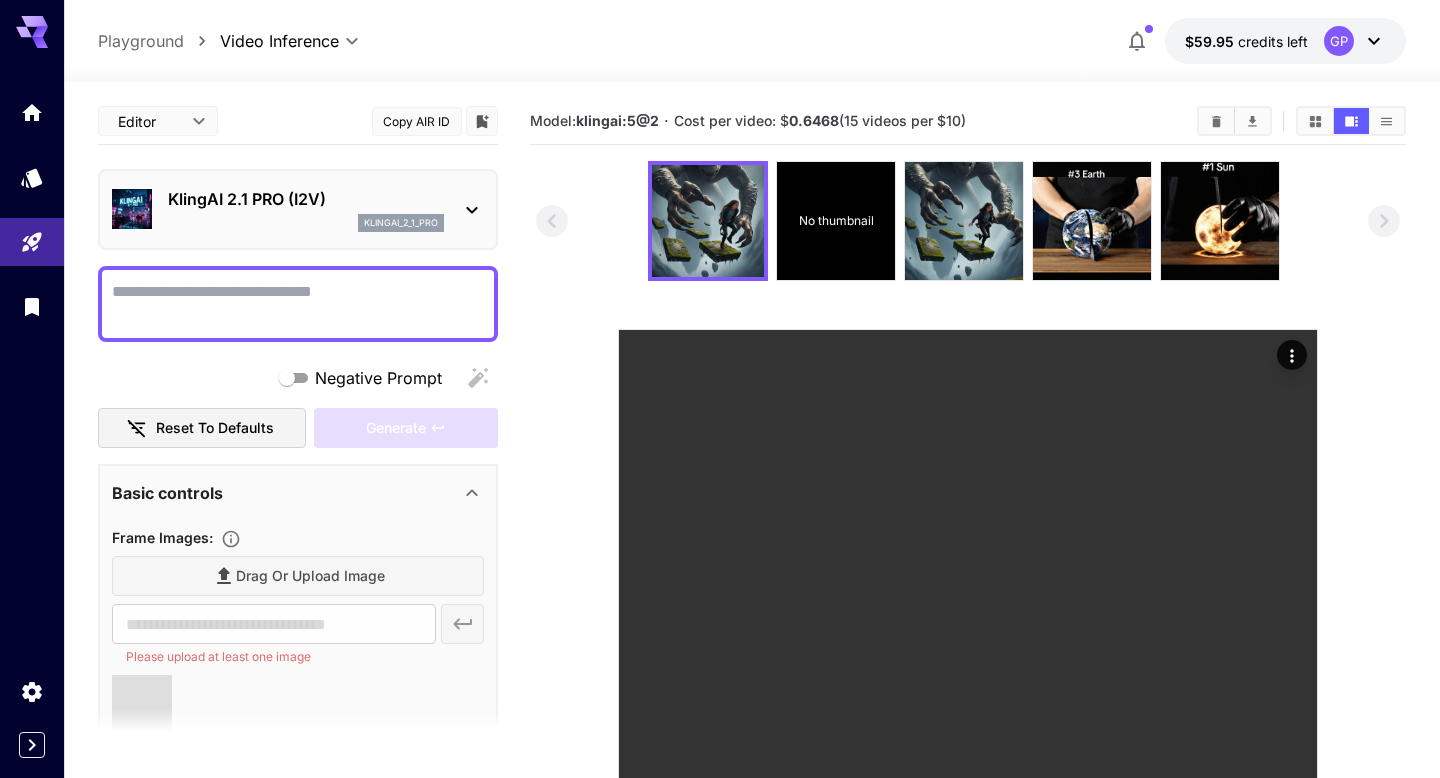 type on "**********" 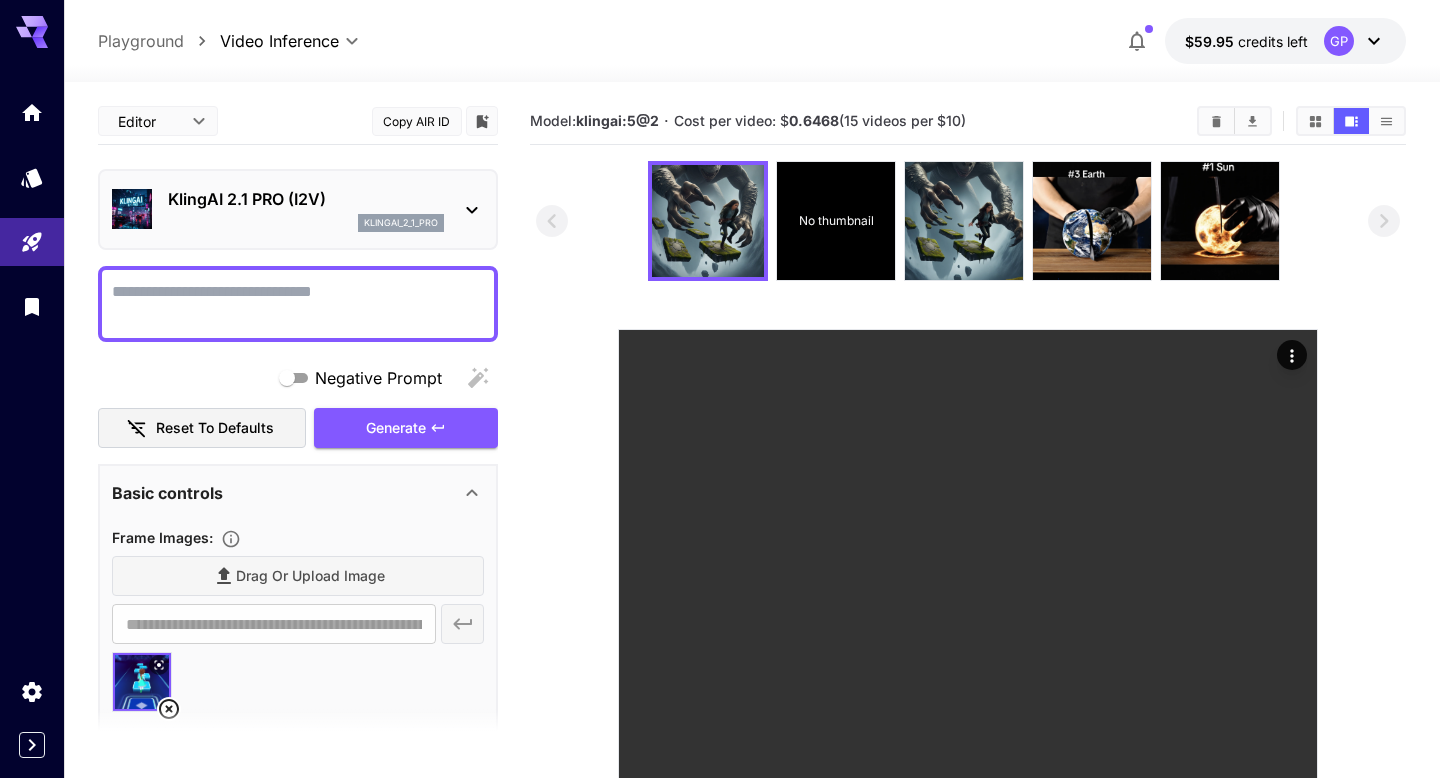 click on "Negative Prompt" at bounding box center [298, 304] 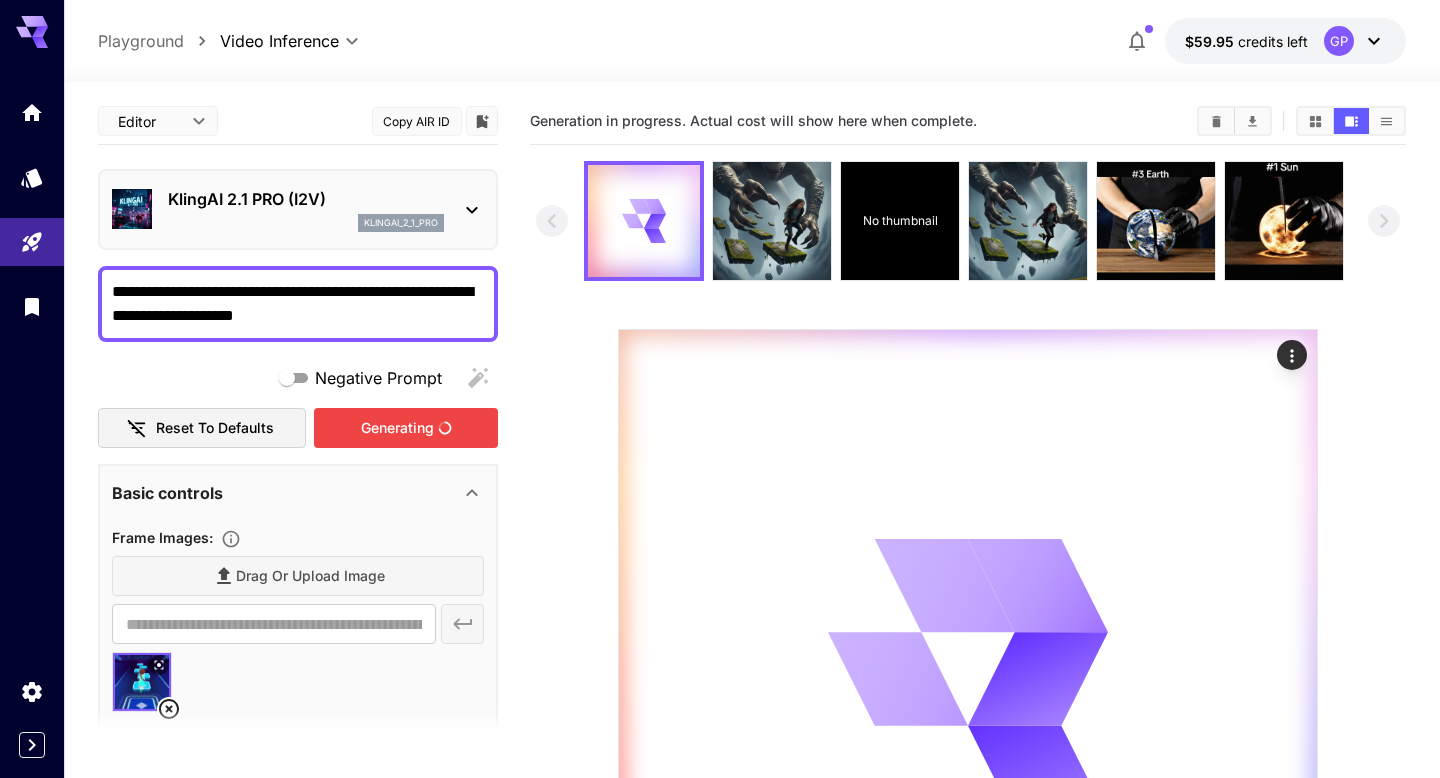 click on "Generating" at bounding box center [406, 428] 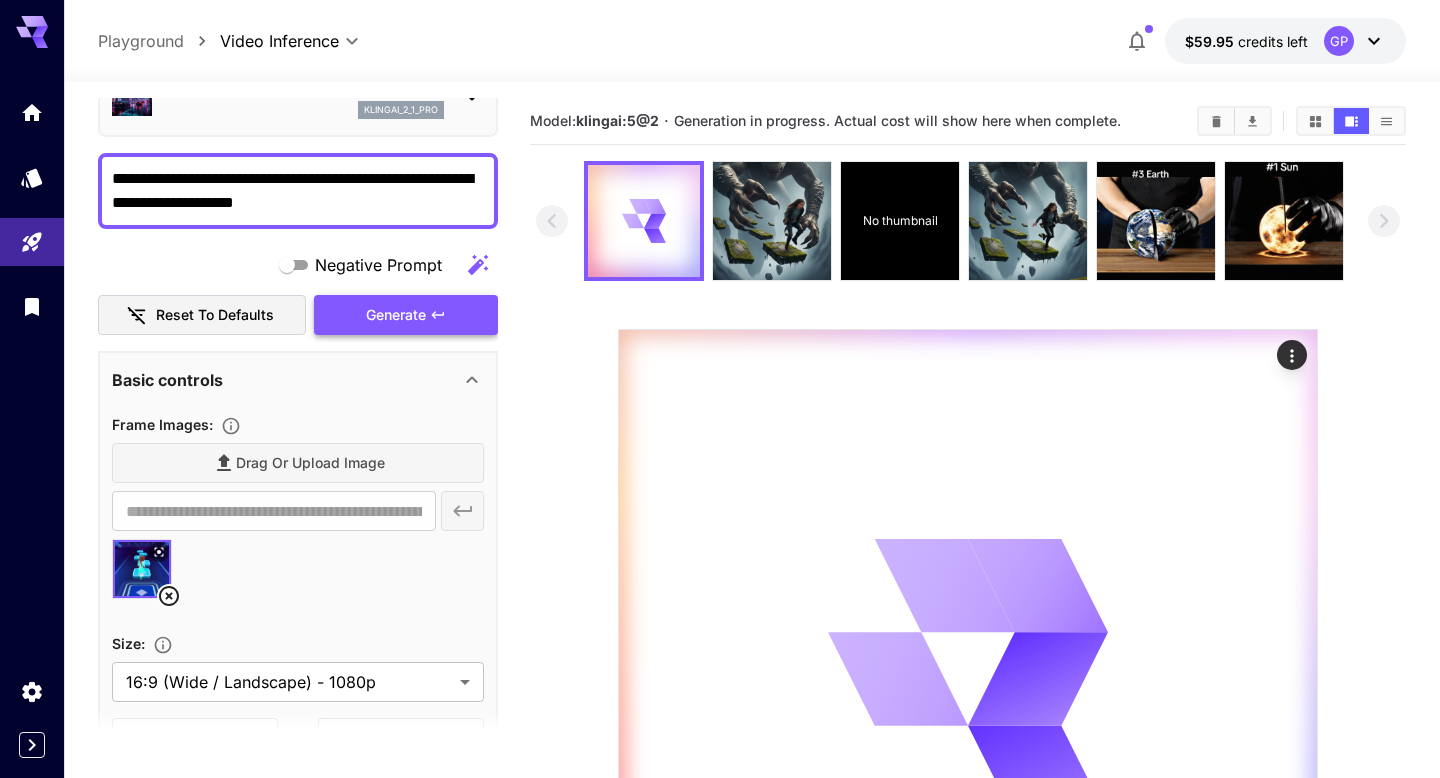 scroll, scrollTop: 115, scrollLeft: 0, axis: vertical 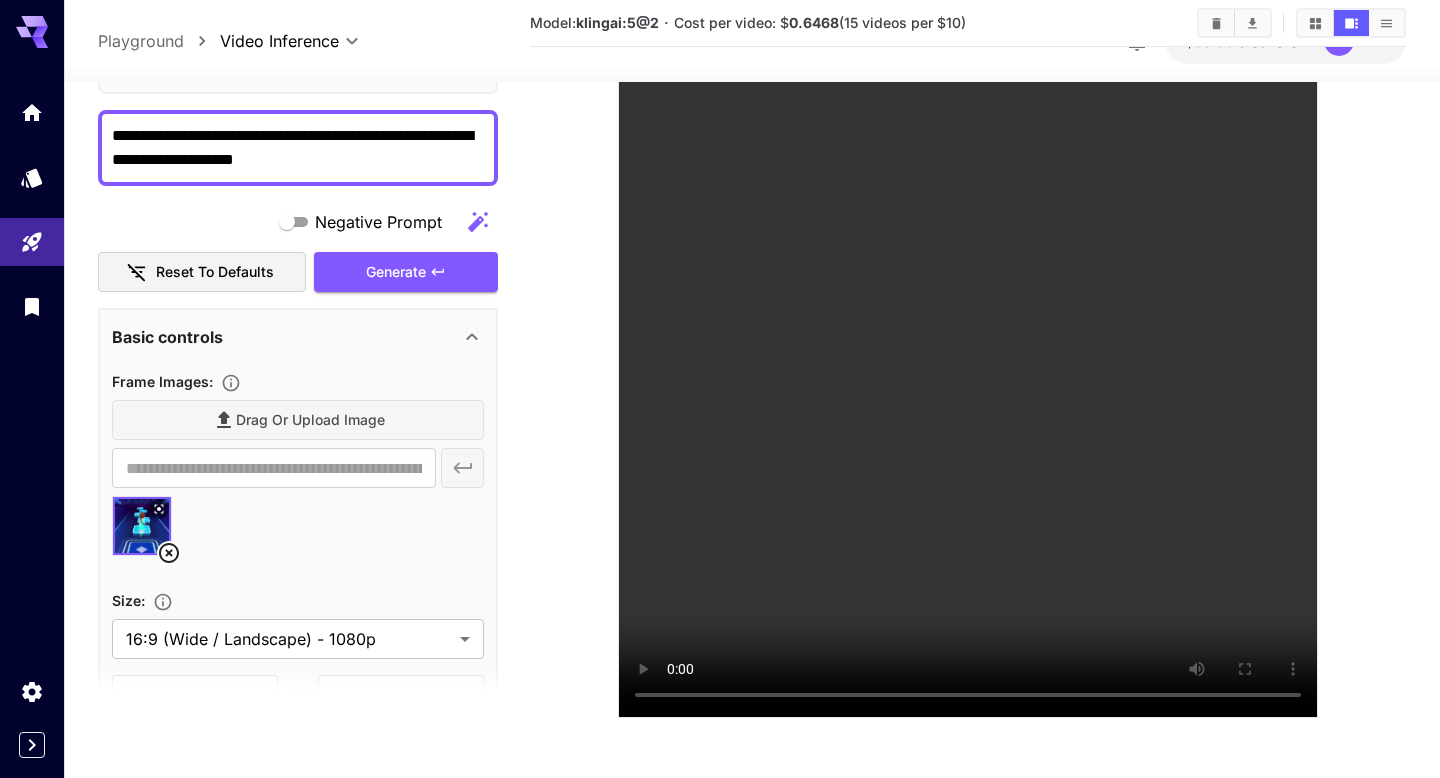 click on "**********" at bounding box center [298, 147] 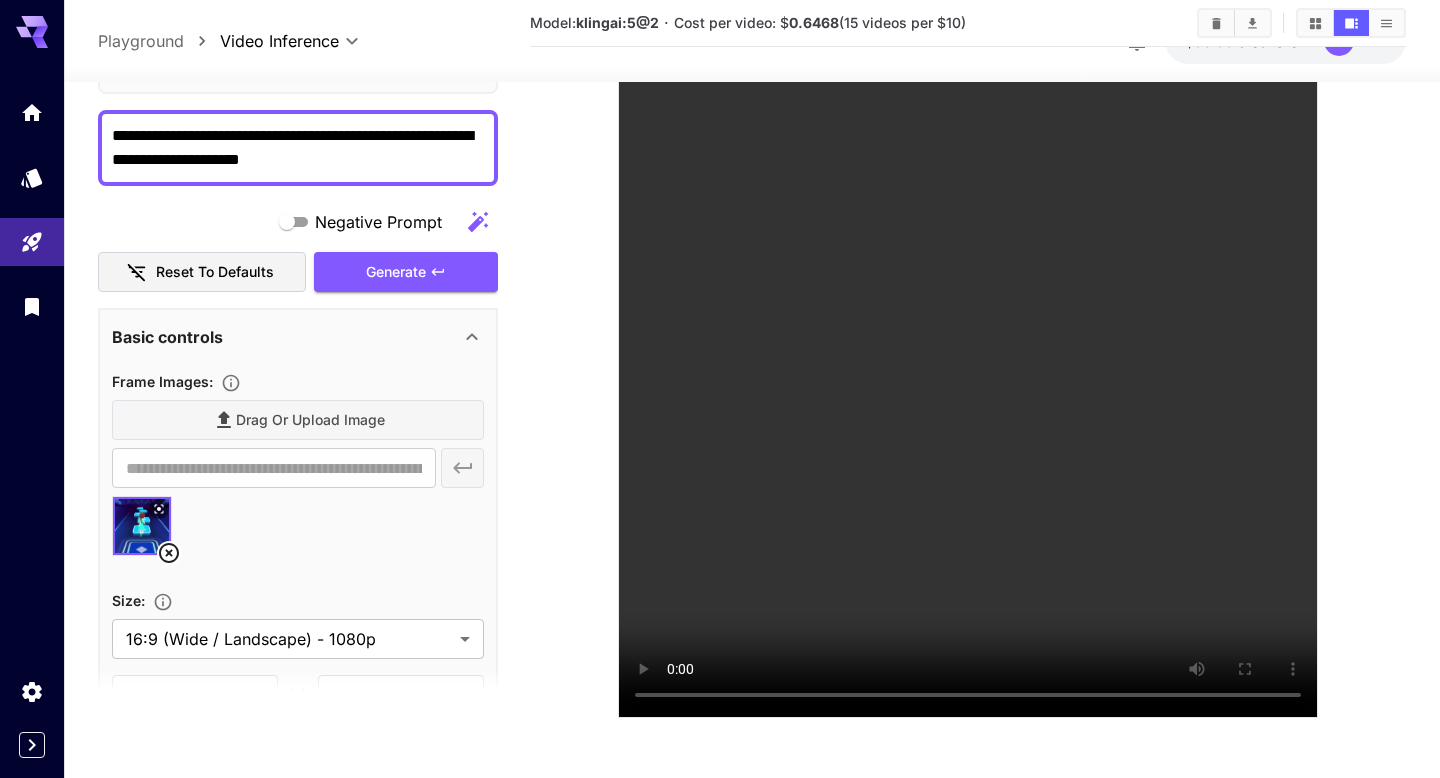 click on "**********" at bounding box center (298, 147) 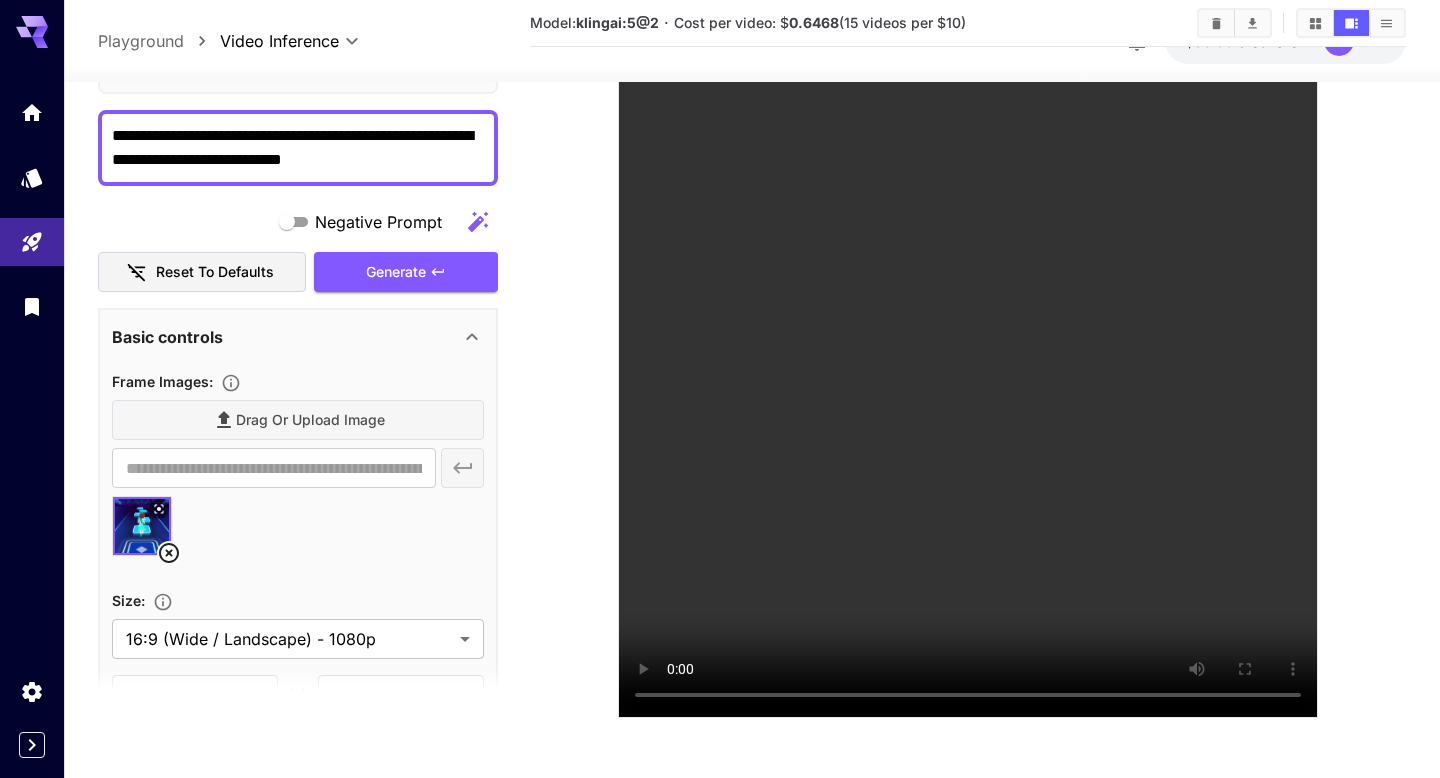 click on "**********" at bounding box center (298, 147) 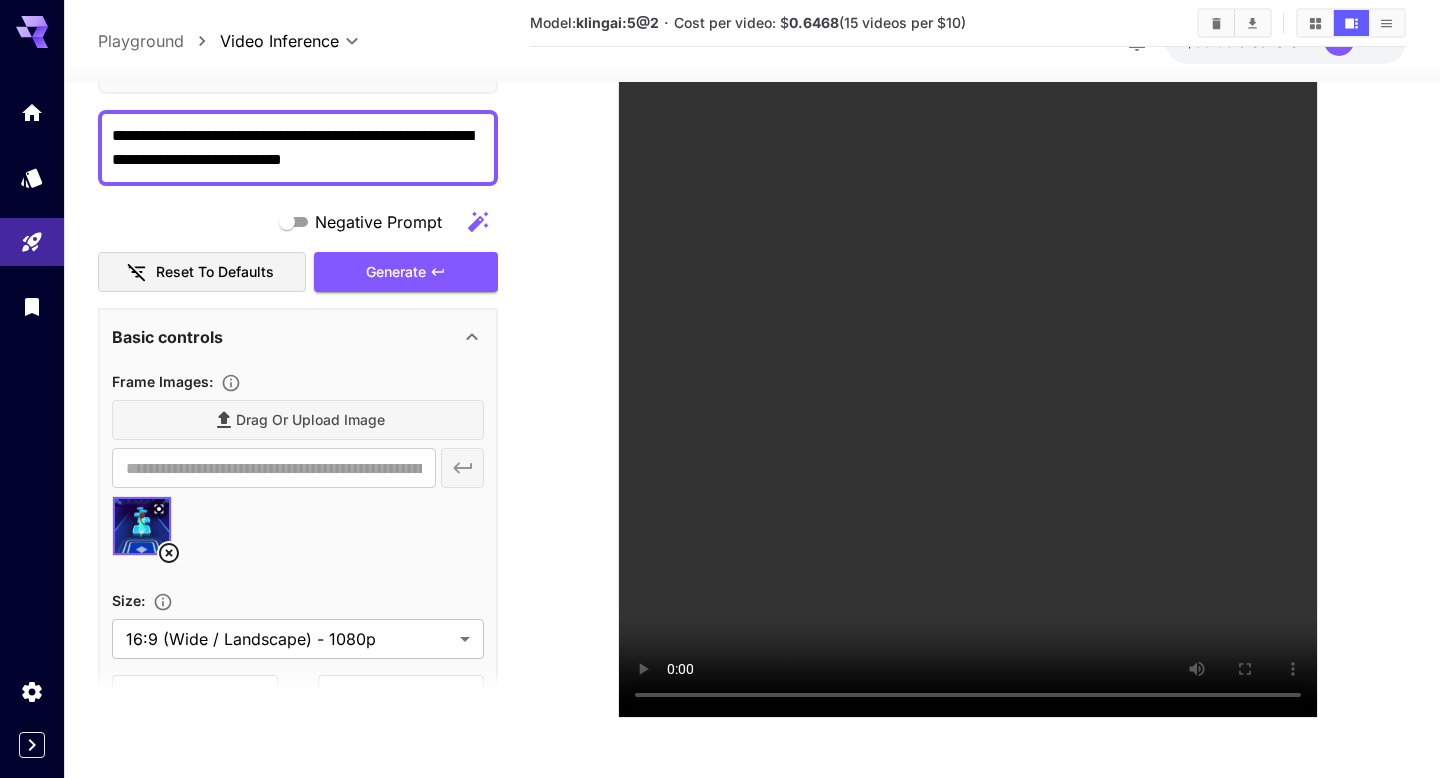click on "**********" at bounding box center (298, 147) 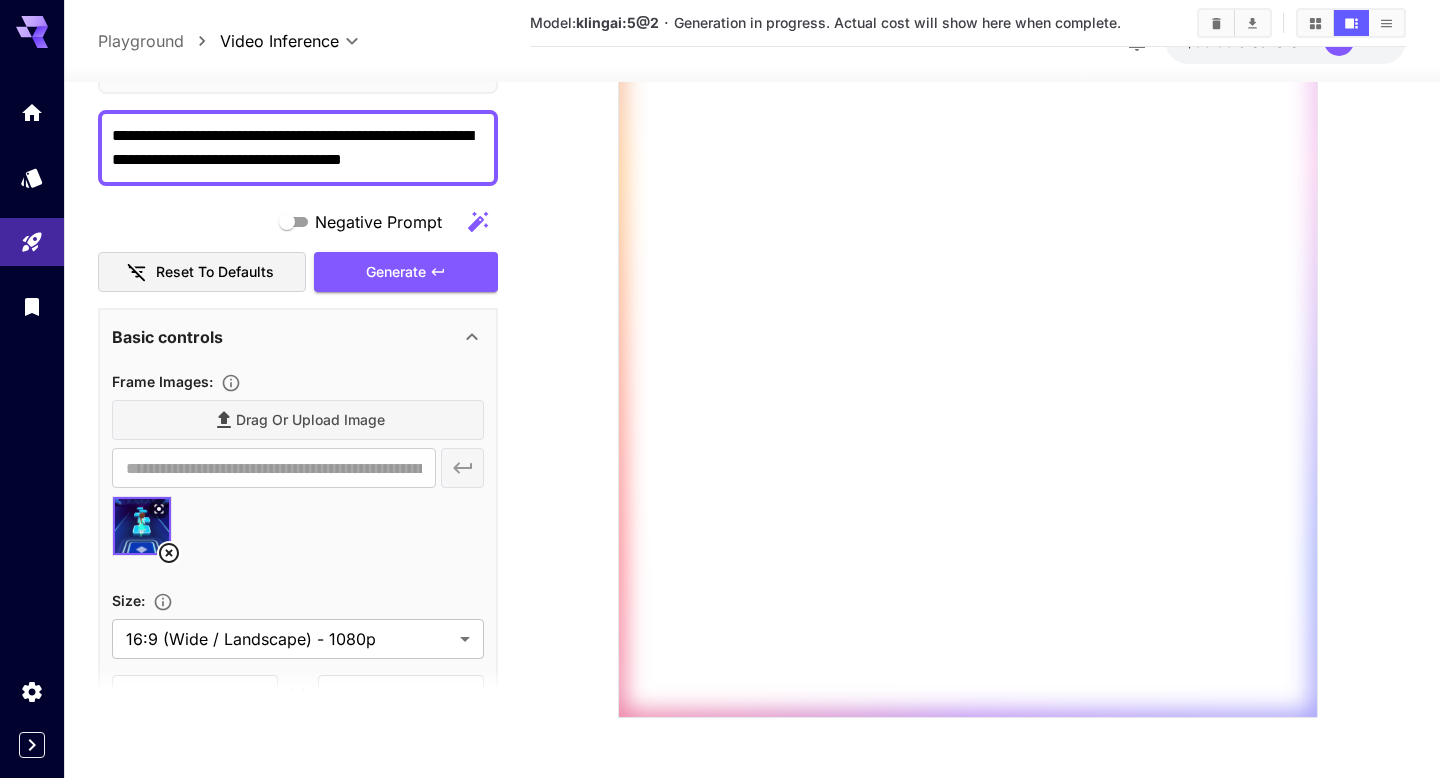 type on "**********" 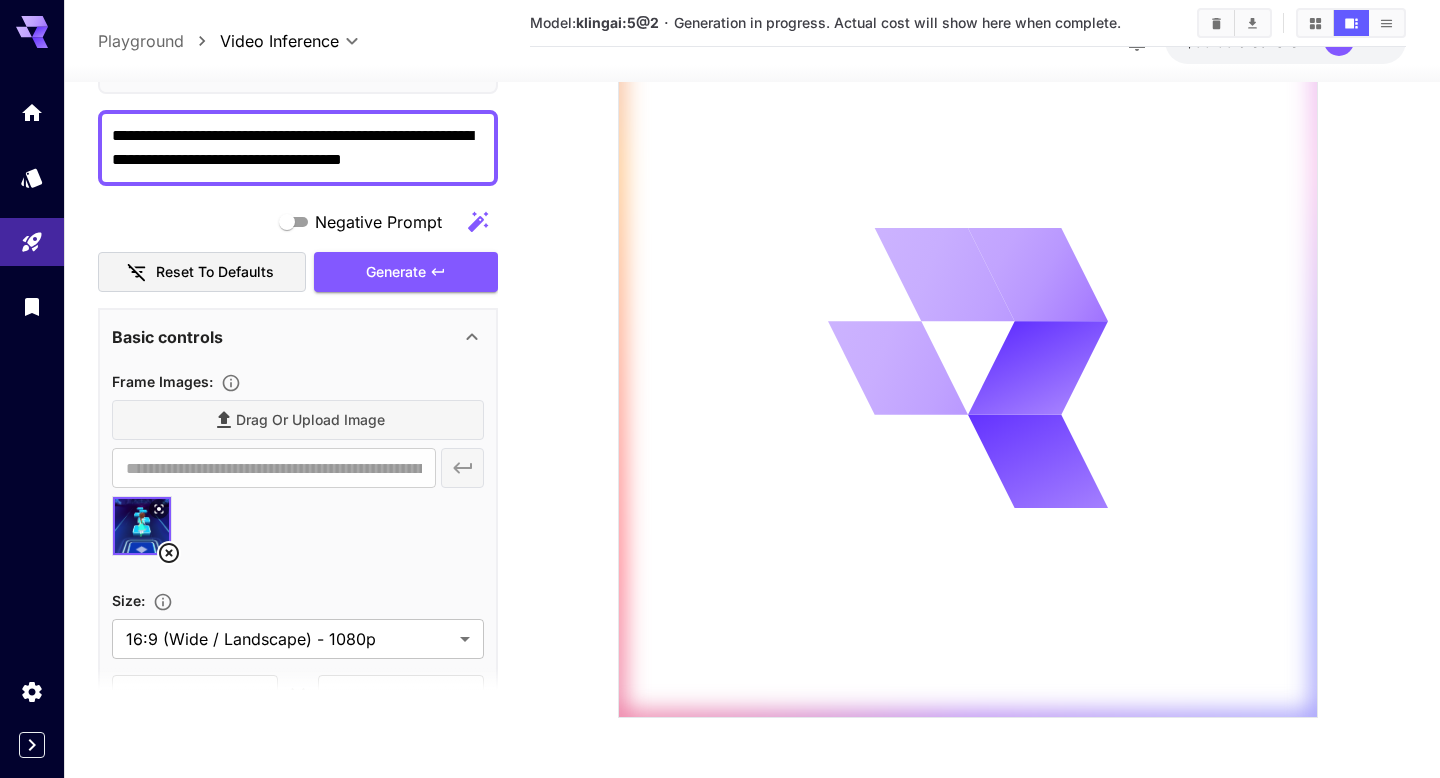 click on "No thumbnail" at bounding box center [968, 284] 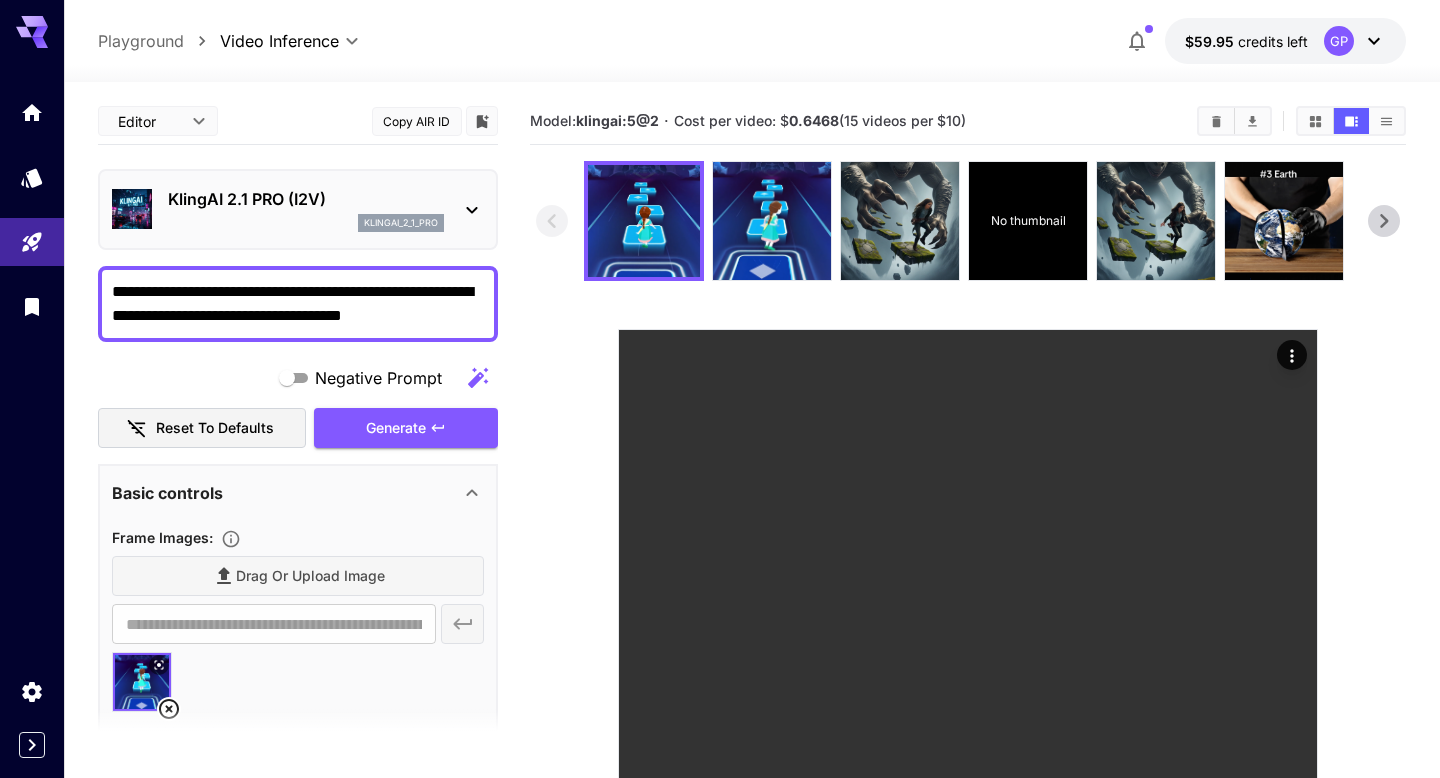 scroll, scrollTop: 311, scrollLeft: 0, axis: vertical 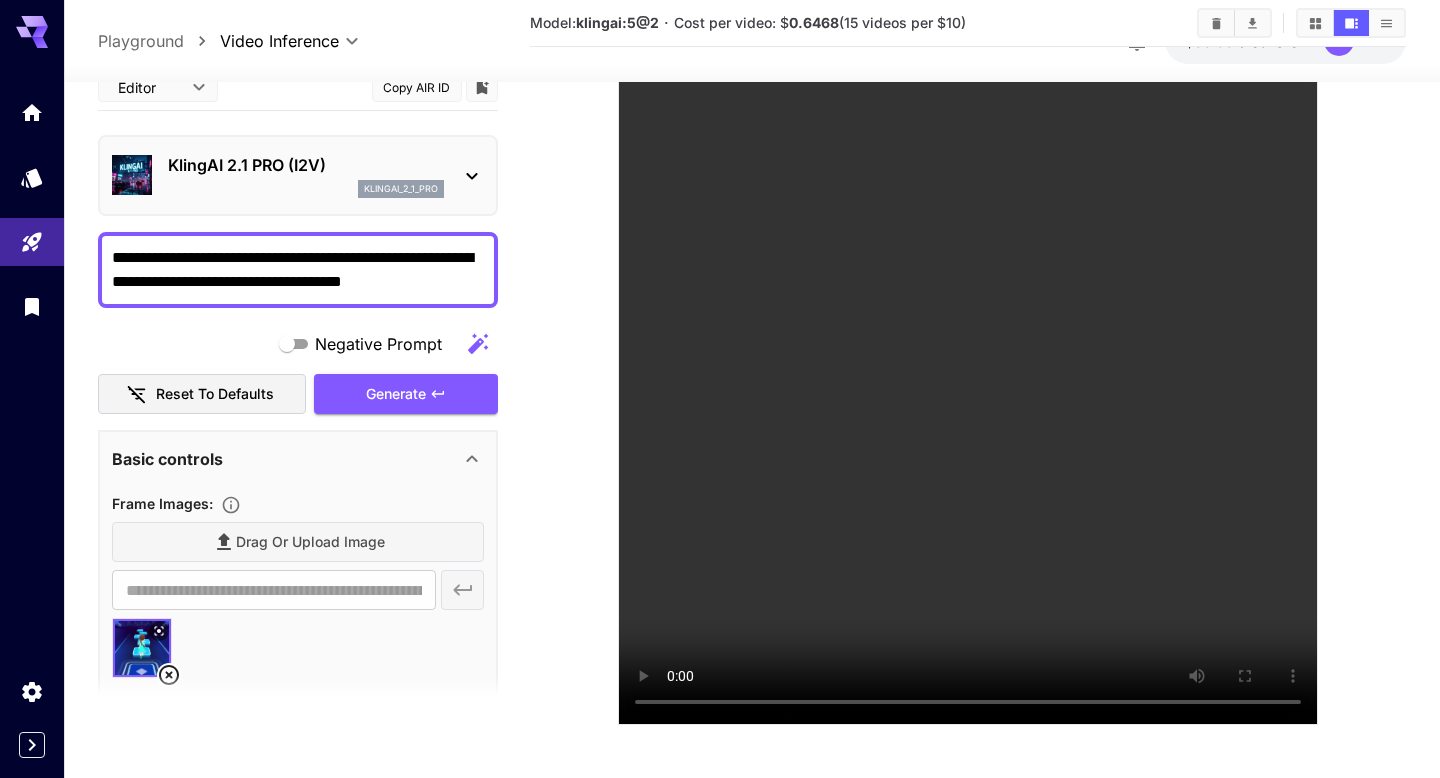 click on "KlingAI 2.1 PRO (I2V) klingai_2_1_pro" at bounding box center [306, 175] 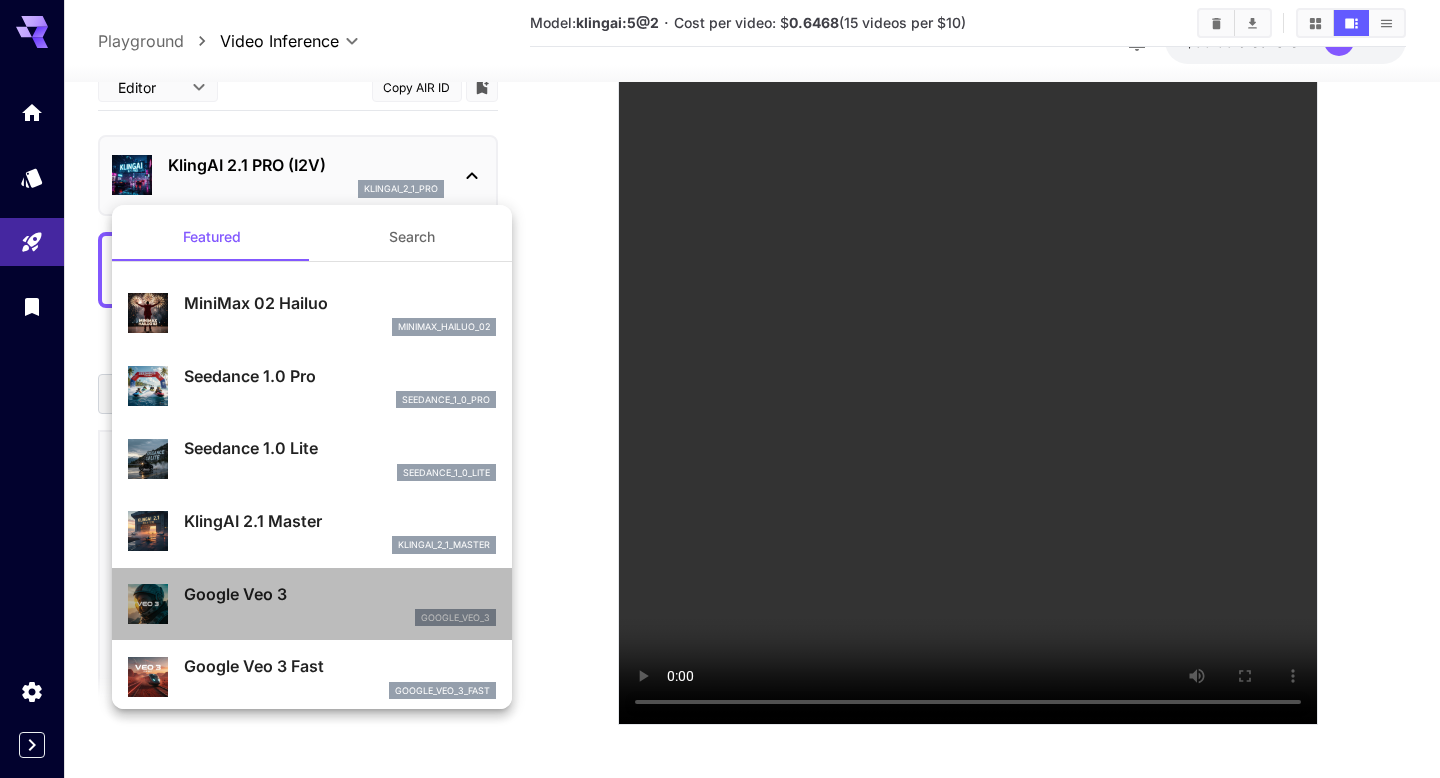 click on "Google Veo 3" at bounding box center [340, 594] 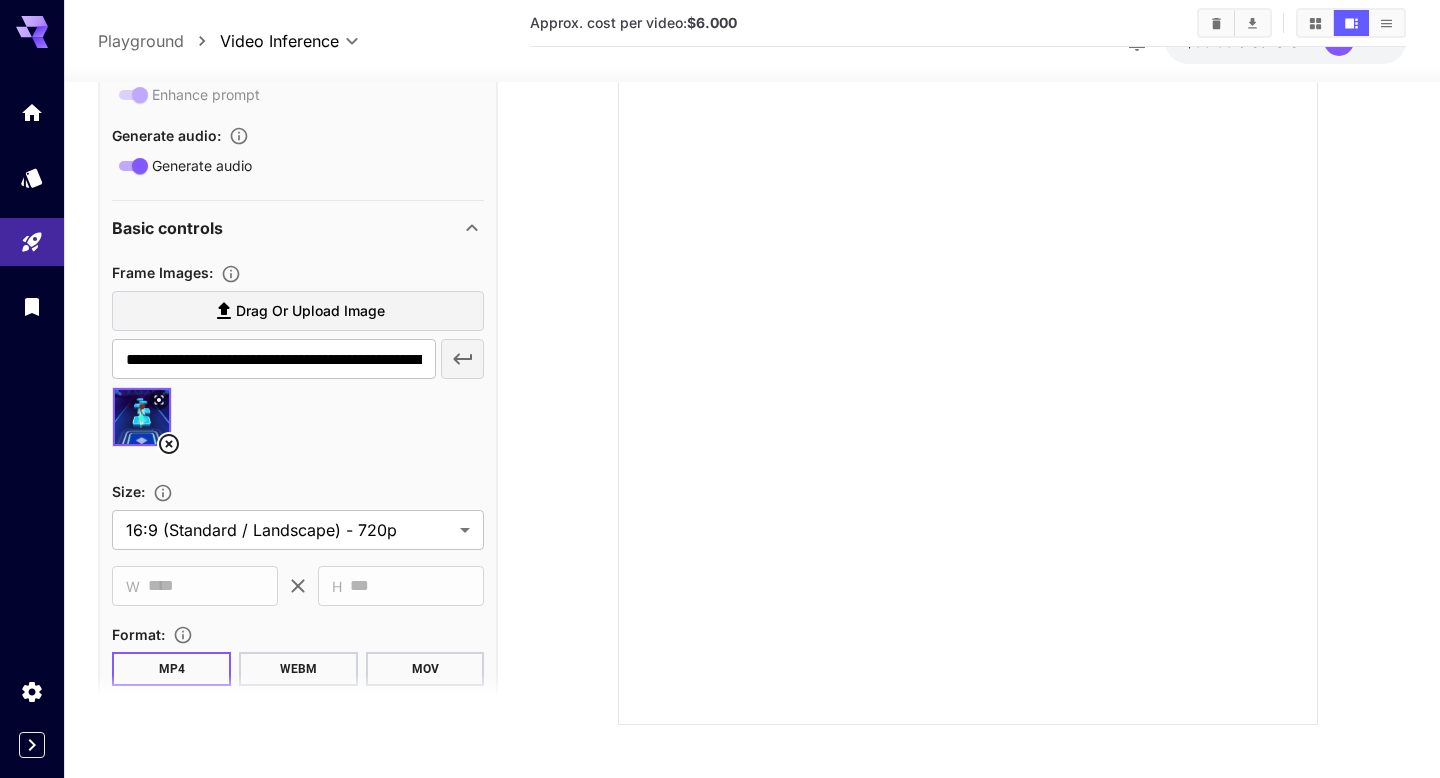 scroll, scrollTop: 958, scrollLeft: 0, axis: vertical 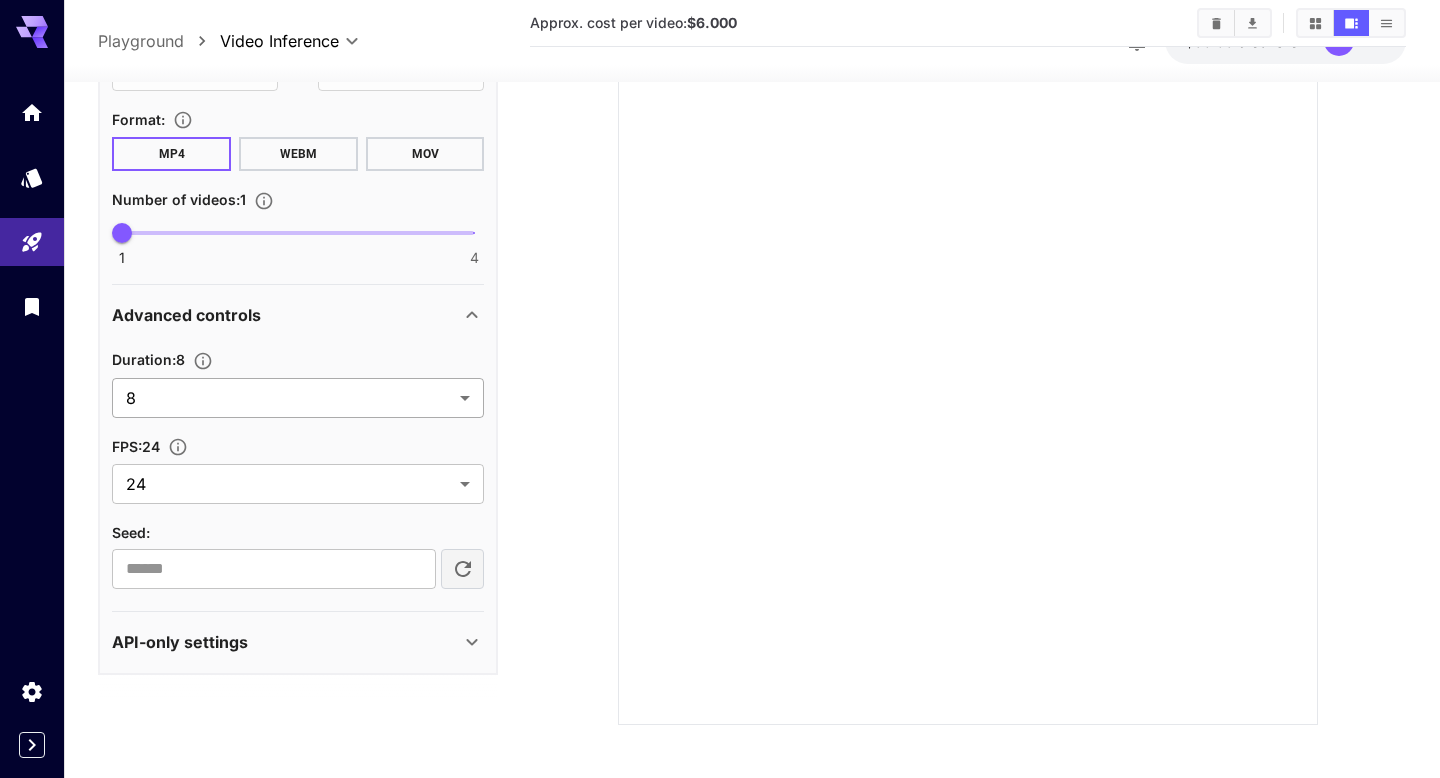 click on "**********" at bounding box center (720, 240) 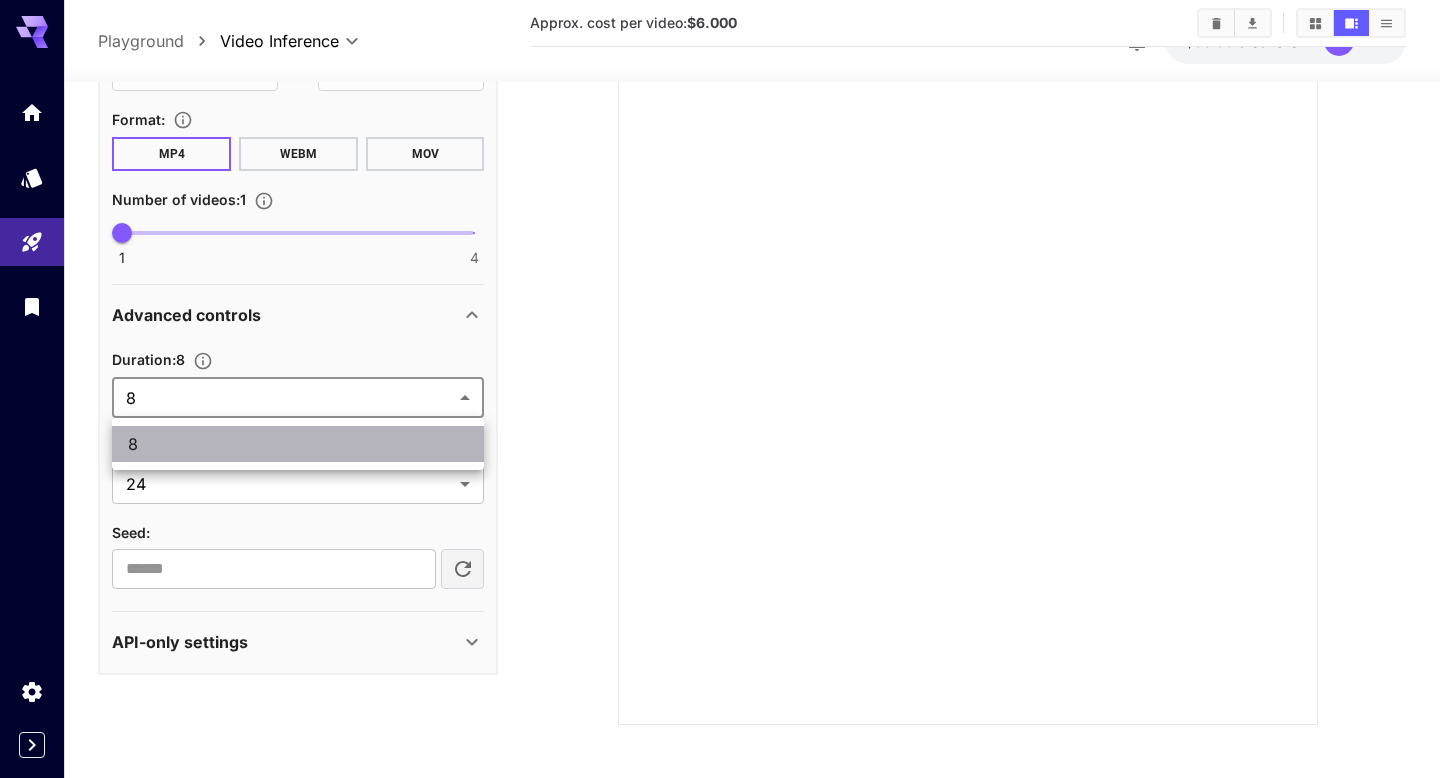 click on "8" at bounding box center (298, 444) 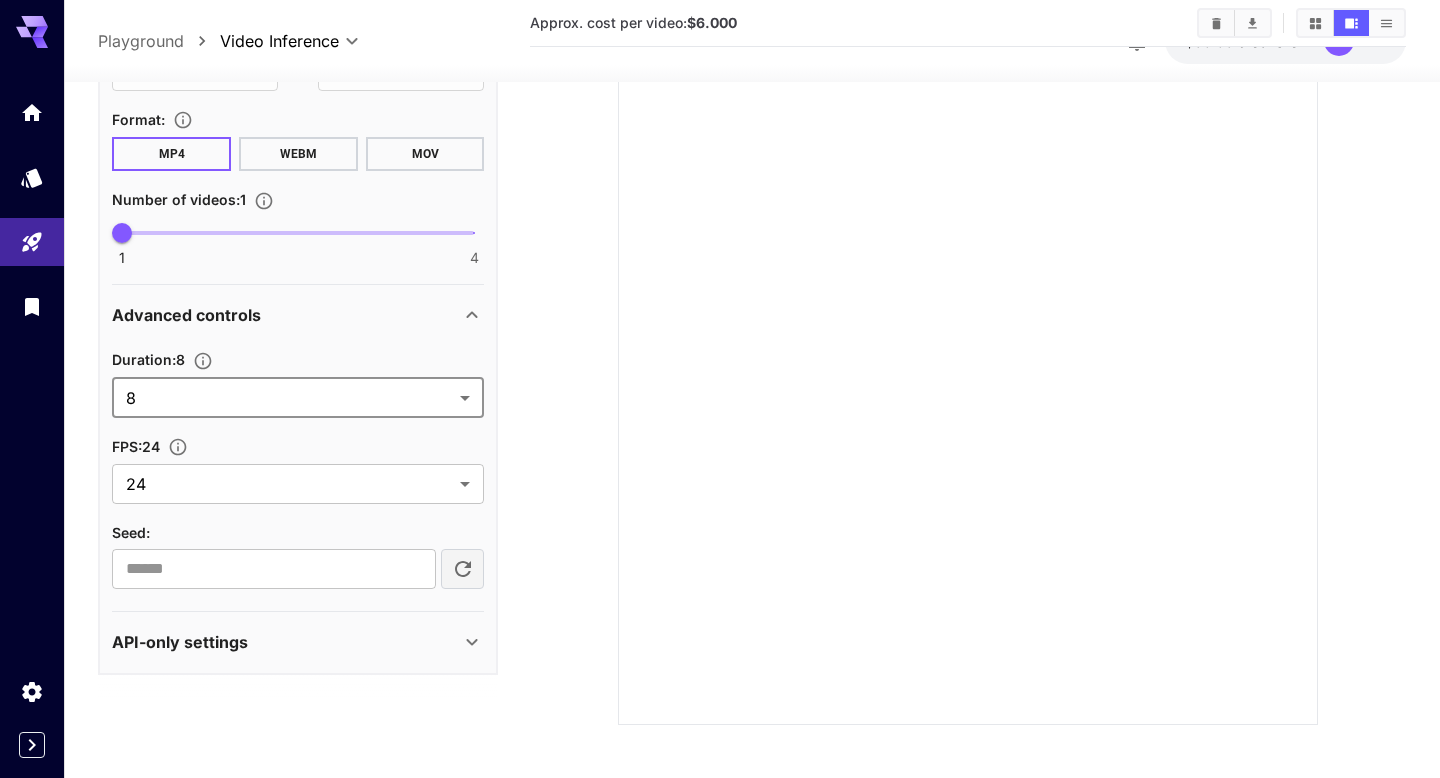 scroll, scrollTop: 0, scrollLeft: 0, axis: both 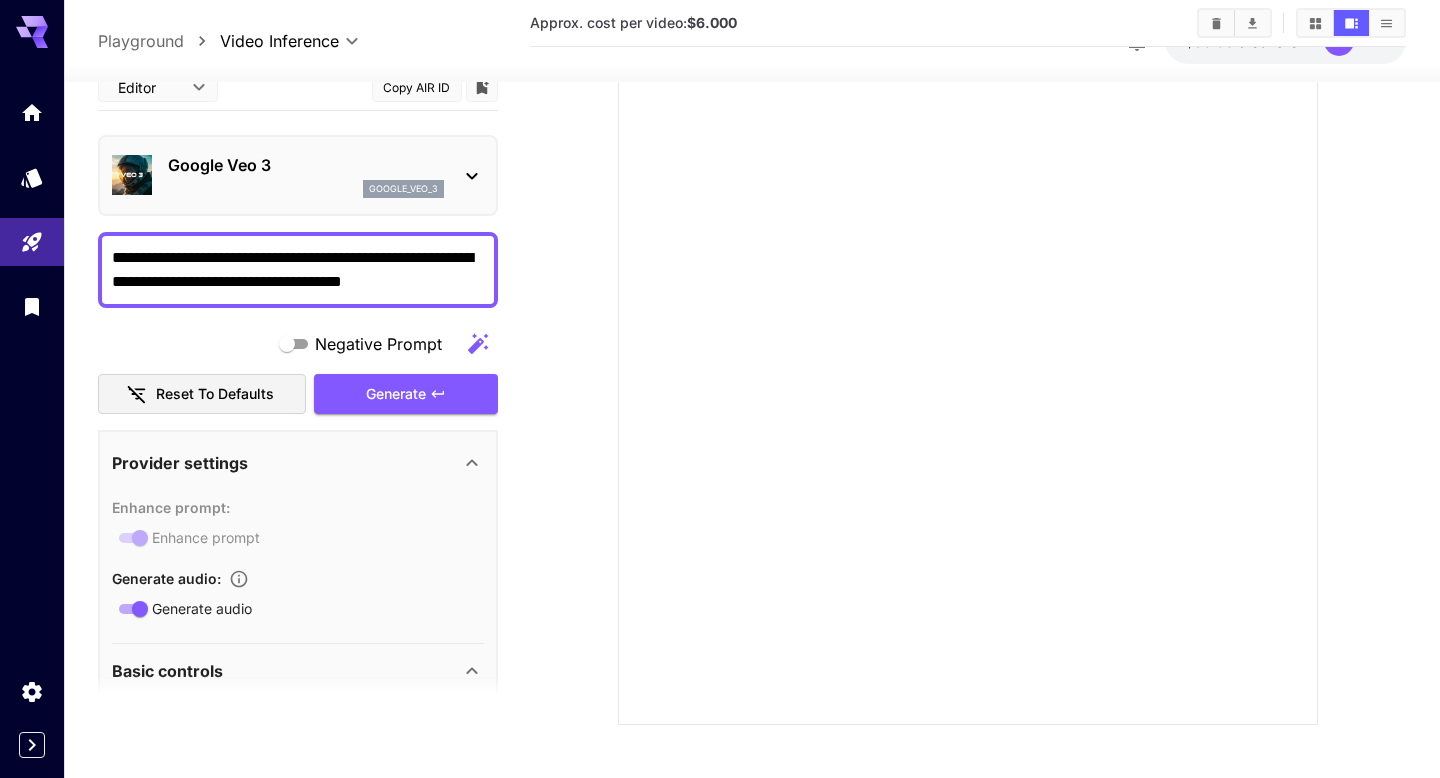 click on "Generate" at bounding box center (406, 393) 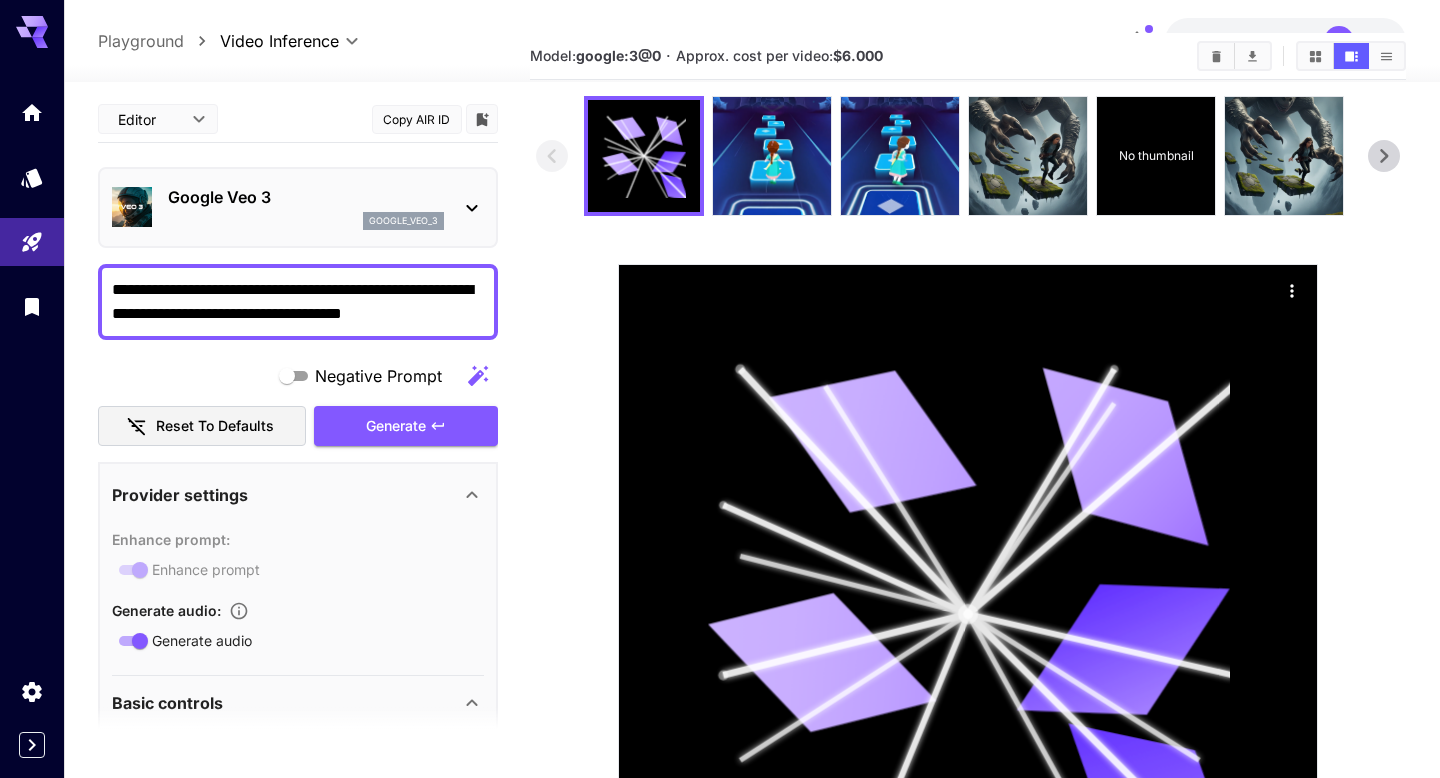 scroll, scrollTop: 0, scrollLeft: 0, axis: both 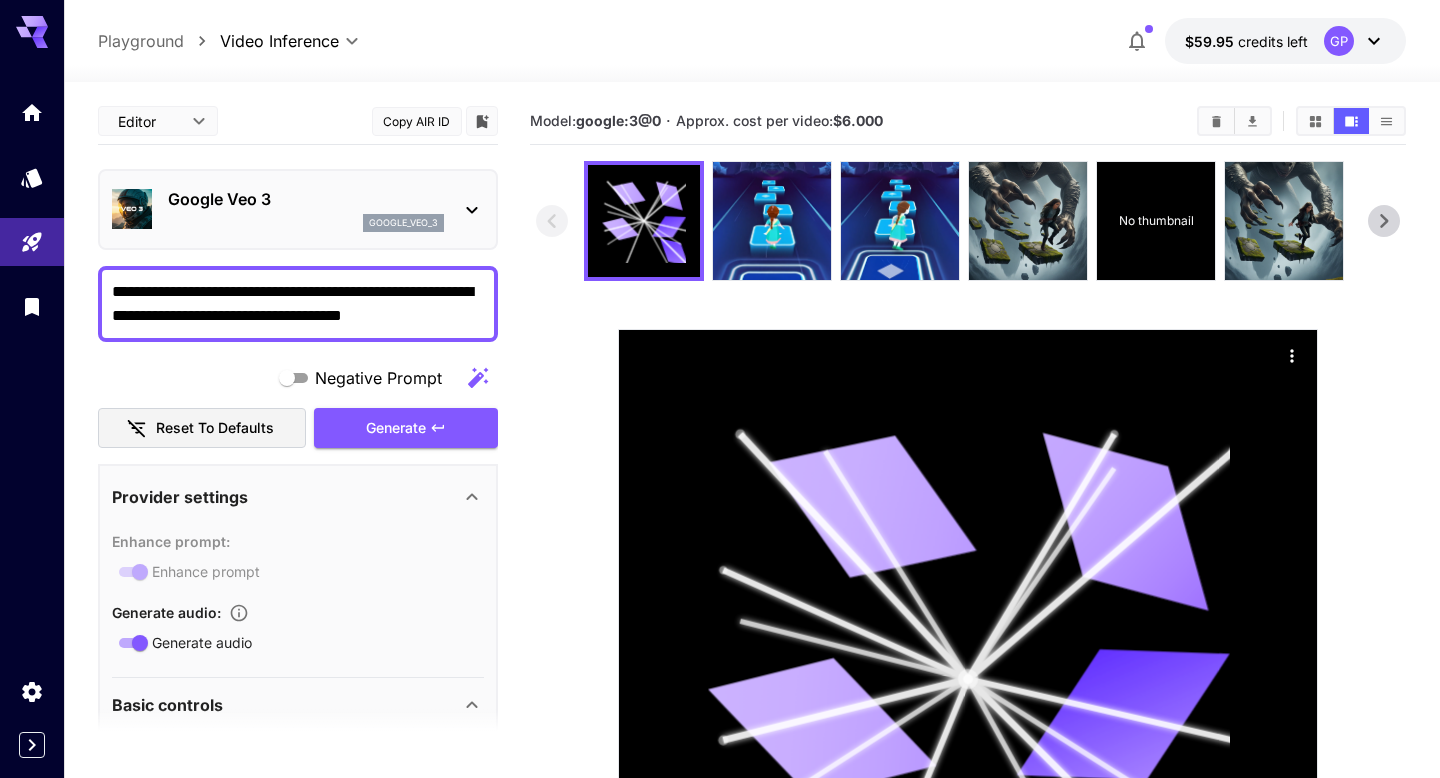 click on "Generate" at bounding box center [406, 428] 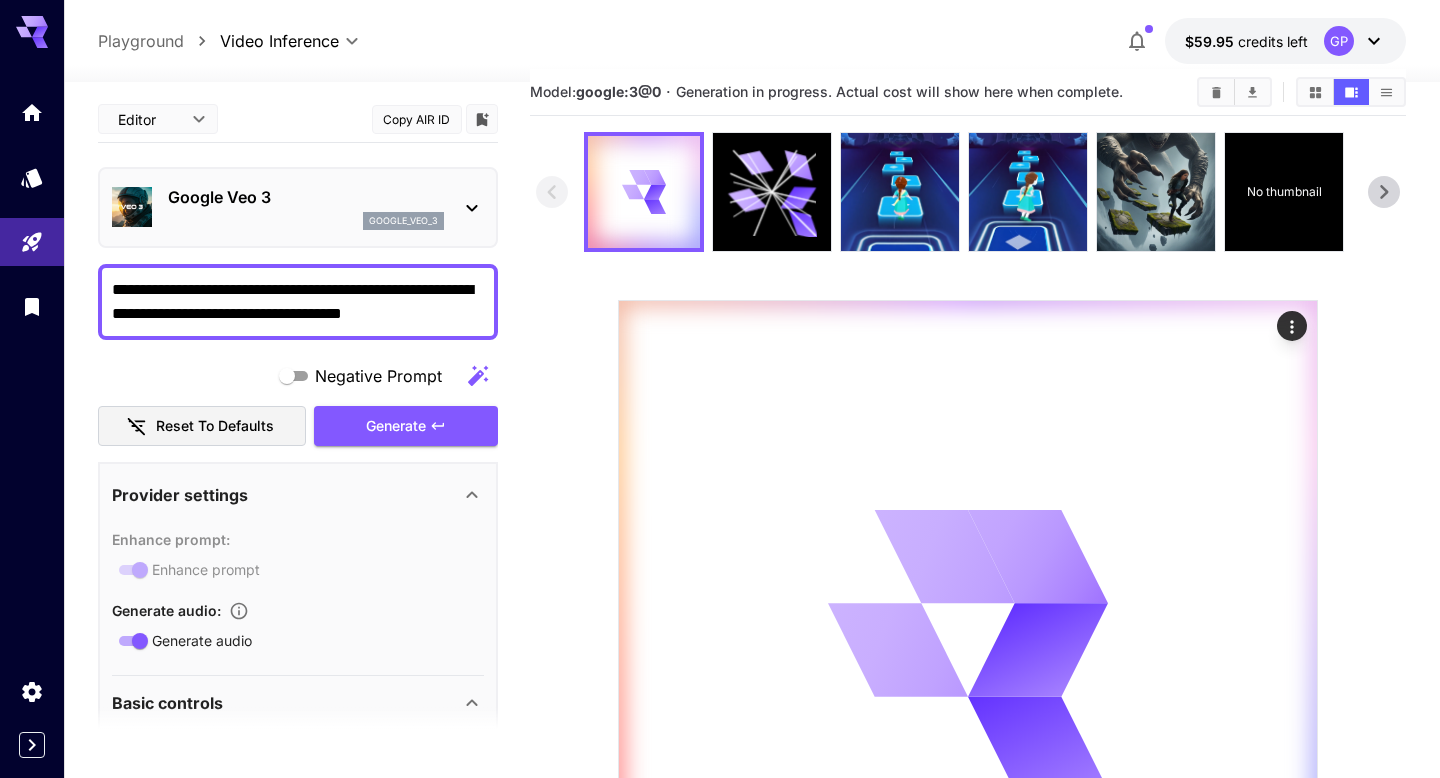scroll, scrollTop: 0, scrollLeft: 0, axis: both 